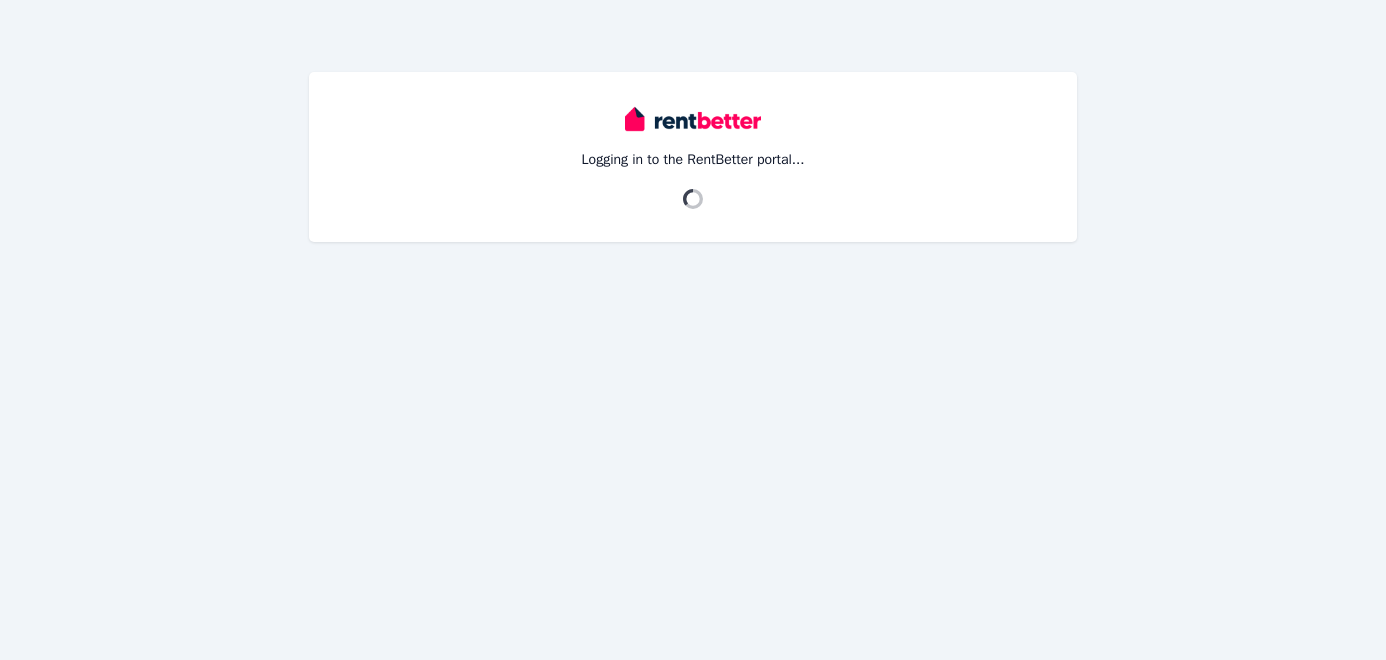 scroll, scrollTop: 0, scrollLeft: 0, axis: both 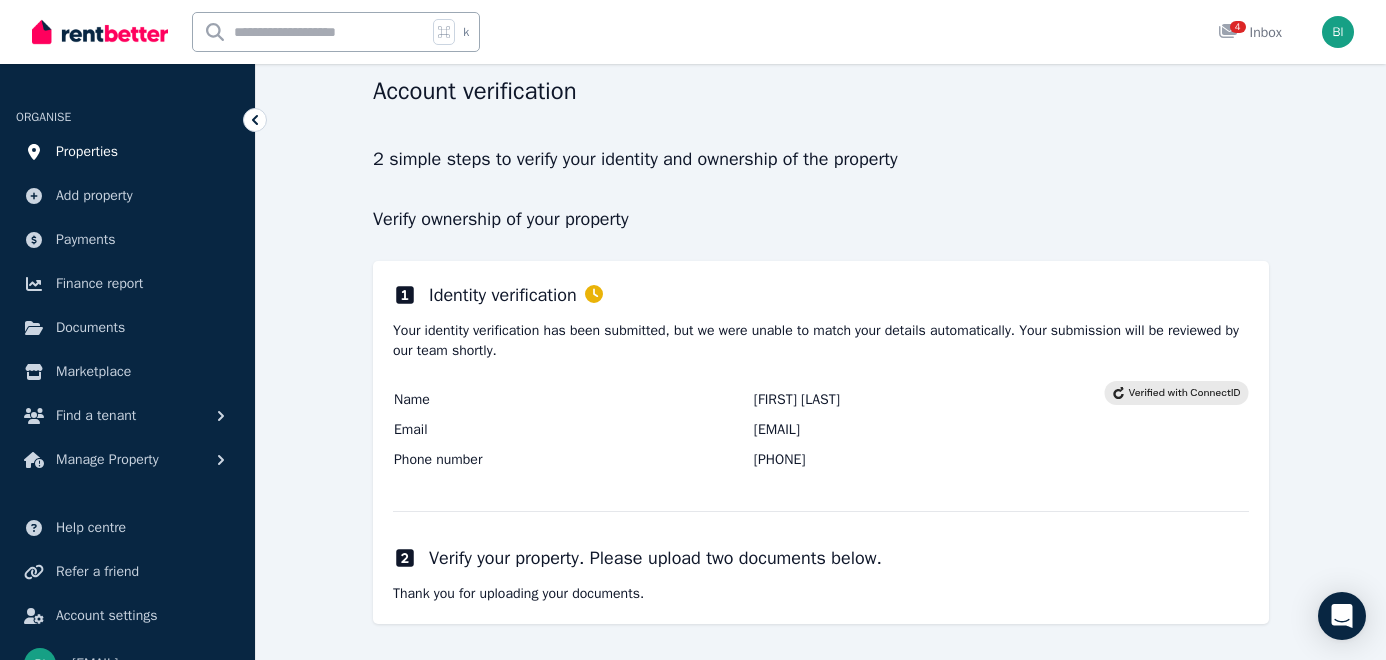 click on "Properties" at bounding box center [87, 152] 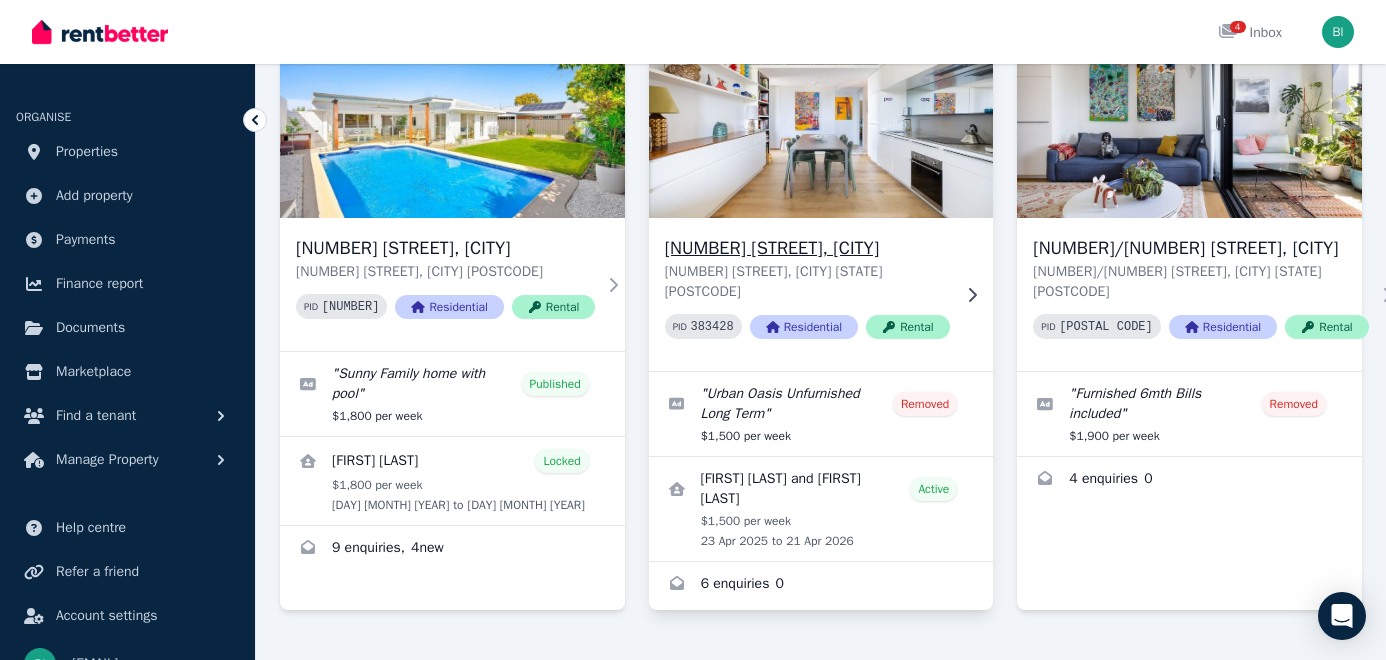 scroll, scrollTop: 212, scrollLeft: 0, axis: vertical 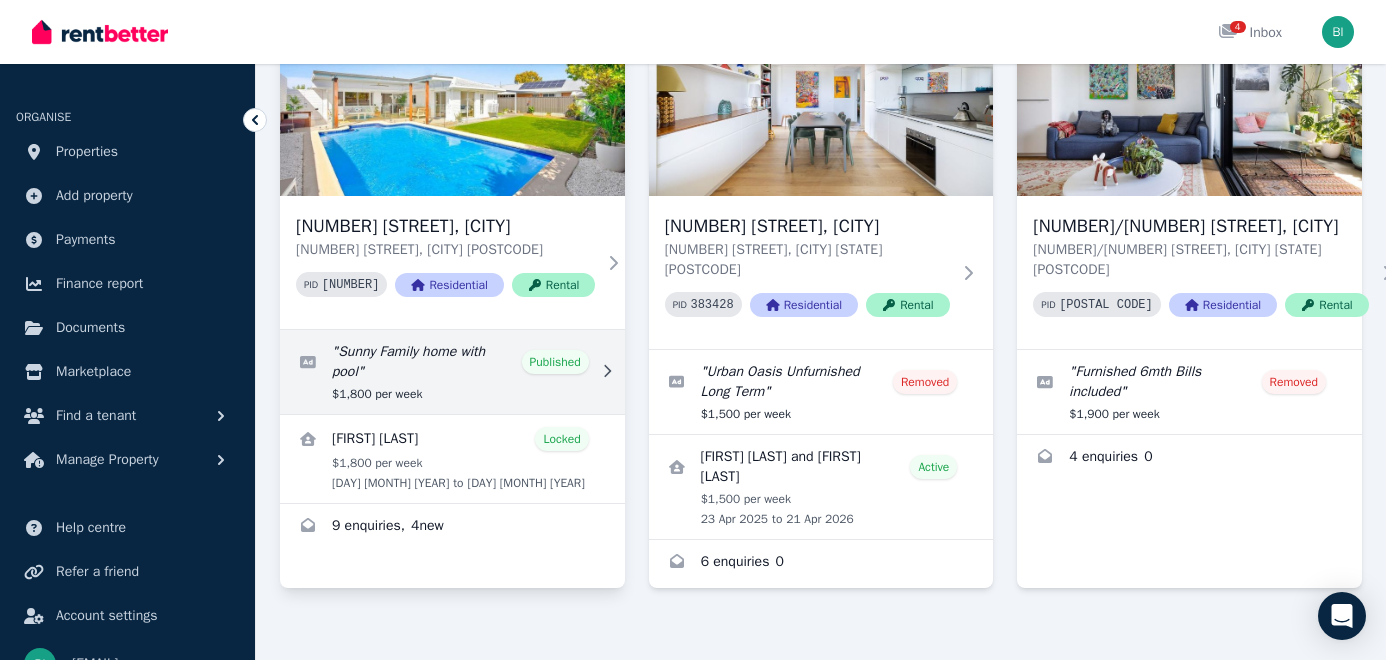click at bounding box center [452, 372] 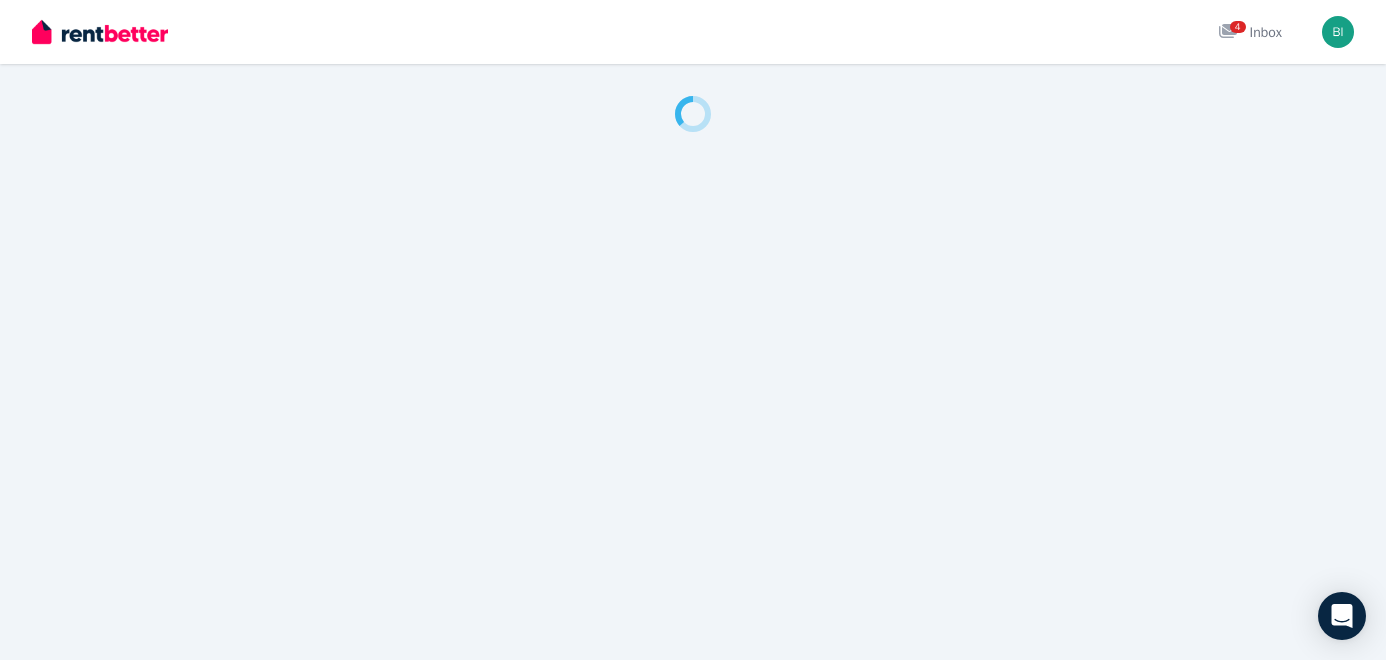 scroll, scrollTop: 0, scrollLeft: 0, axis: both 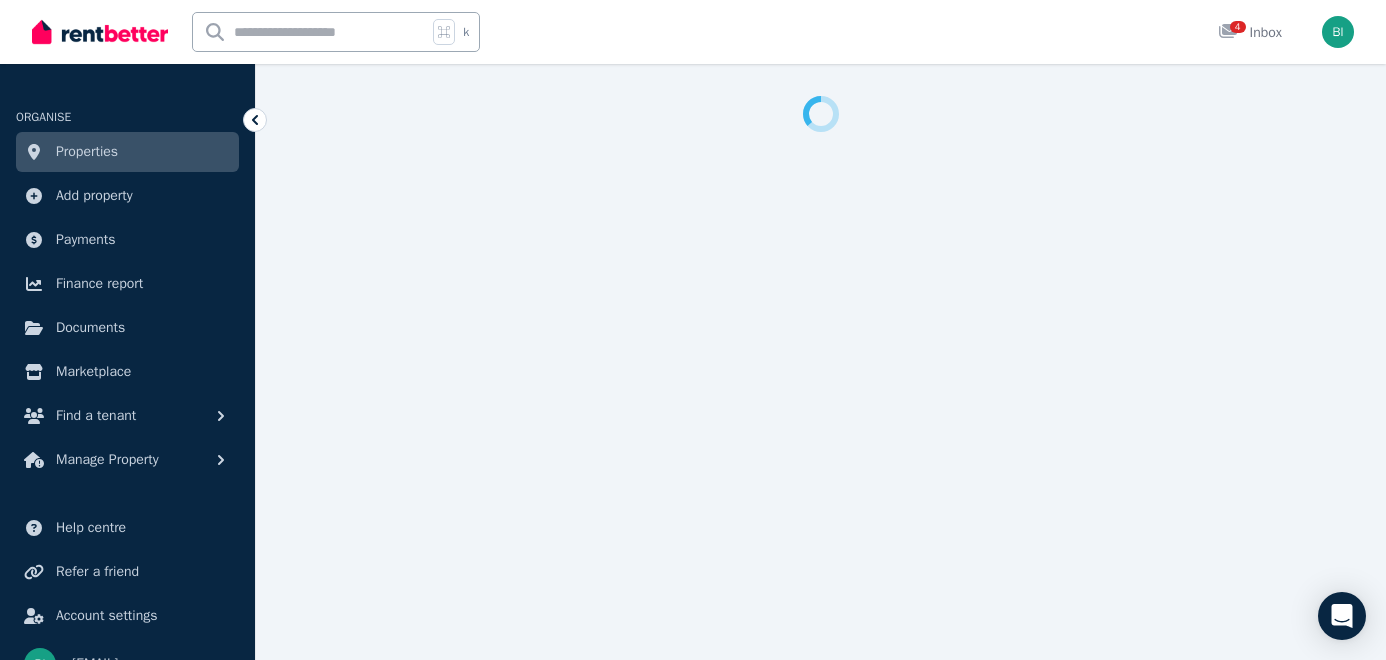 select on "**********" 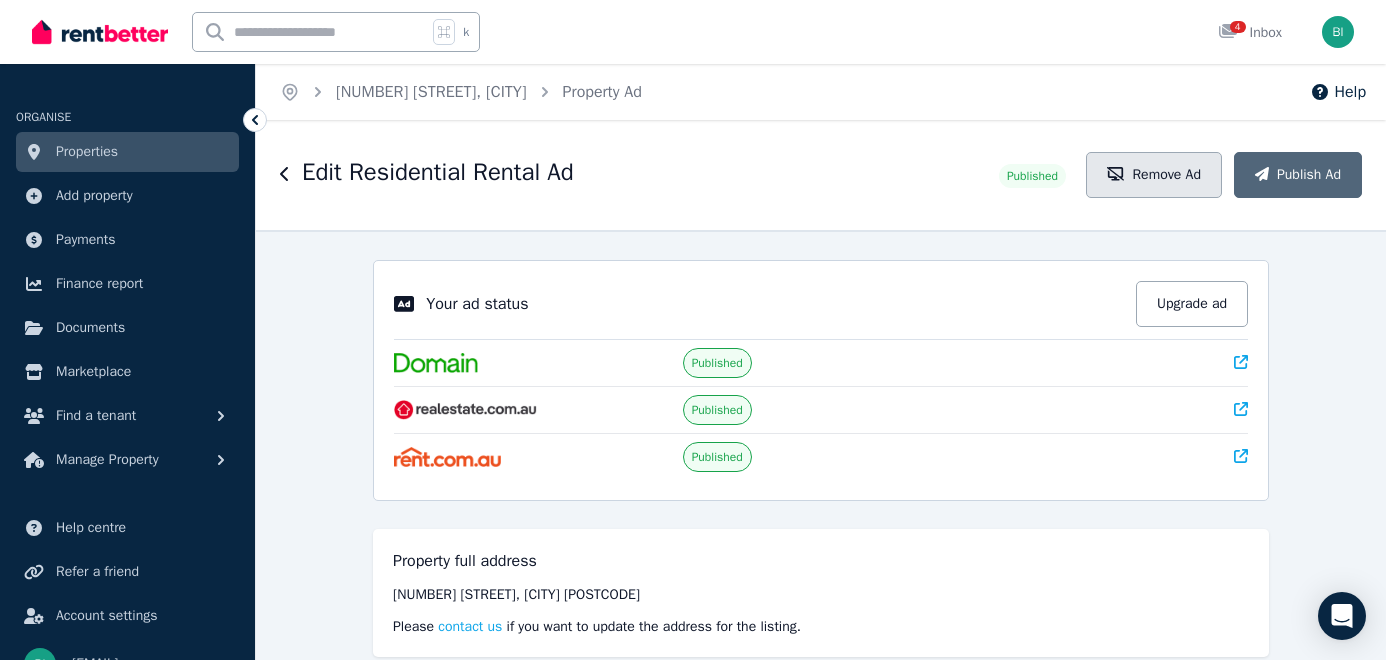 click on "Remove Ad" at bounding box center (1154, 175) 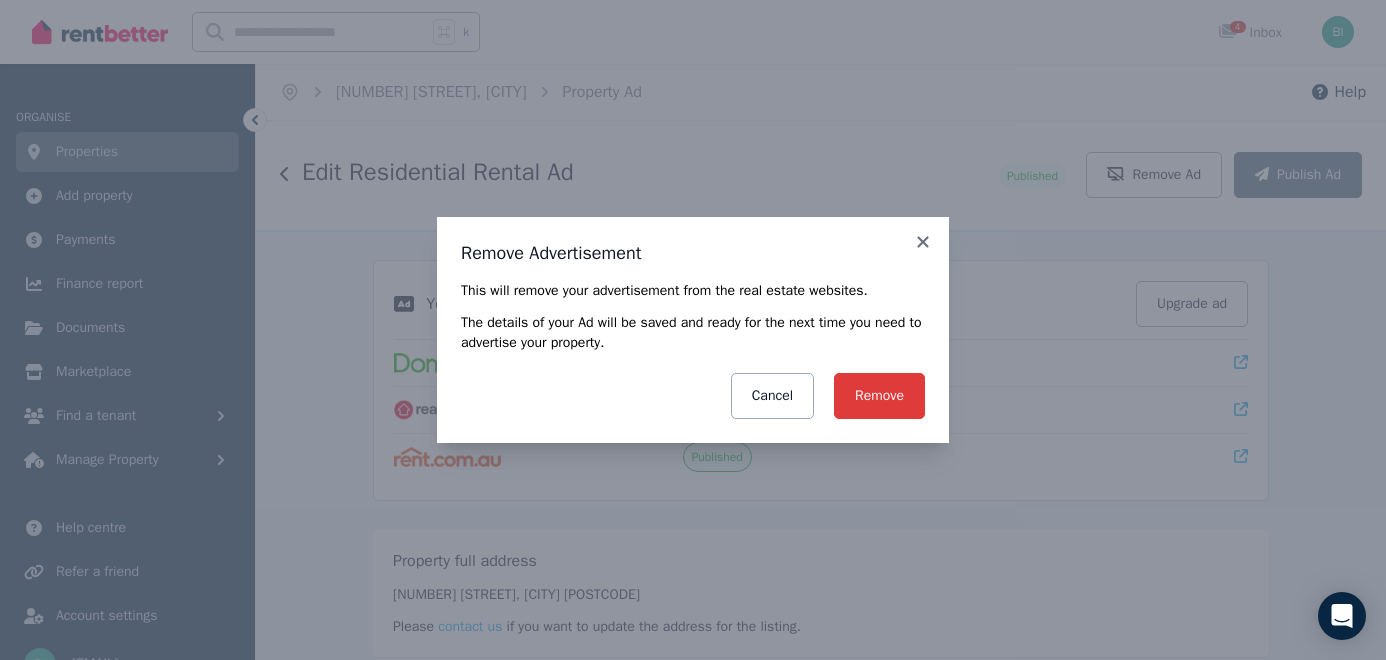 click on "Remove" at bounding box center [879, 396] 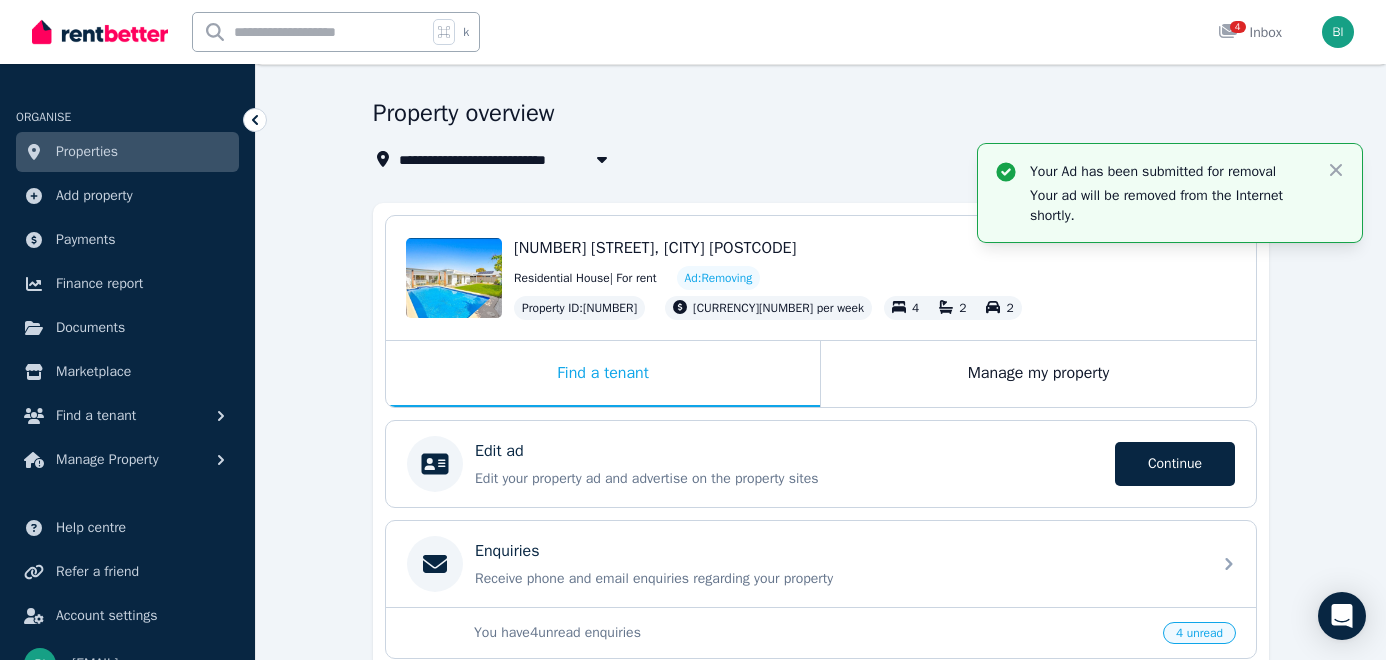 scroll, scrollTop: 0, scrollLeft: 0, axis: both 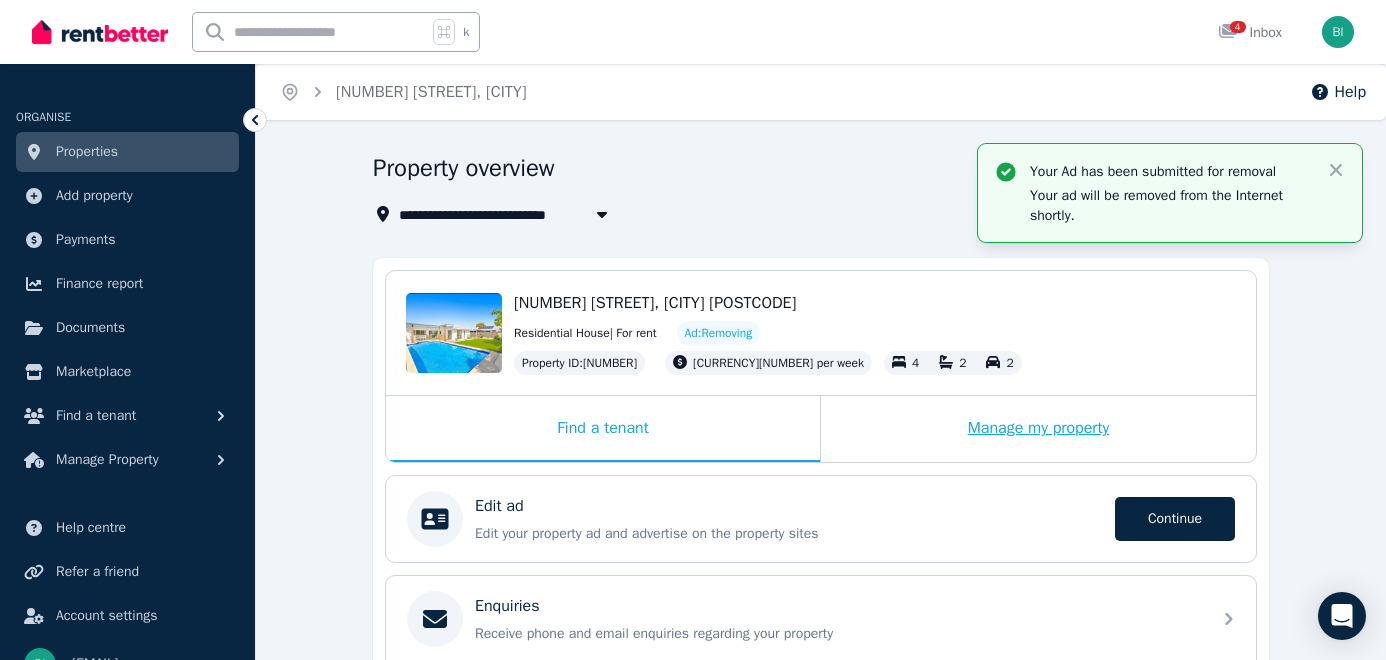 click on "Manage my property" at bounding box center (1038, 429) 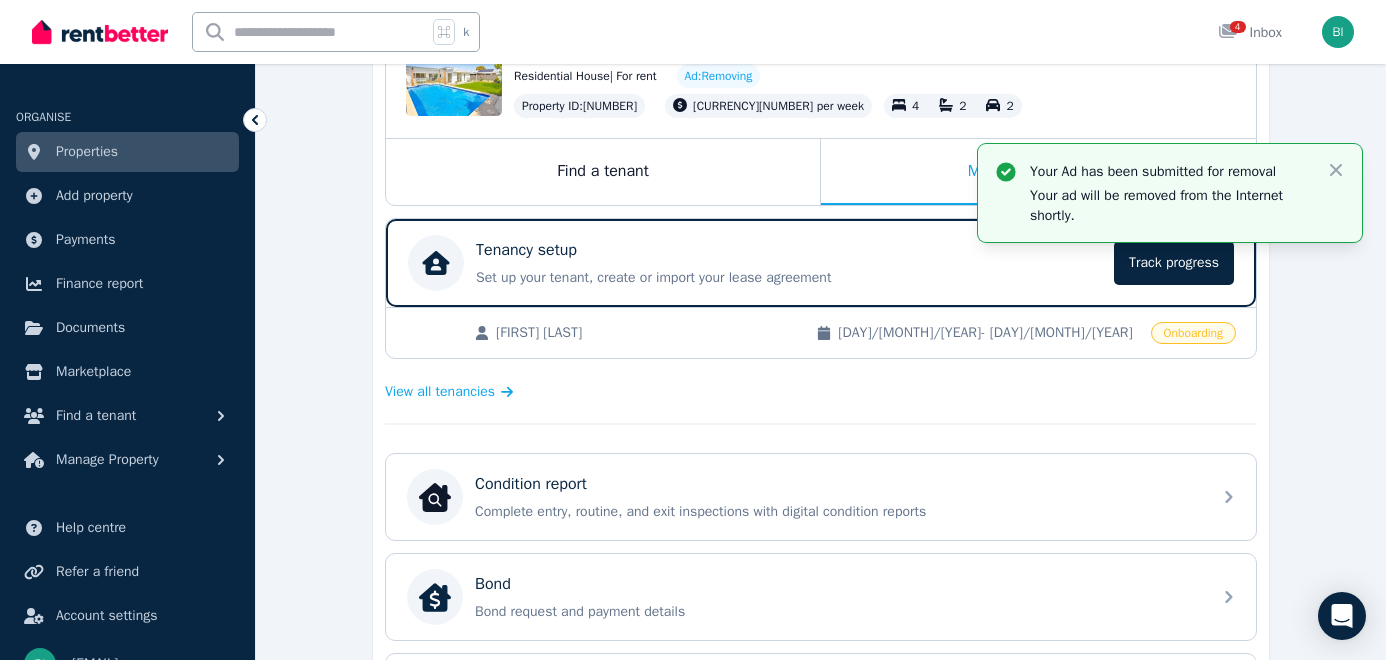 scroll, scrollTop: 258, scrollLeft: 0, axis: vertical 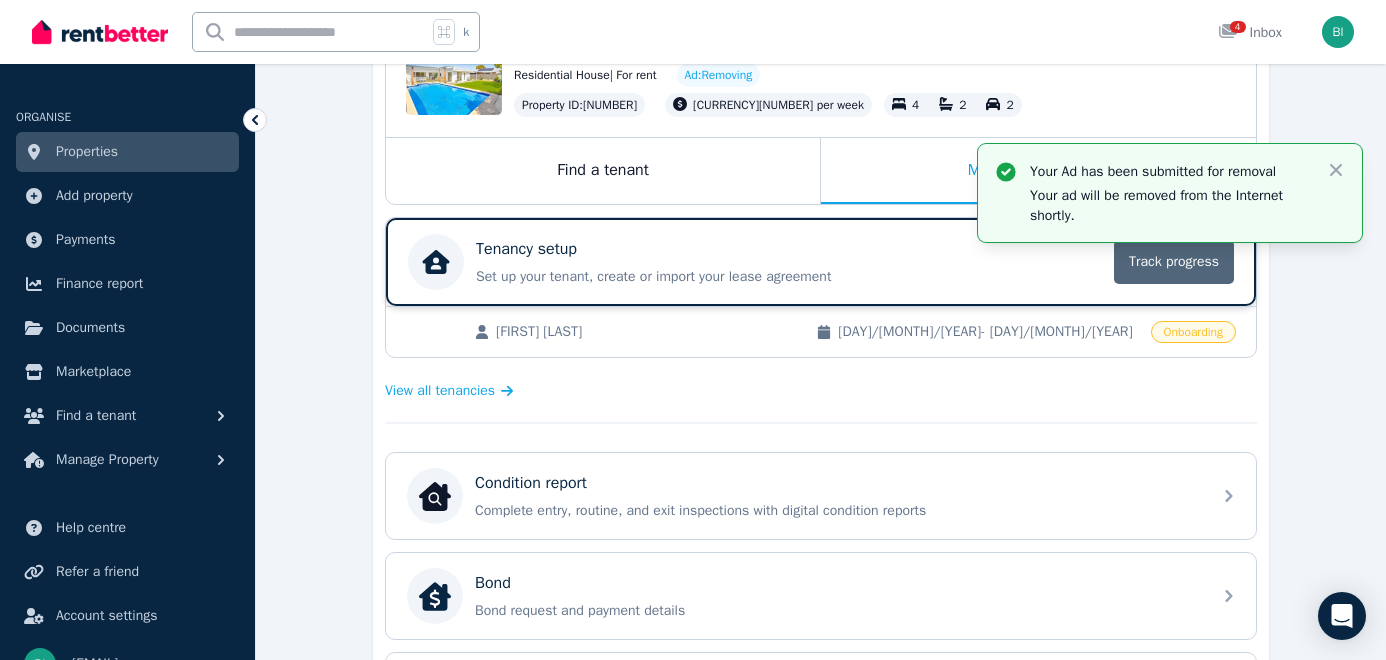 click on "Track progress" at bounding box center [1174, 262] 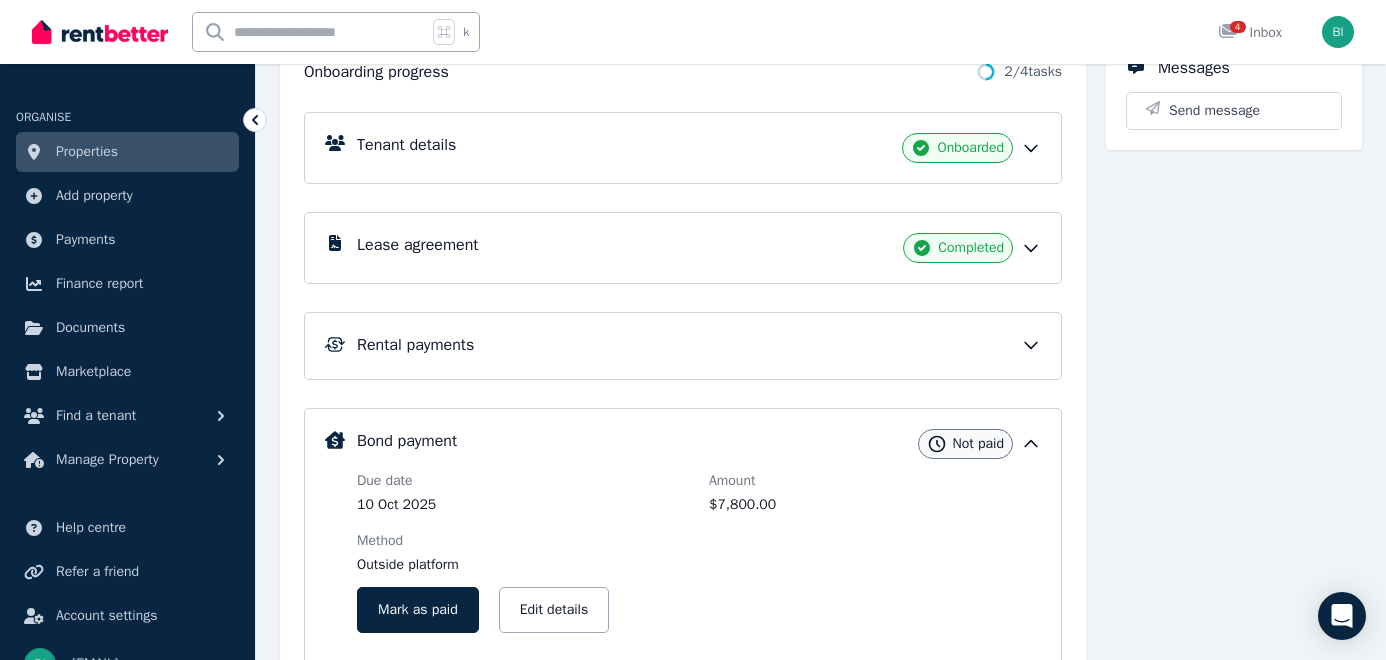 scroll, scrollTop: 258, scrollLeft: 0, axis: vertical 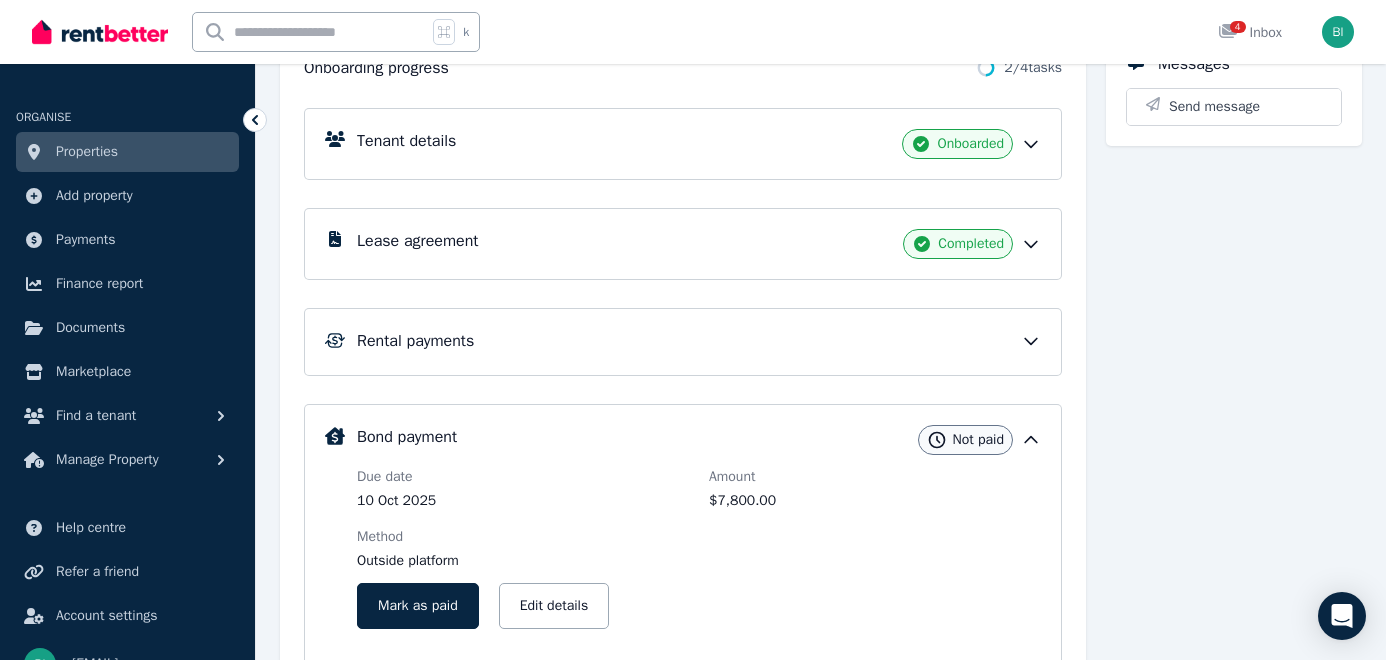 click on "Rental payments" at bounding box center (699, 341) 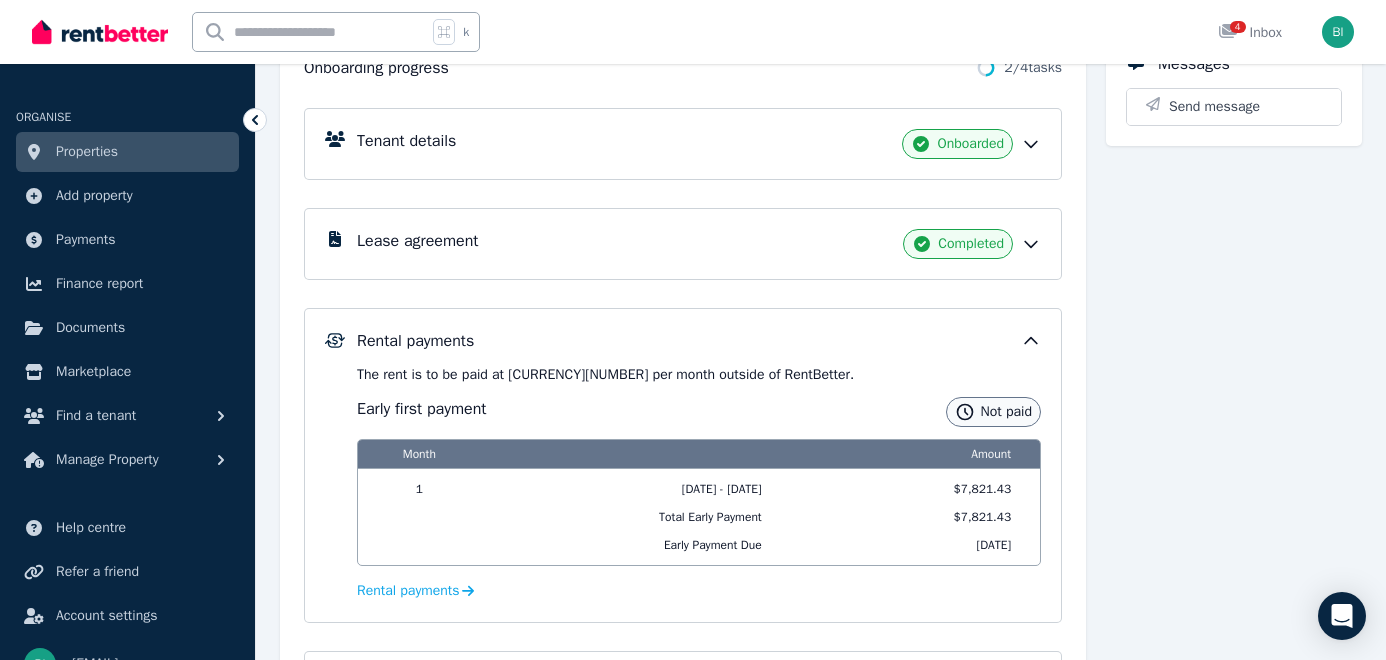 click on "Messages Send message" at bounding box center (1234, 564) 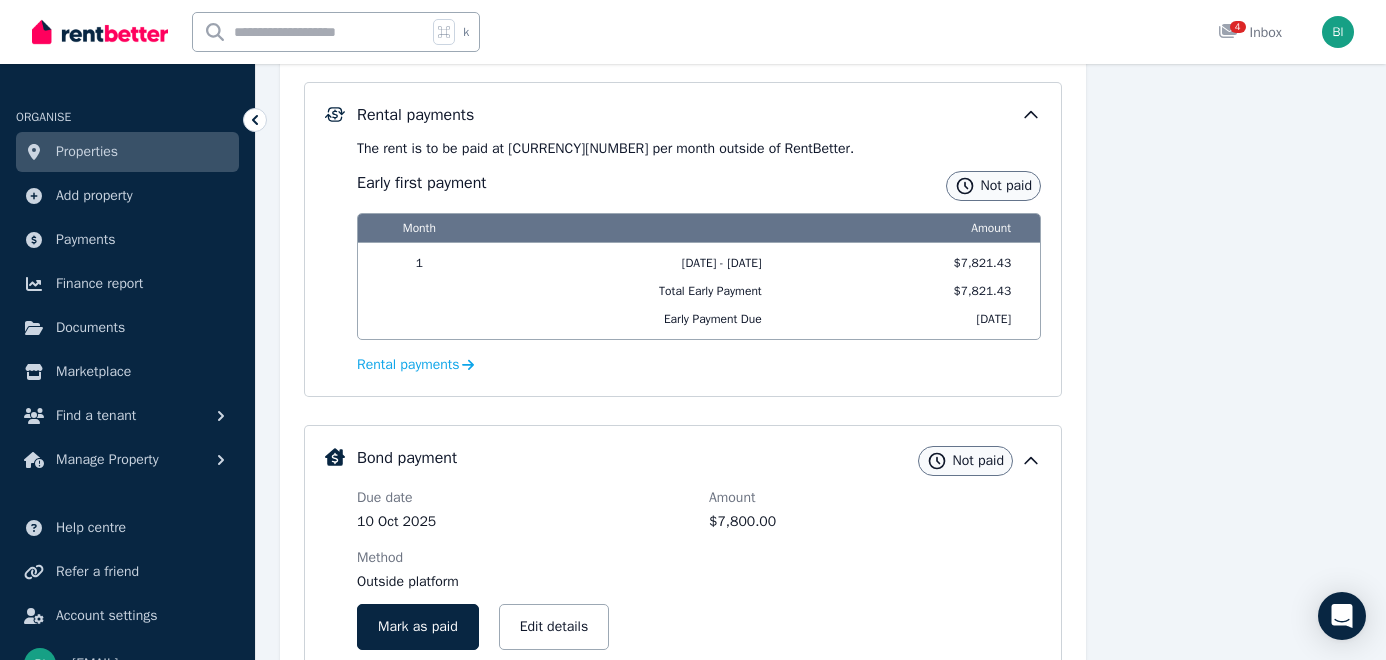 scroll, scrollTop: 493, scrollLeft: 0, axis: vertical 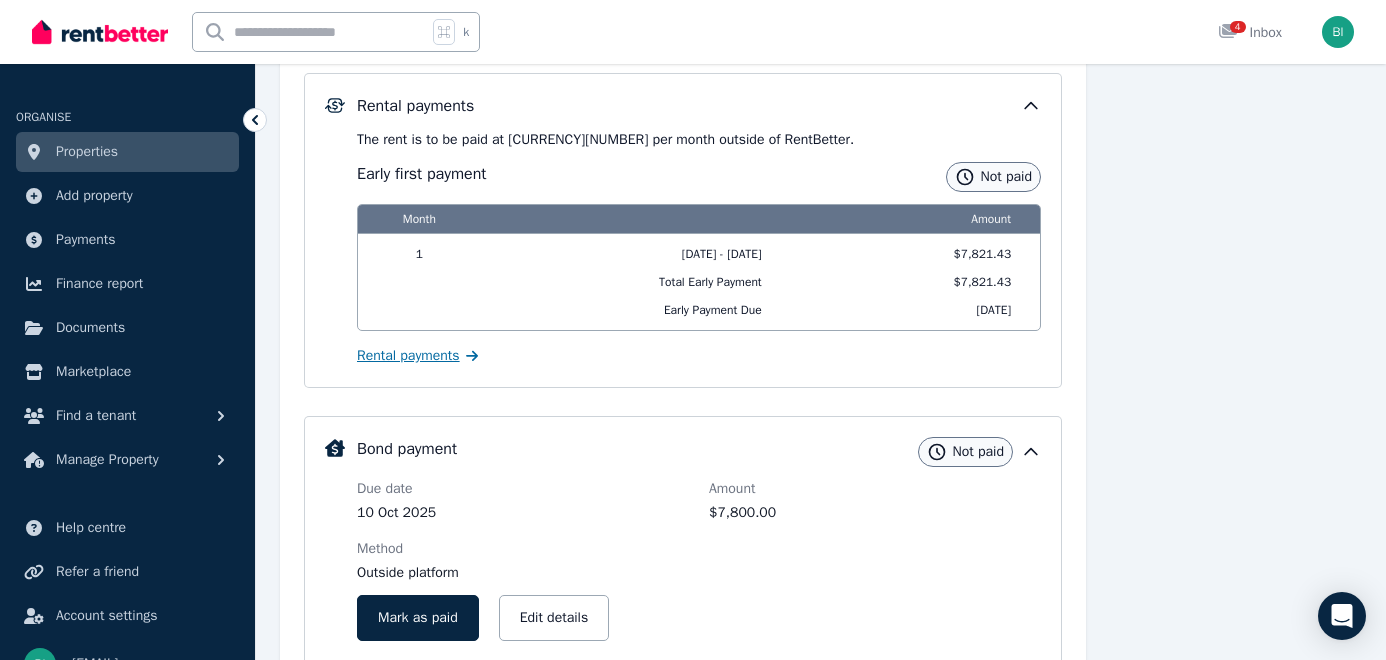 click on "Rental payments" at bounding box center (408, 356) 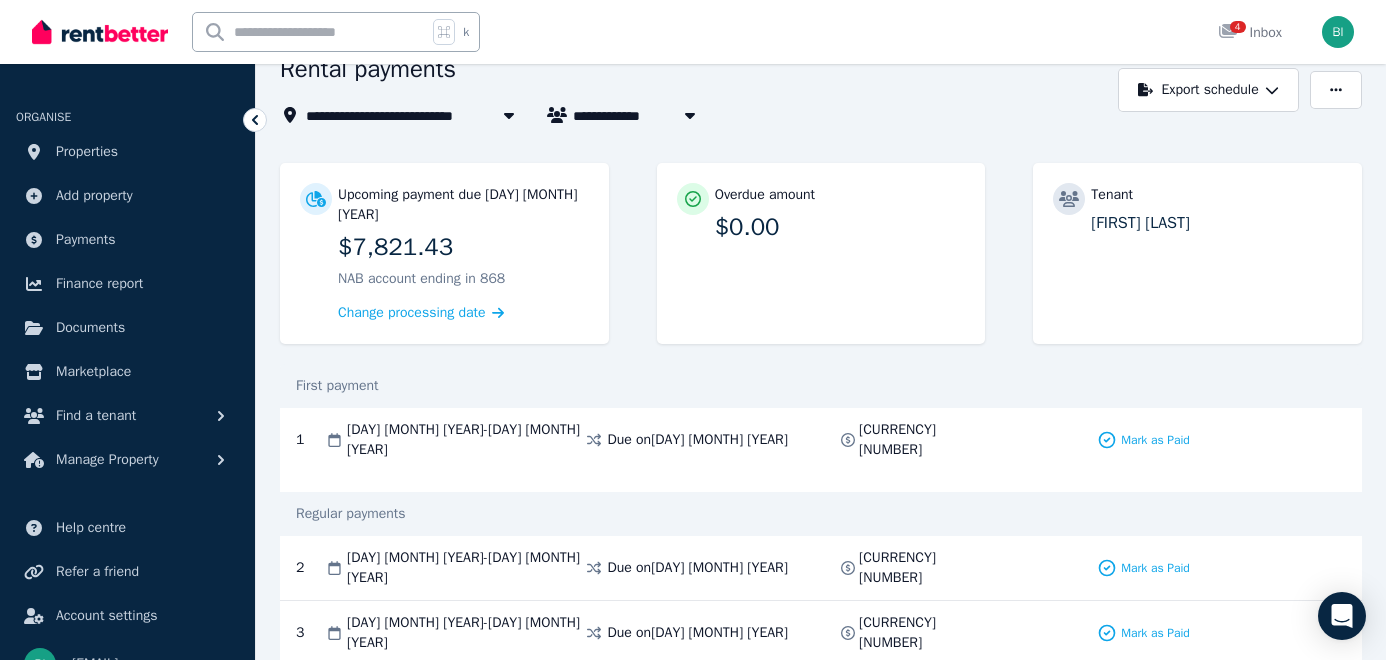 scroll, scrollTop: 0, scrollLeft: 0, axis: both 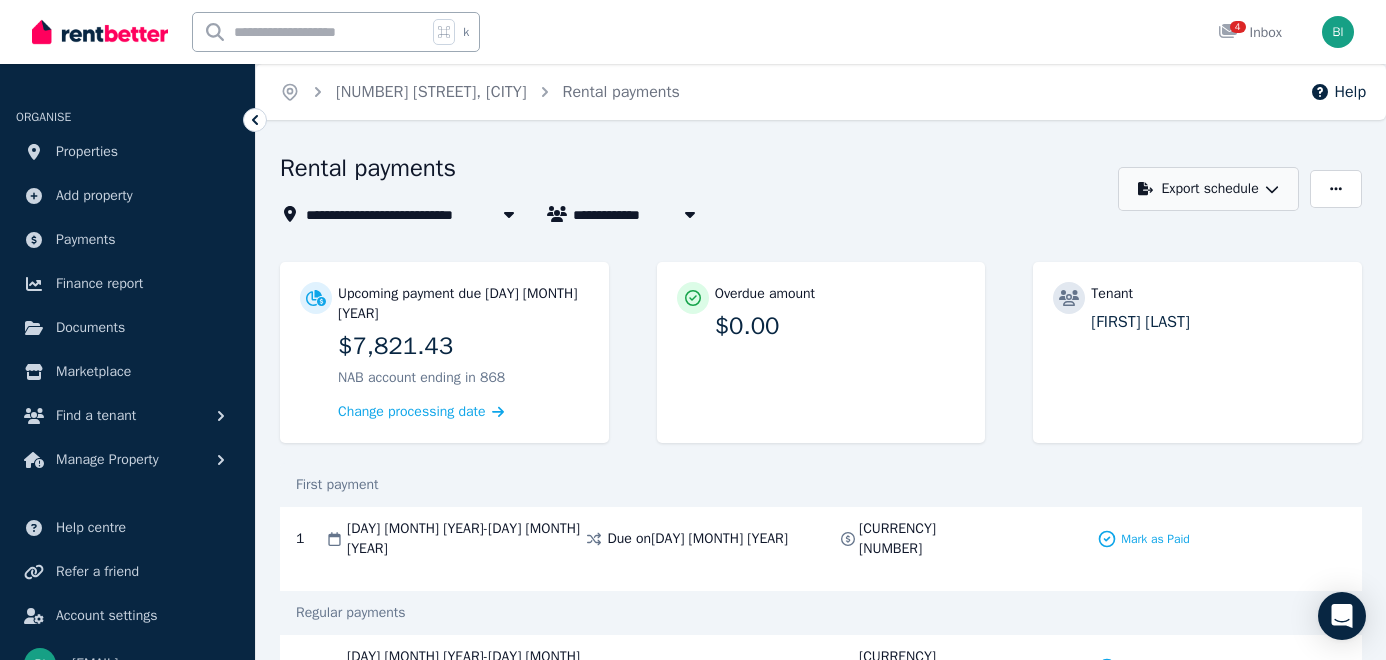 click on "Export schedule" at bounding box center [1208, 189] 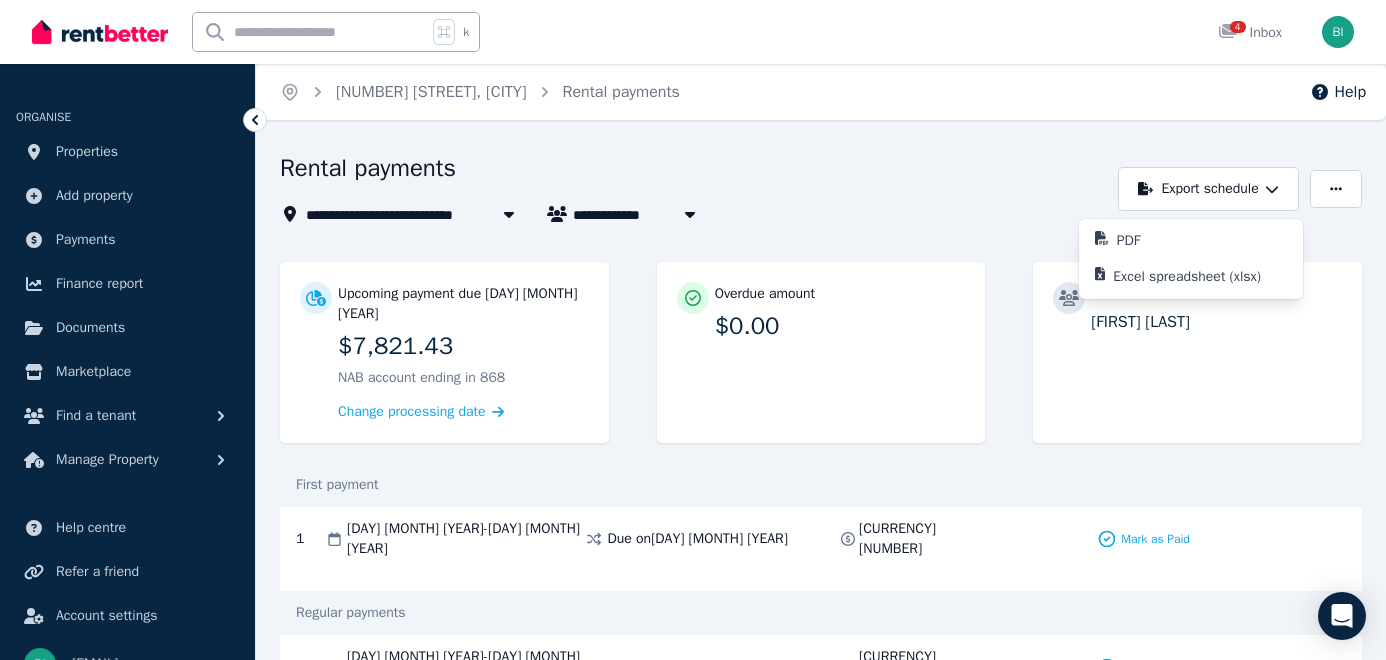 click on "Home [NUMBER] [STREET], [CITY] Rental payments Help" at bounding box center [821, 92] 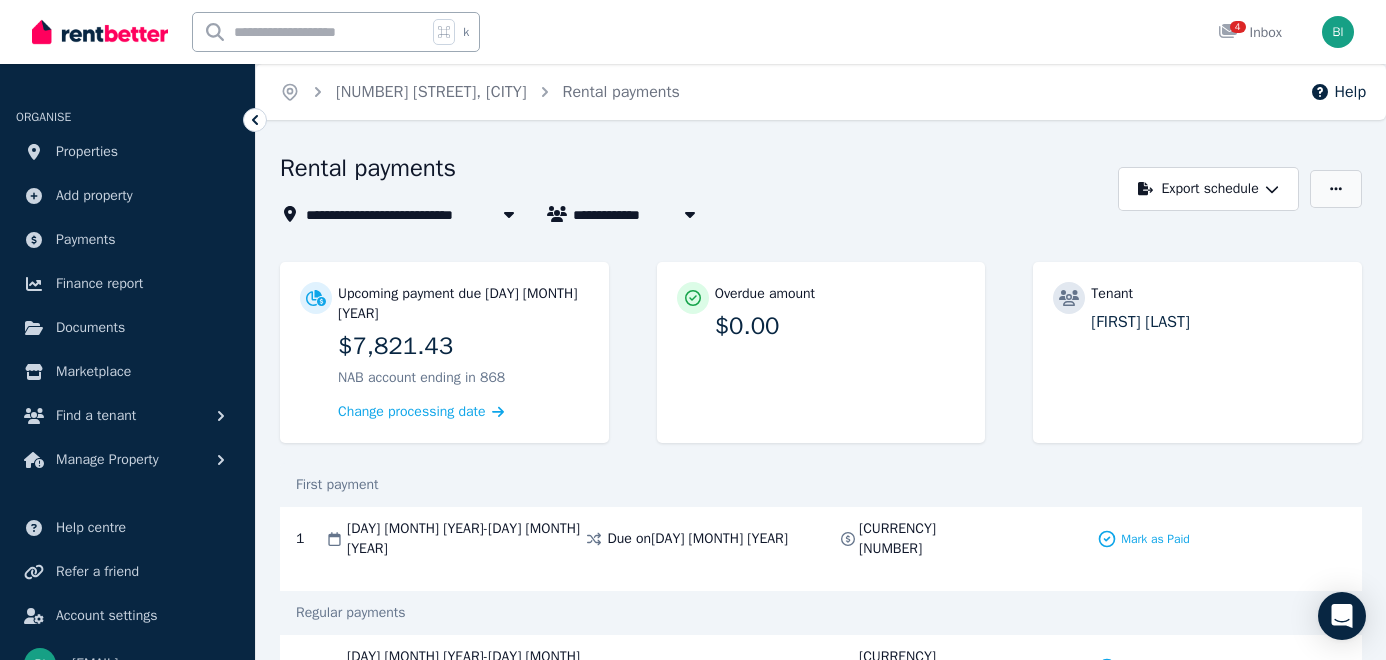 click at bounding box center (1336, 189) 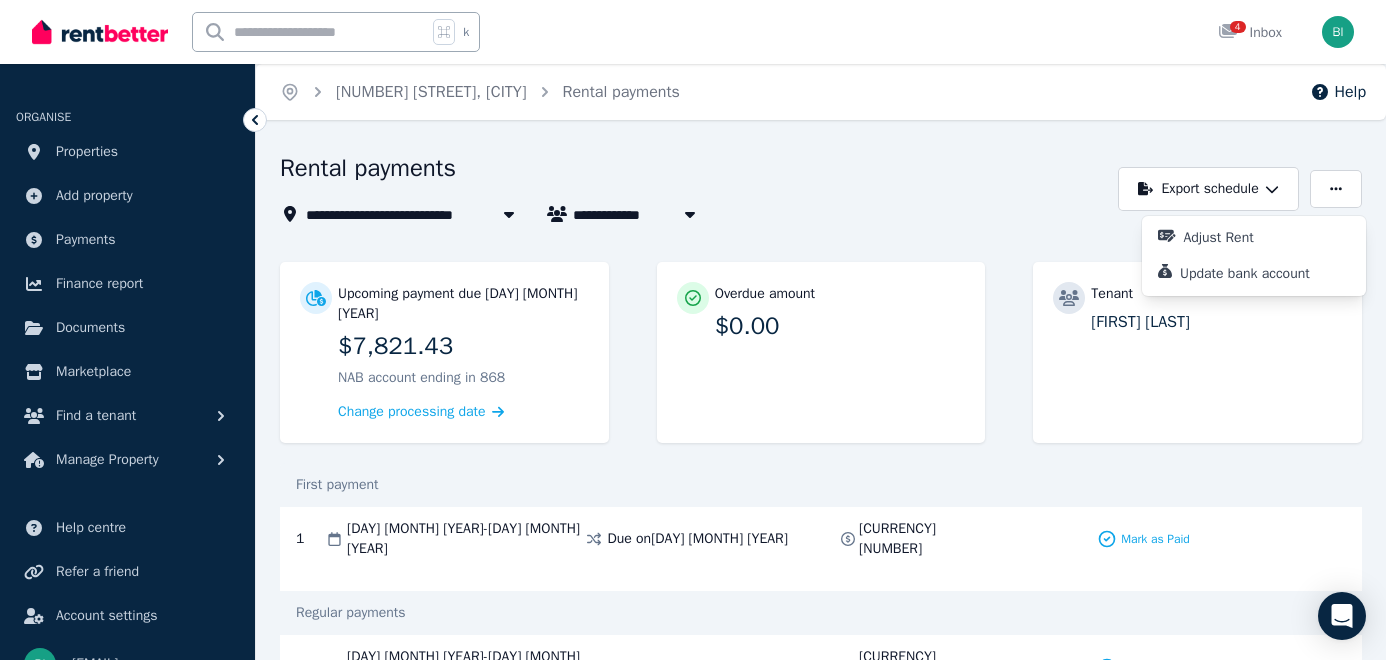 click on "**********" at bounding box center [693, 330] 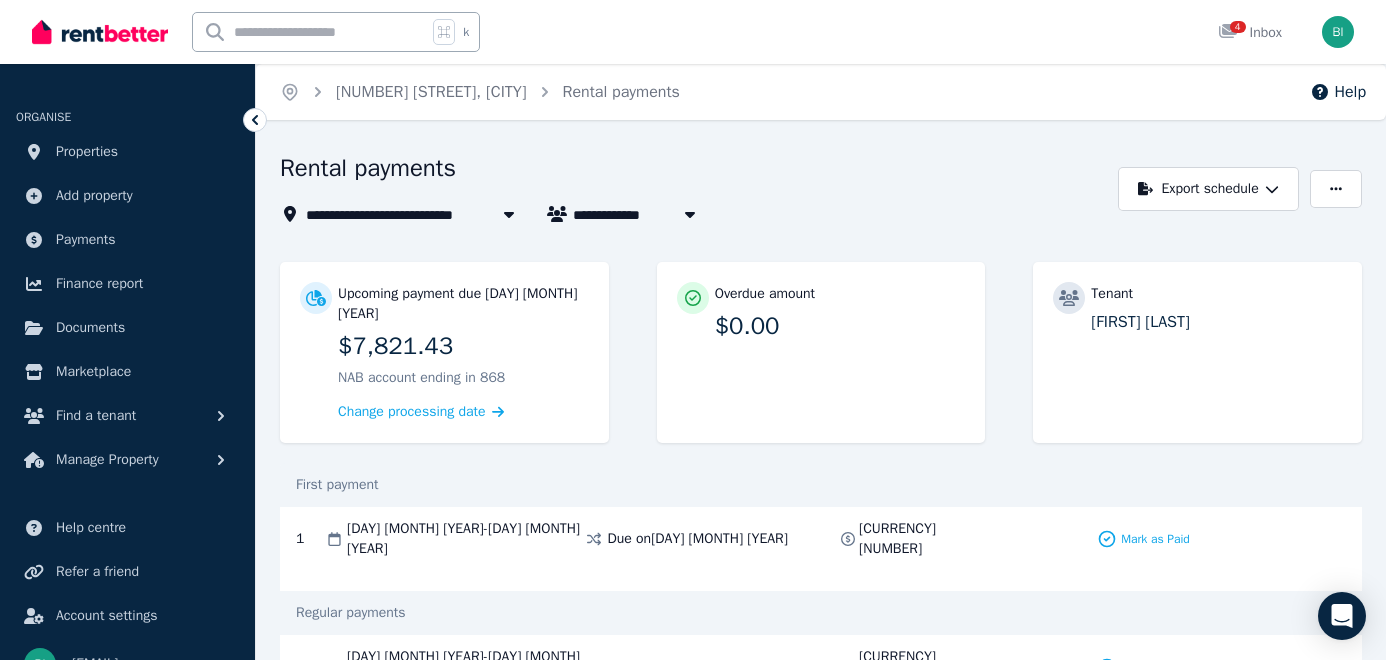 click 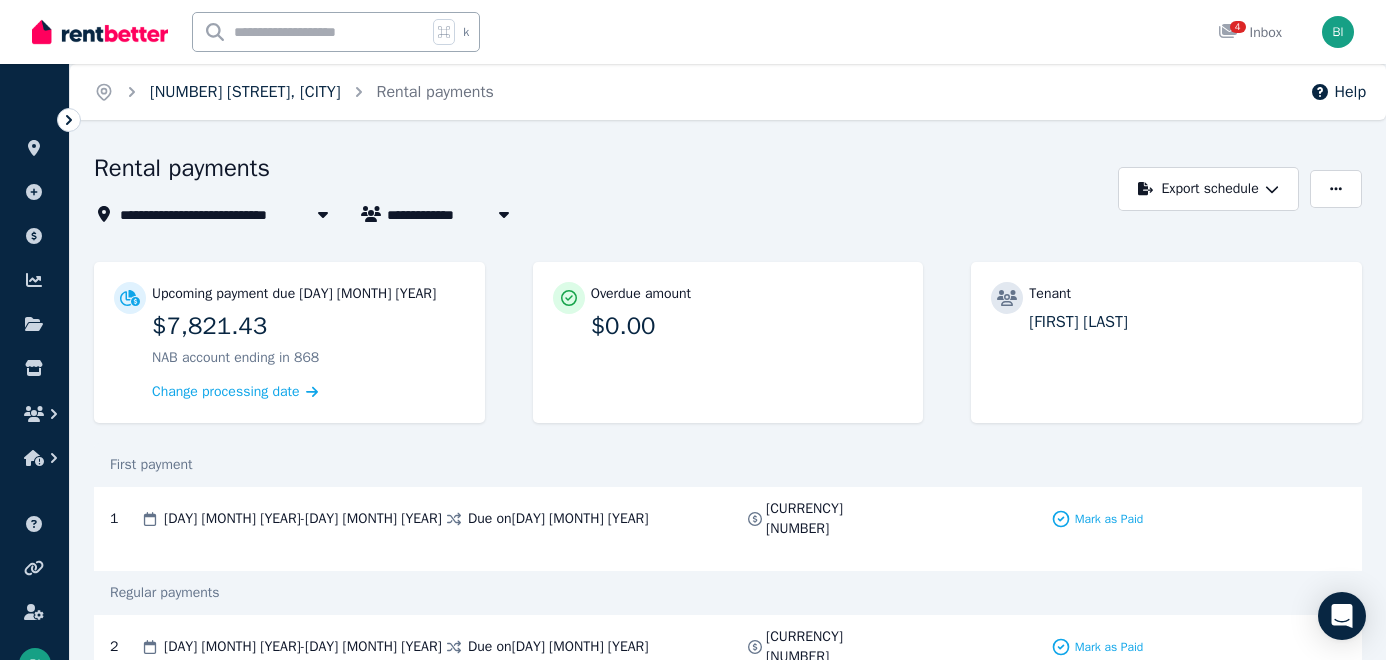 click on "[NUMBER] [STREET], [CITY]" at bounding box center (245, 92) 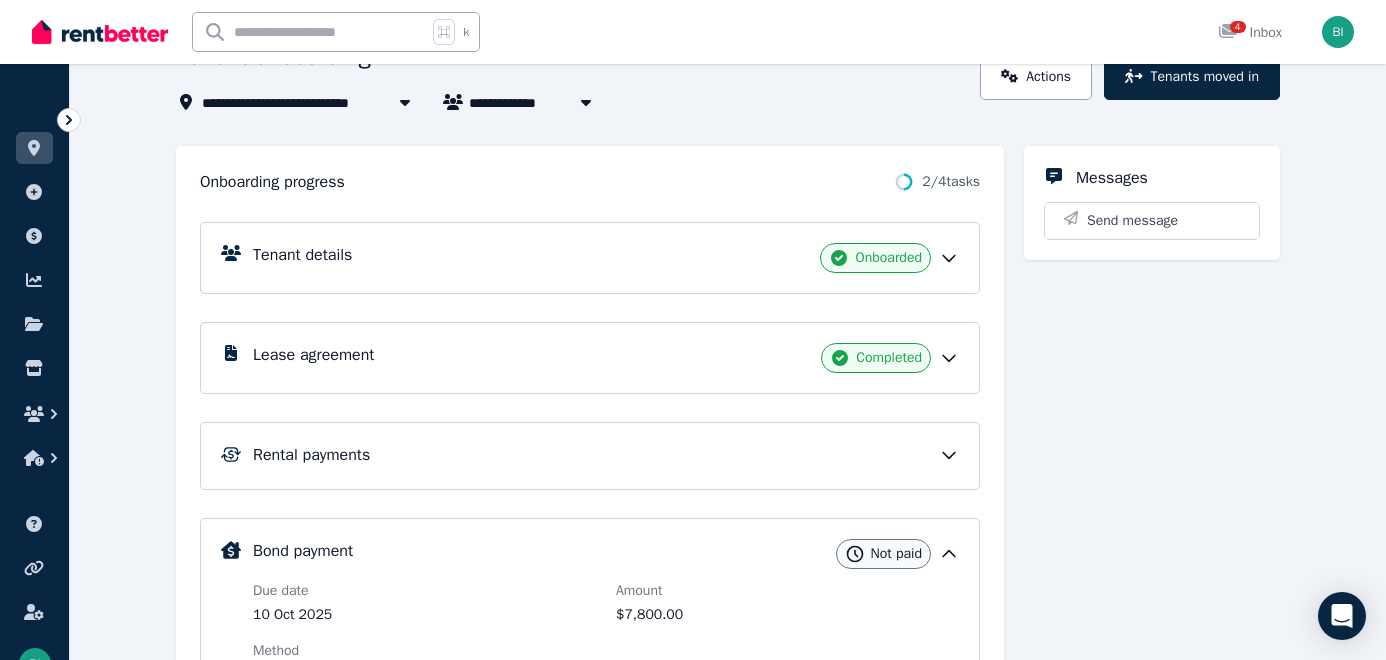 scroll, scrollTop: 244, scrollLeft: 0, axis: vertical 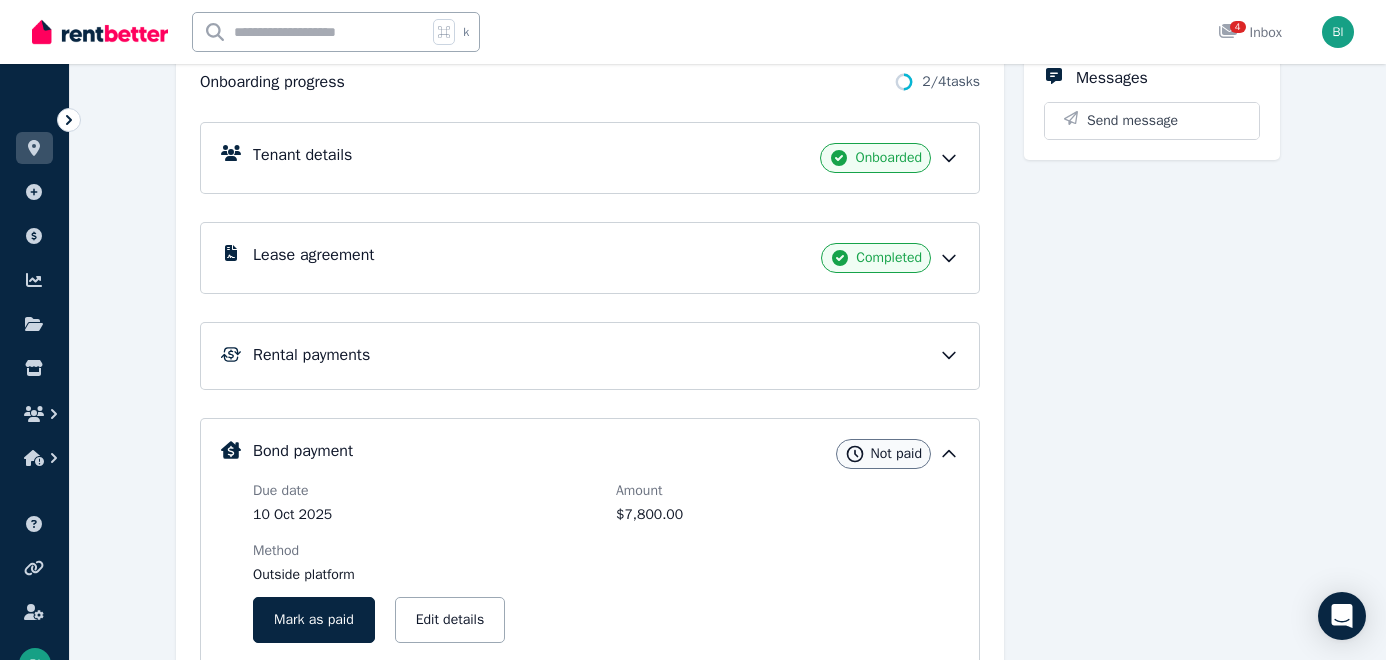 click on "Lease agreement" at bounding box center (313, 255) 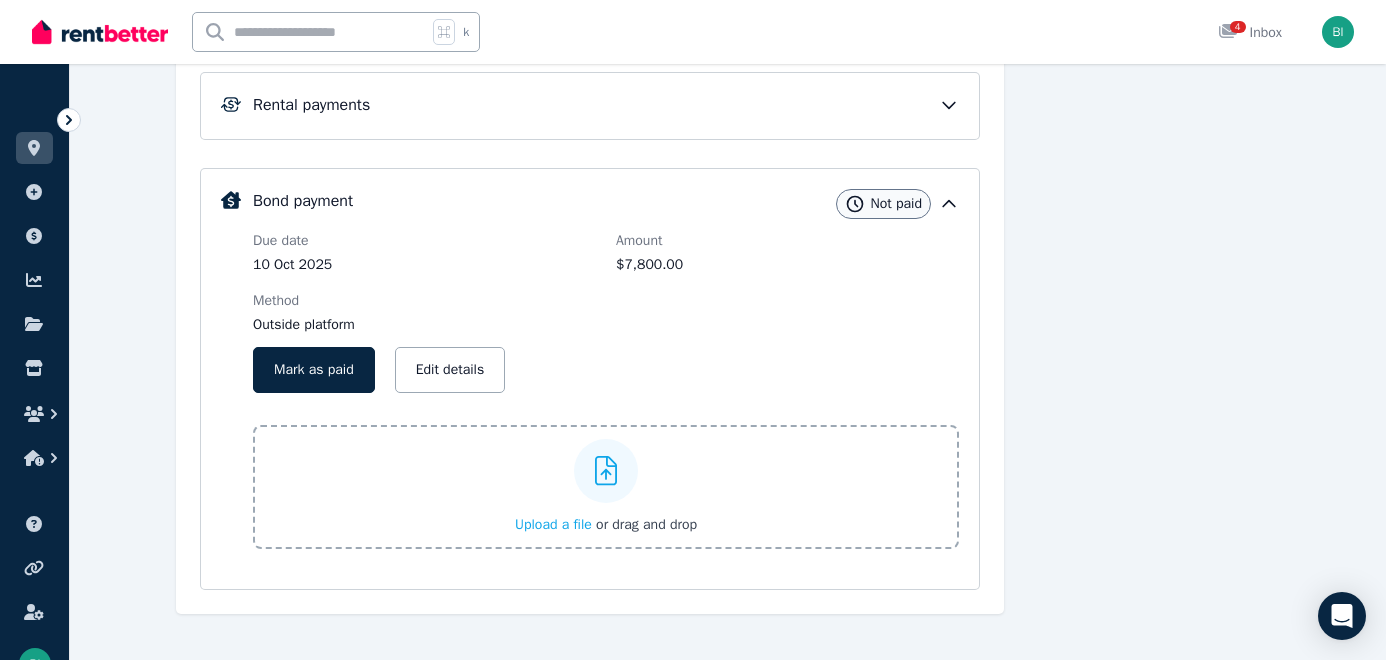 scroll, scrollTop: 614, scrollLeft: 0, axis: vertical 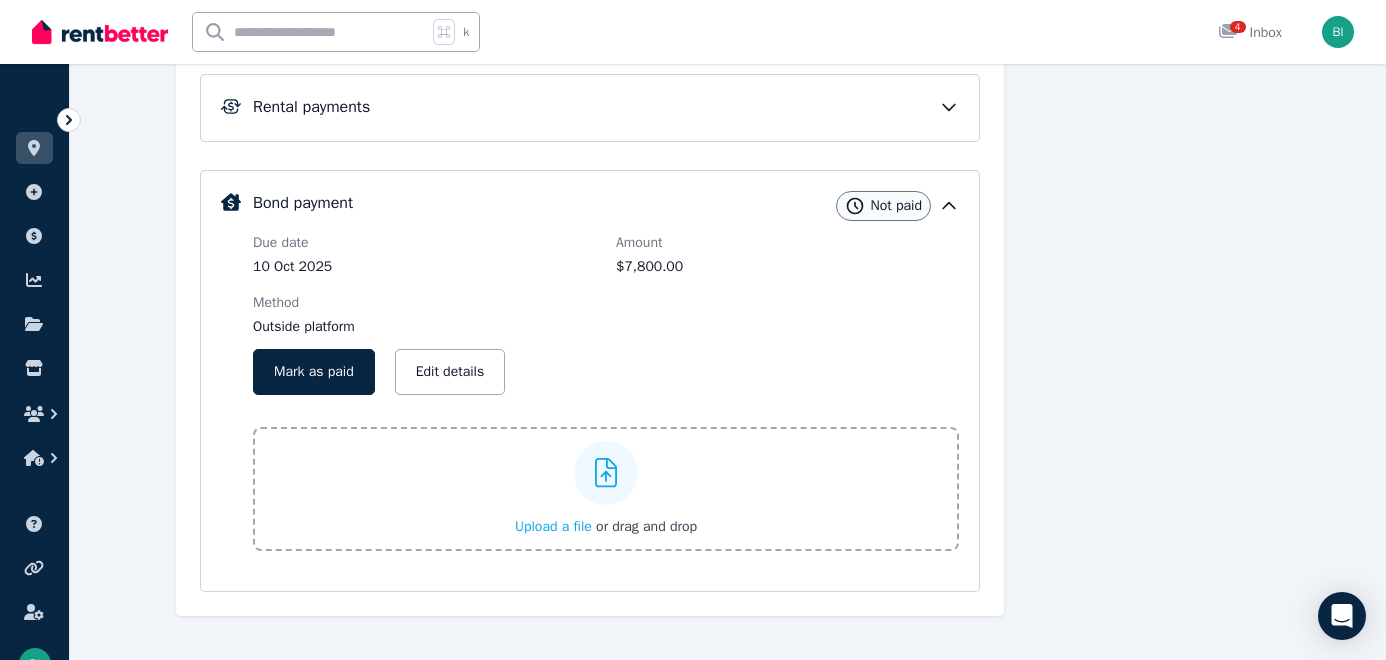 click 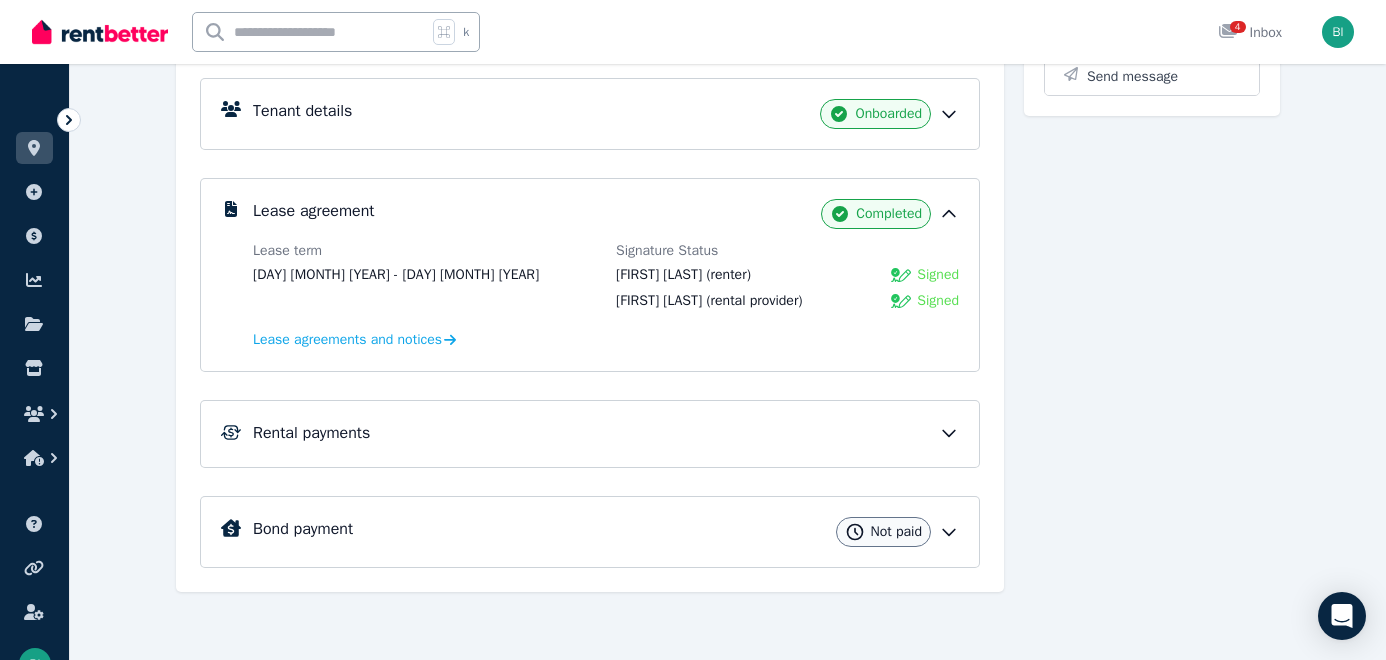 scroll, scrollTop: 288, scrollLeft: 0, axis: vertical 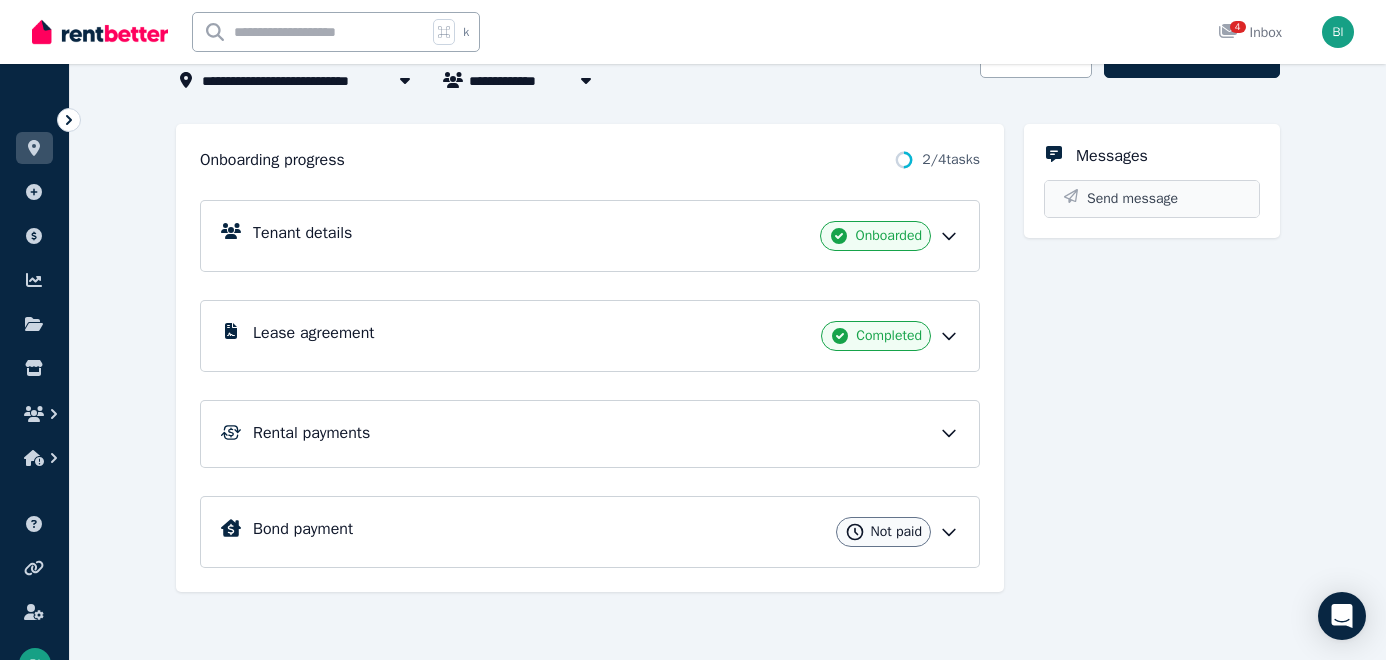 click on "Send message" at bounding box center [1152, 199] 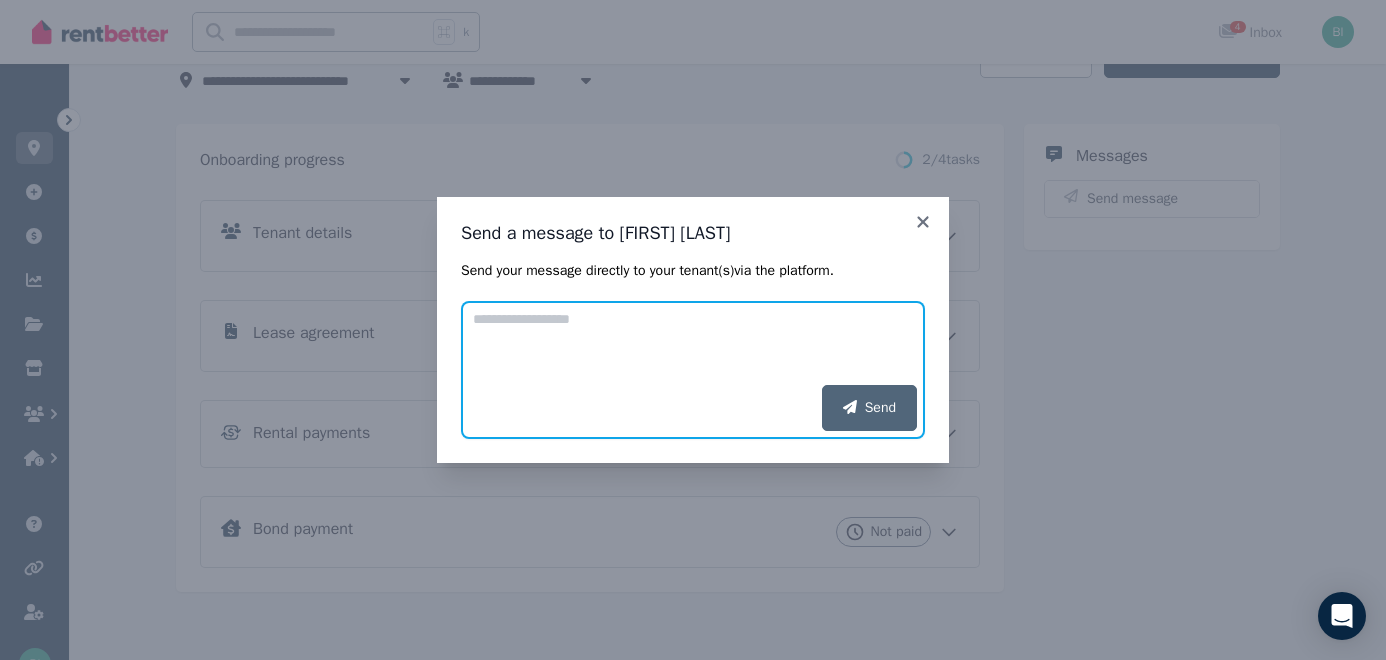click on "Add your message" at bounding box center (693, 343) 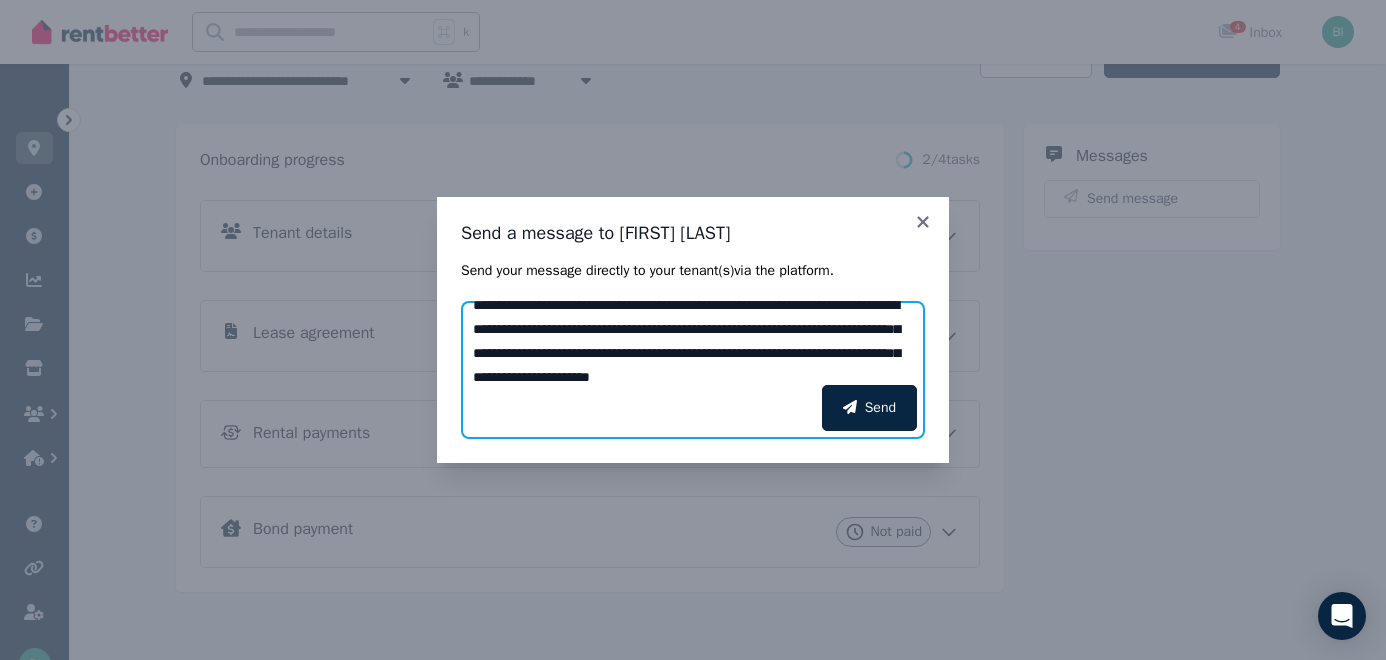 scroll, scrollTop: 38, scrollLeft: 0, axis: vertical 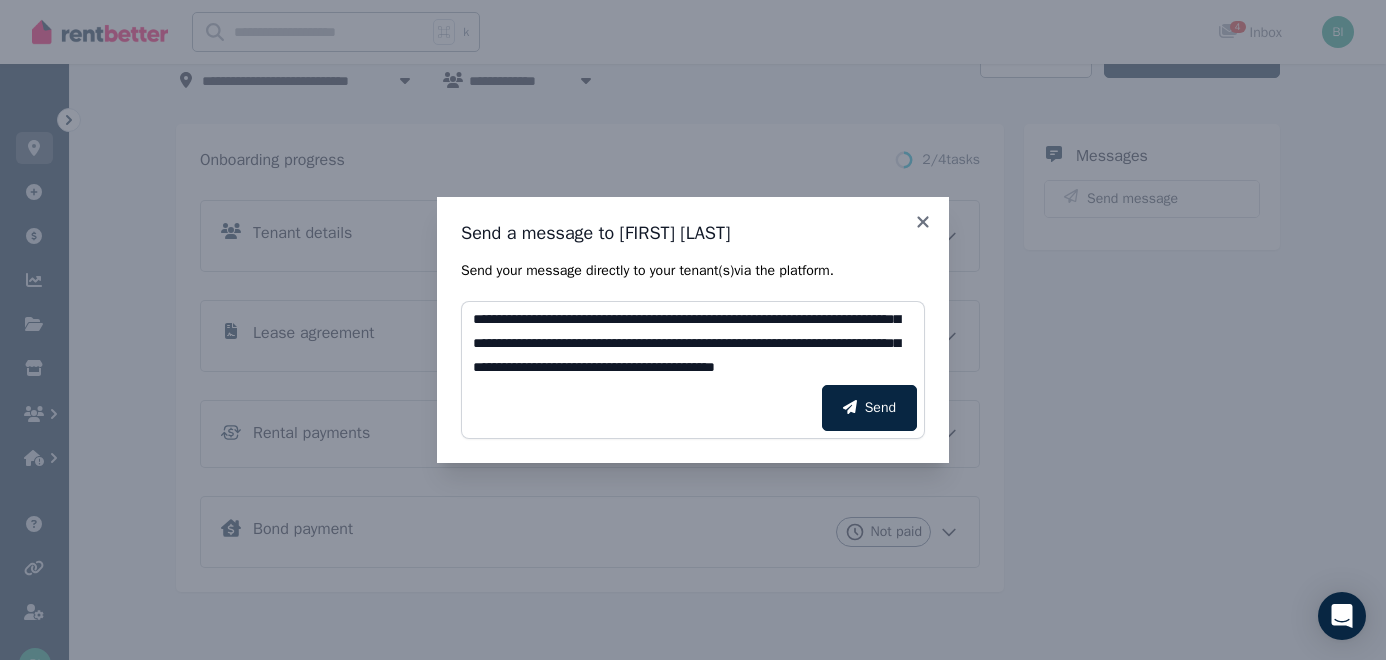 click on "Send" at bounding box center [693, 408] 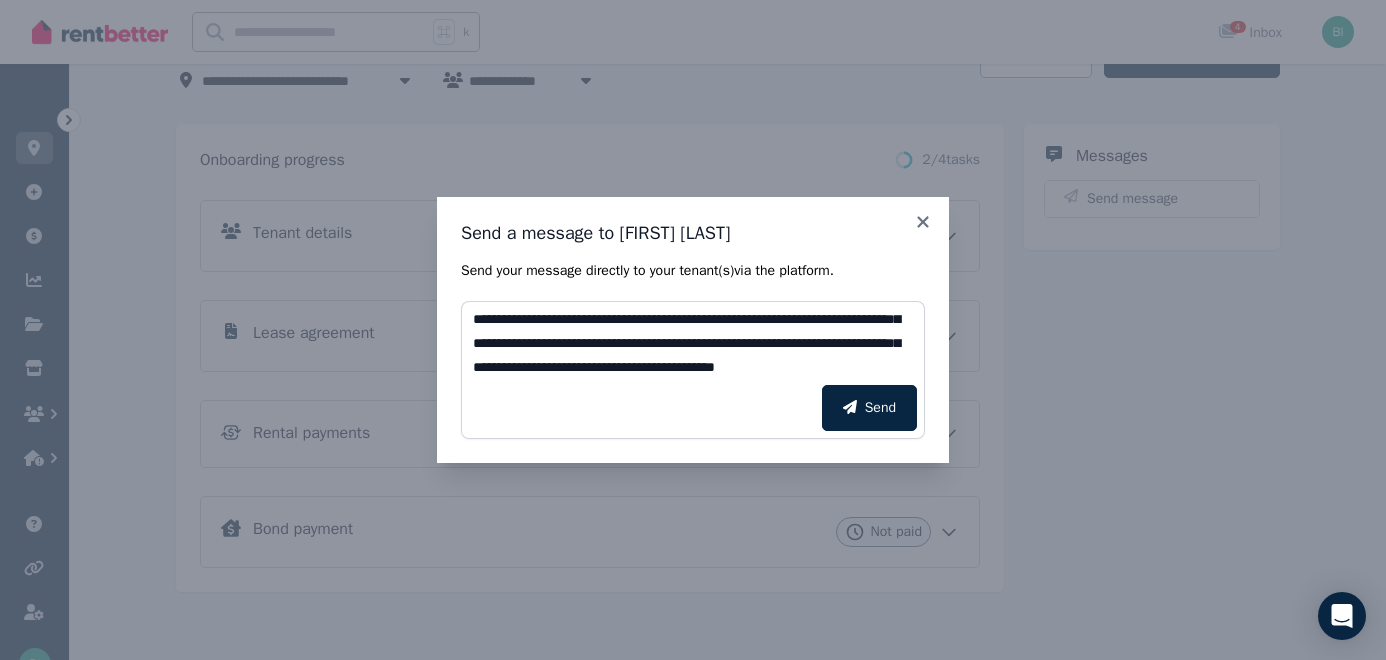 click on "Send" at bounding box center [693, 408] 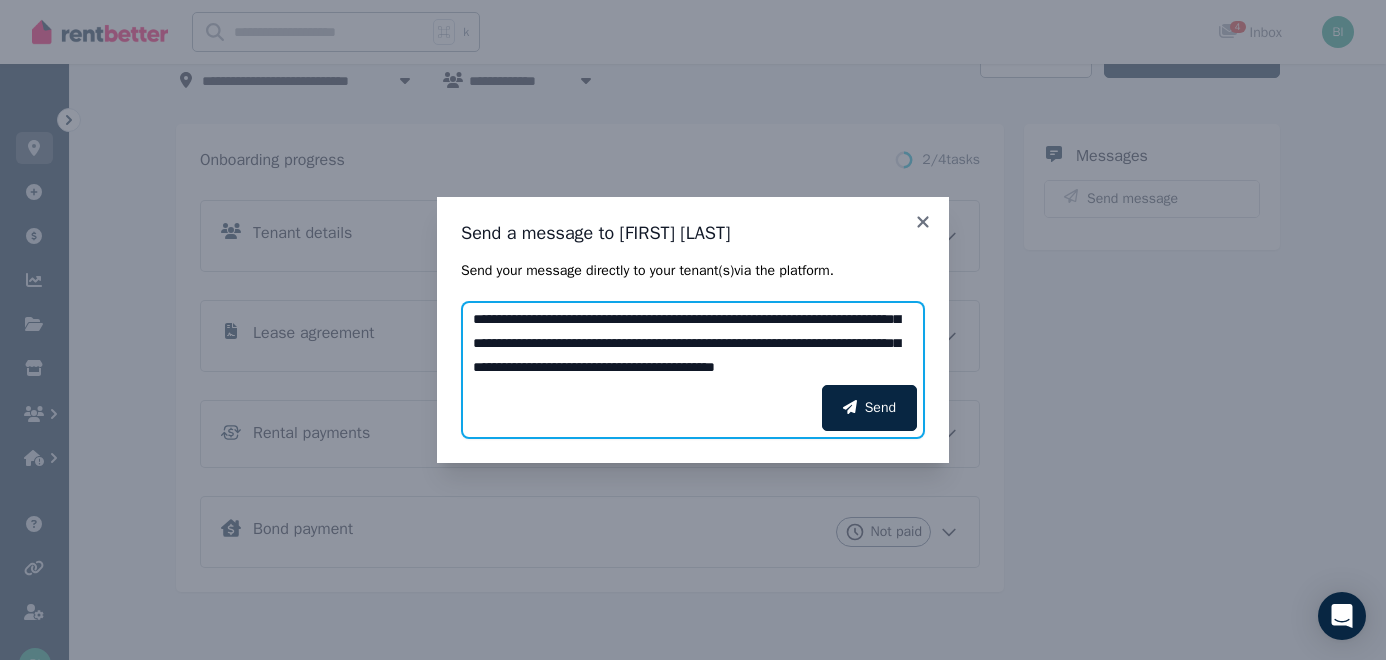 click on "**********" at bounding box center (693, 343) 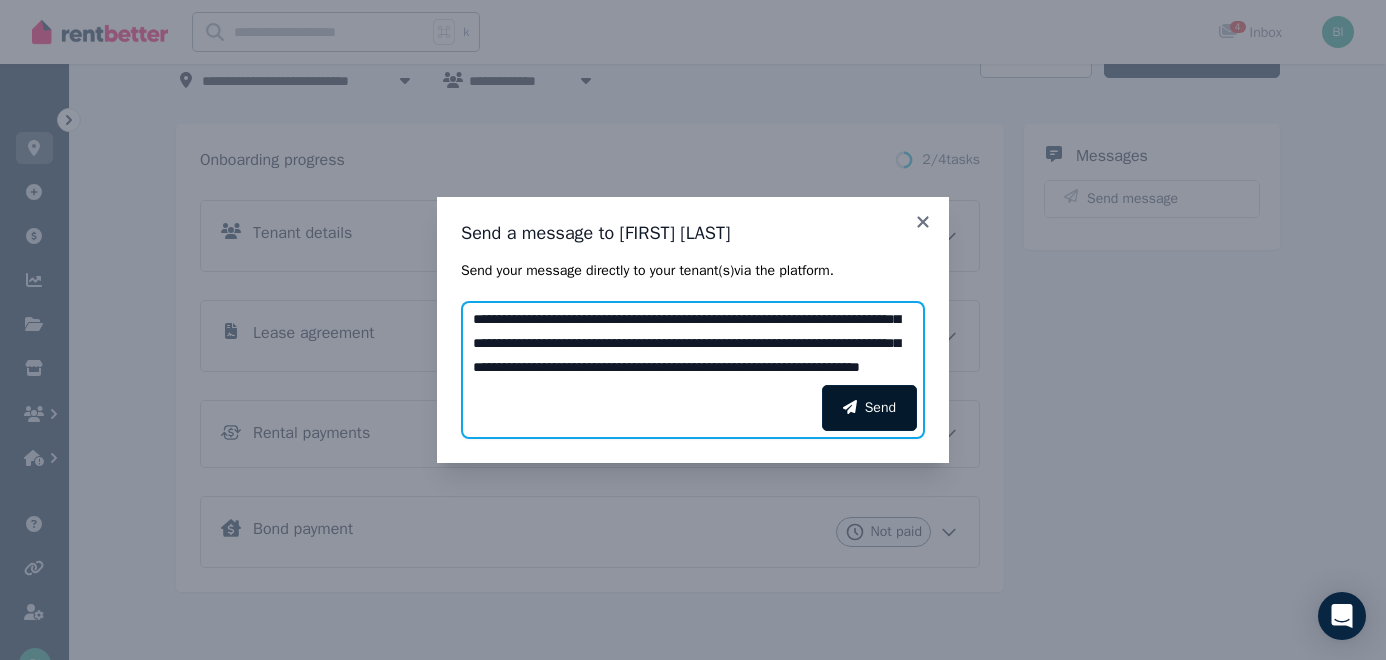 type on "**********" 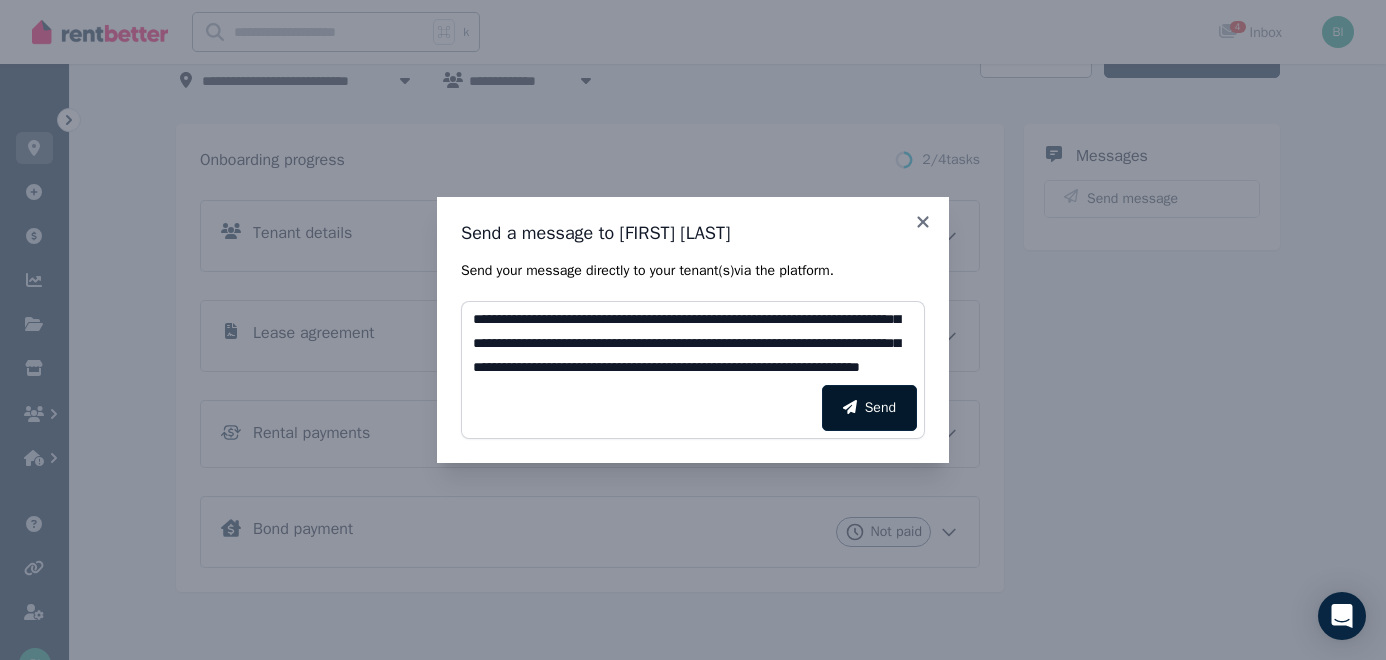 click on "Send" at bounding box center [869, 408] 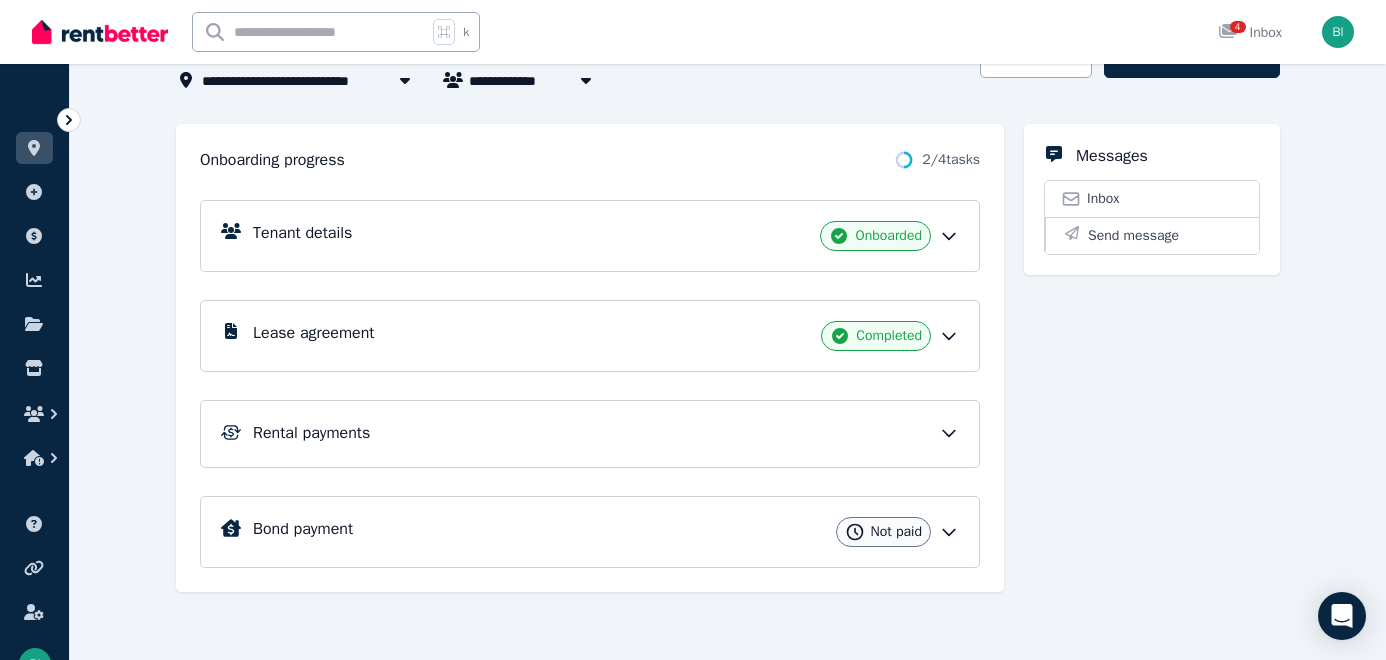 click on "**********" at bounding box center [728, 339] 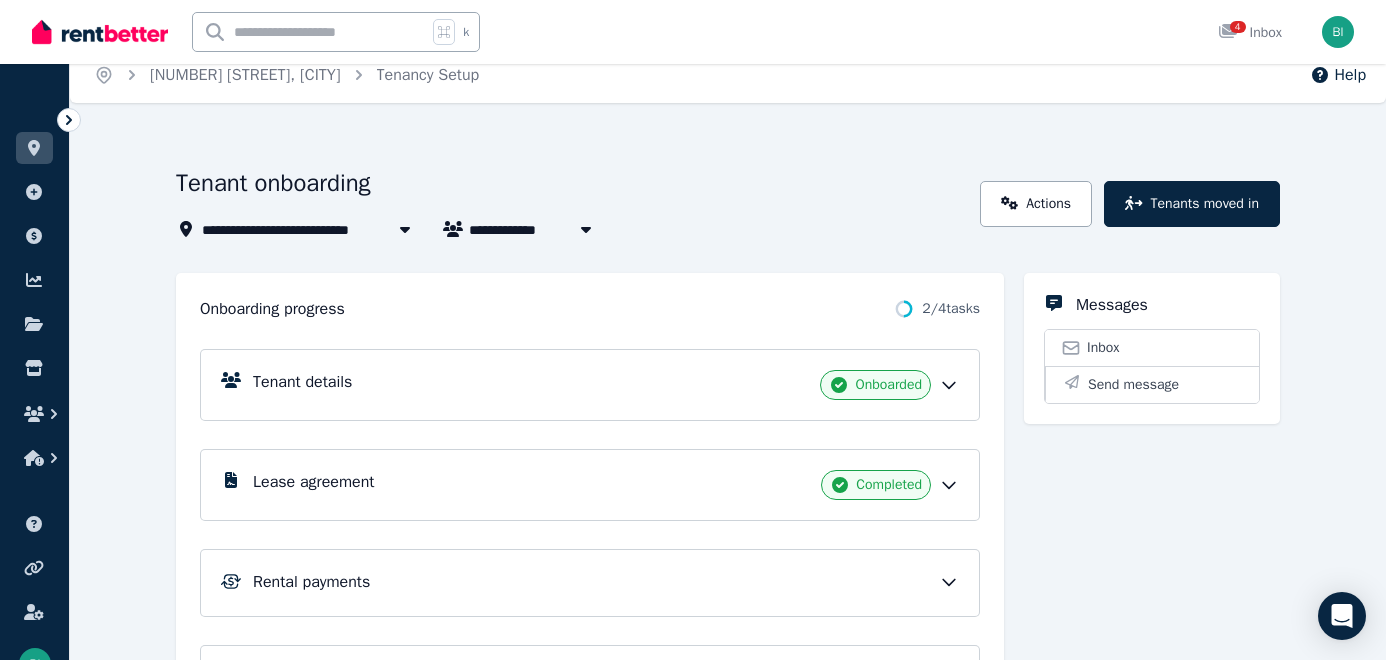 scroll, scrollTop: 0, scrollLeft: 0, axis: both 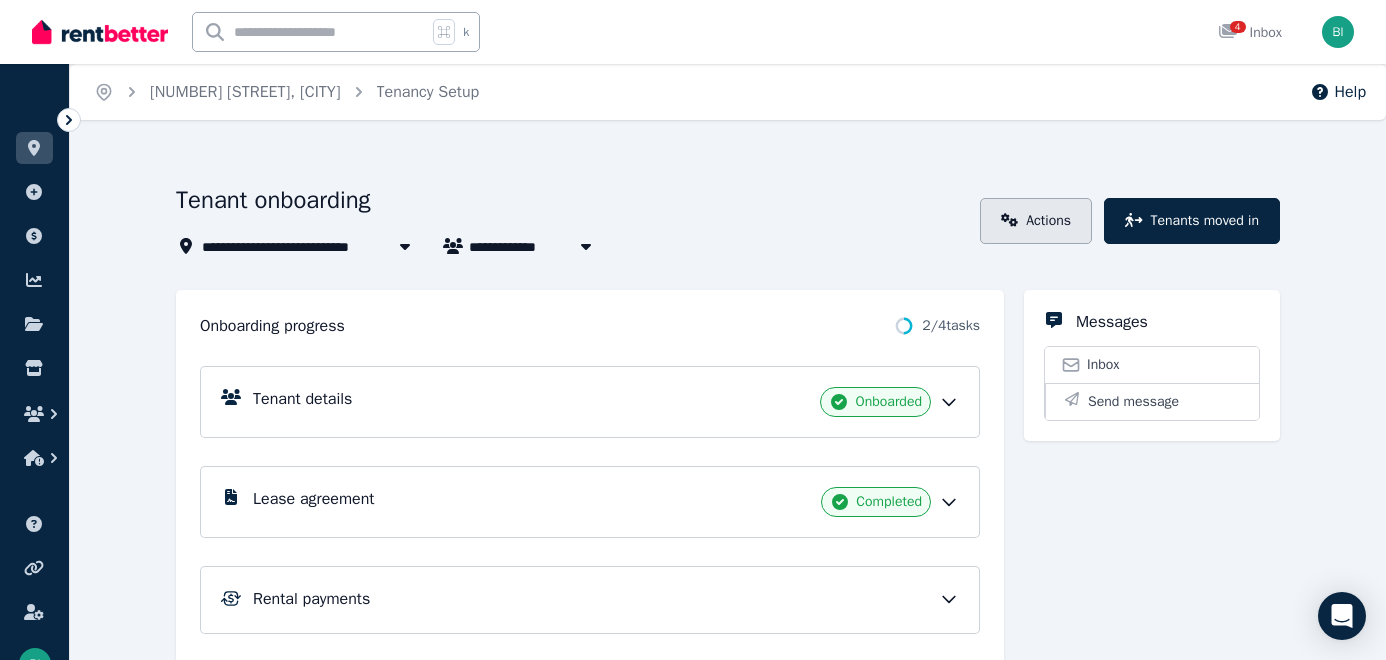 click on "Actions" at bounding box center [1036, 221] 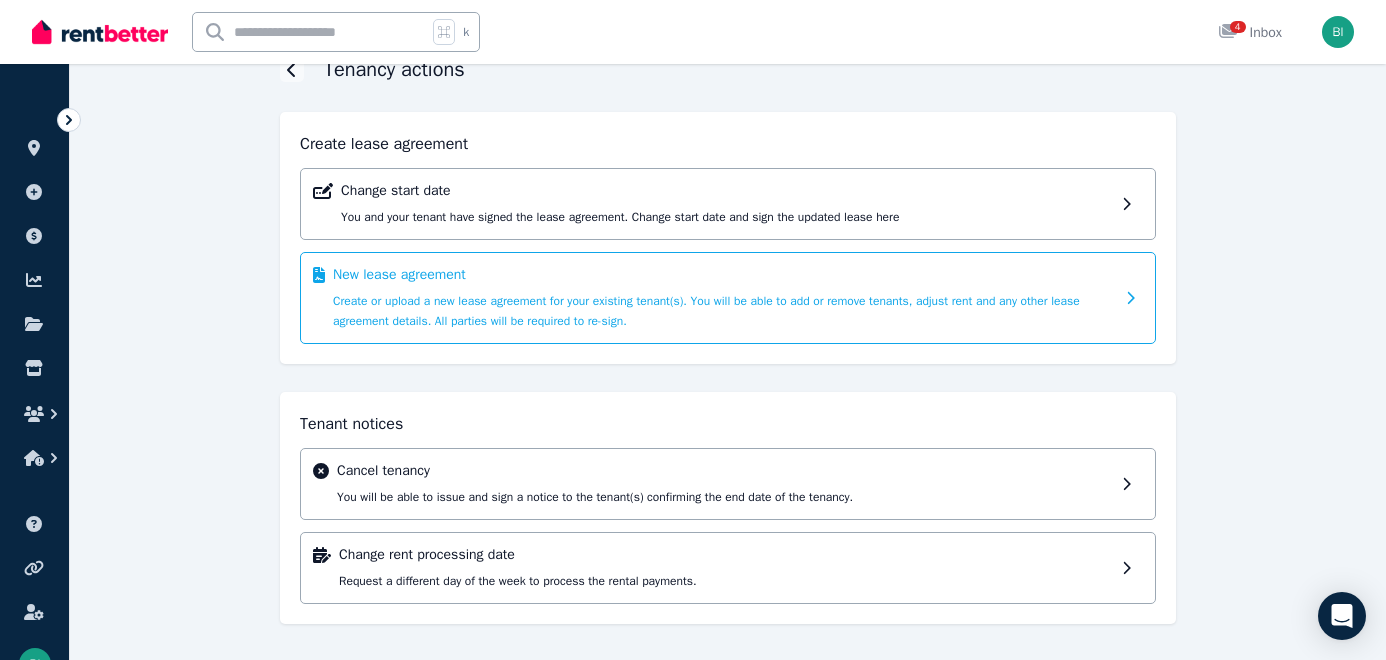 scroll, scrollTop: 0, scrollLeft: 0, axis: both 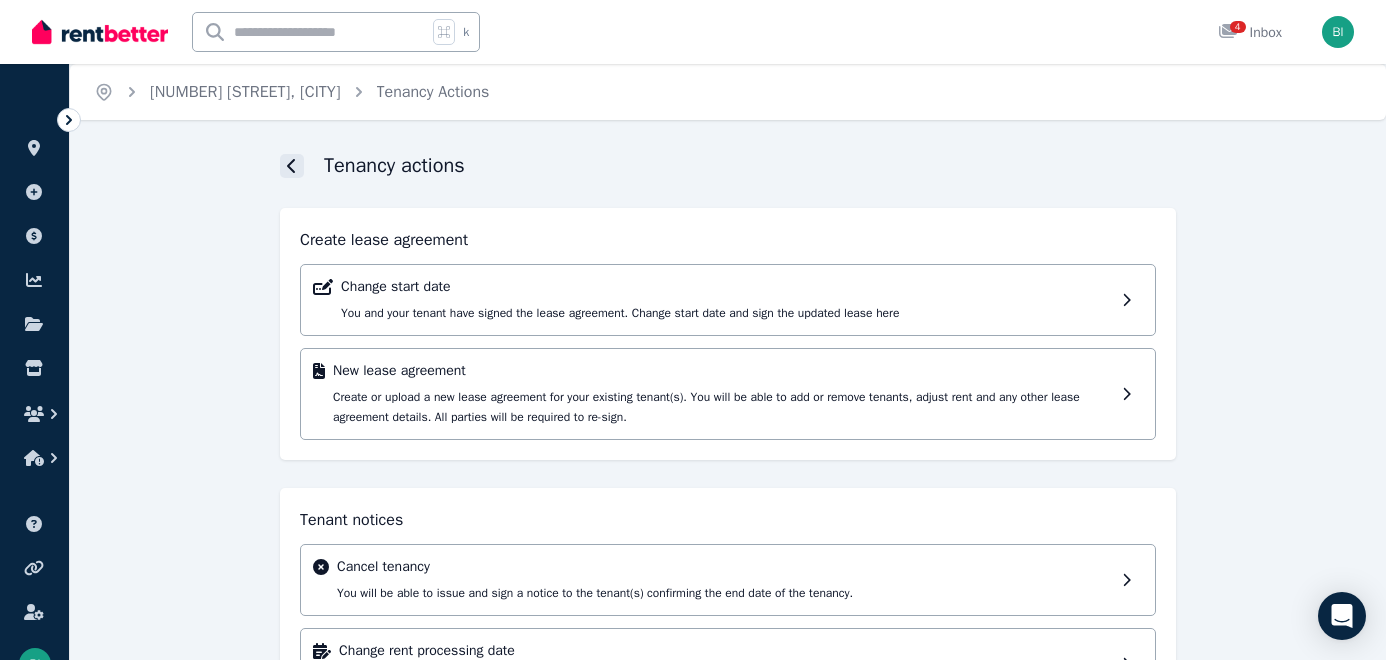 click 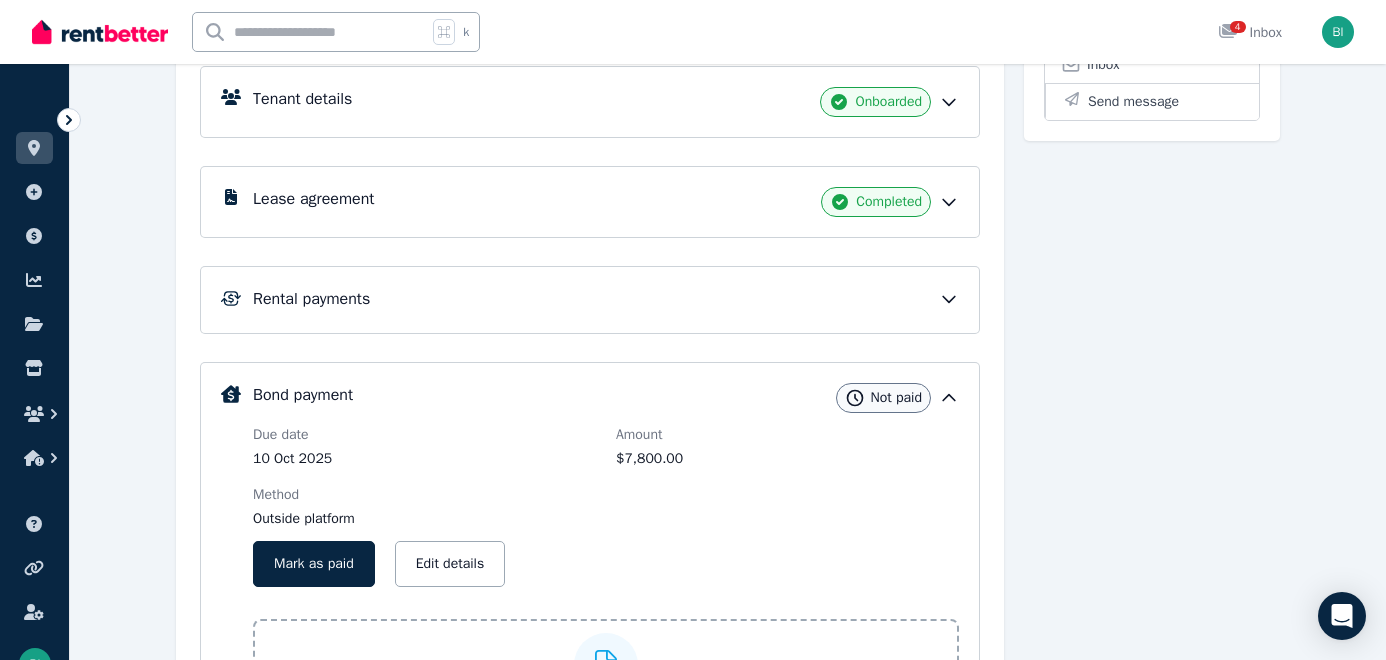 scroll, scrollTop: 301, scrollLeft: 0, axis: vertical 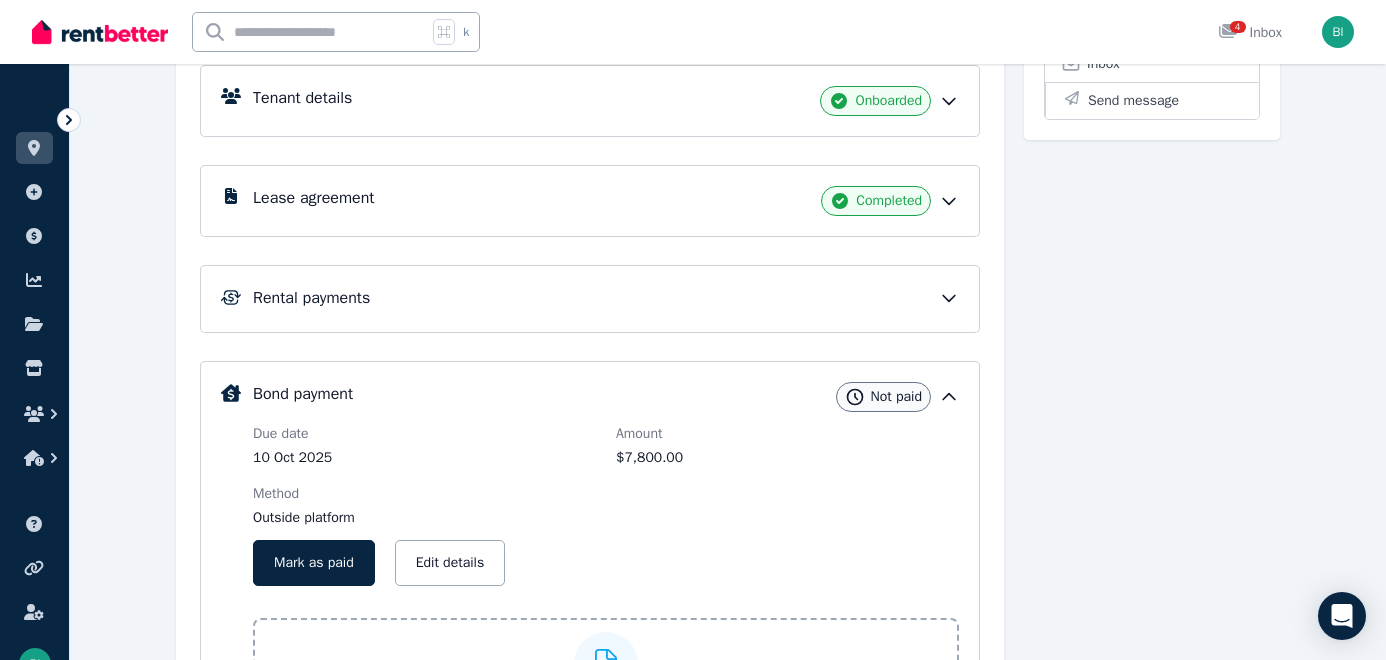 click on "Rental payments" at bounding box center (311, 298) 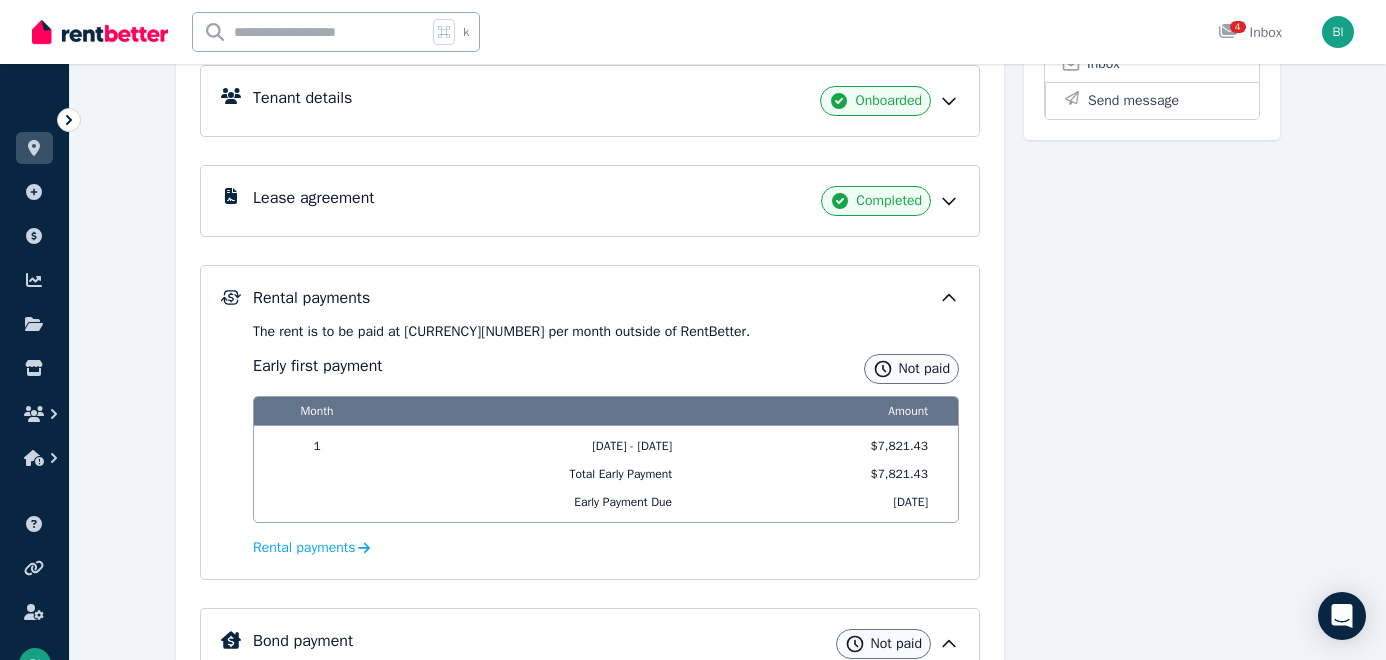 scroll, scrollTop: 402, scrollLeft: 0, axis: vertical 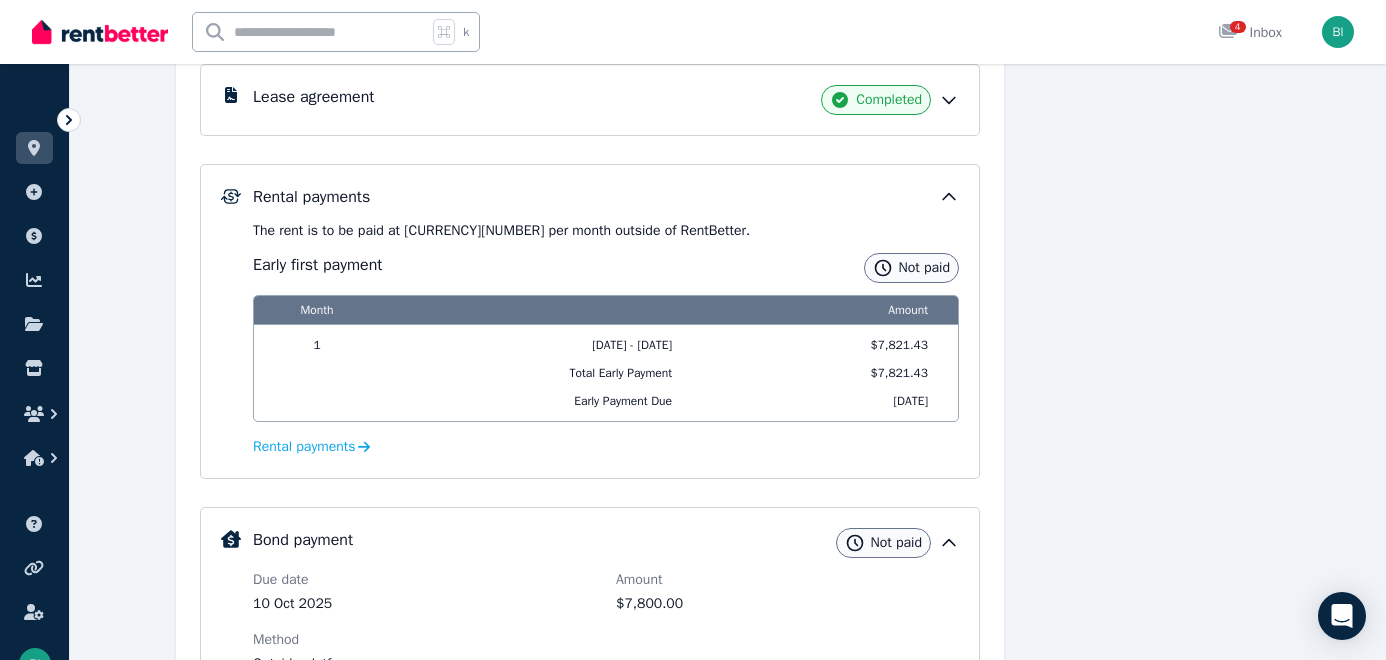 click 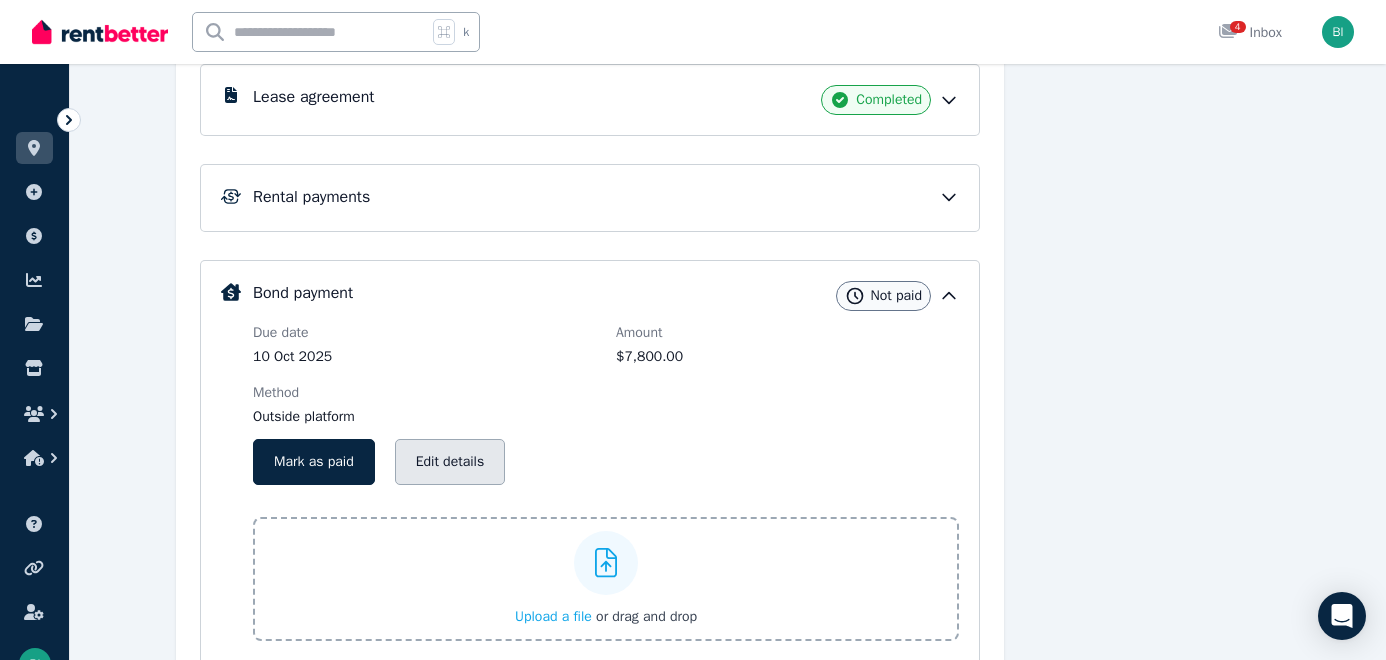 click on "Edit details" at bounding box center [450, 462] 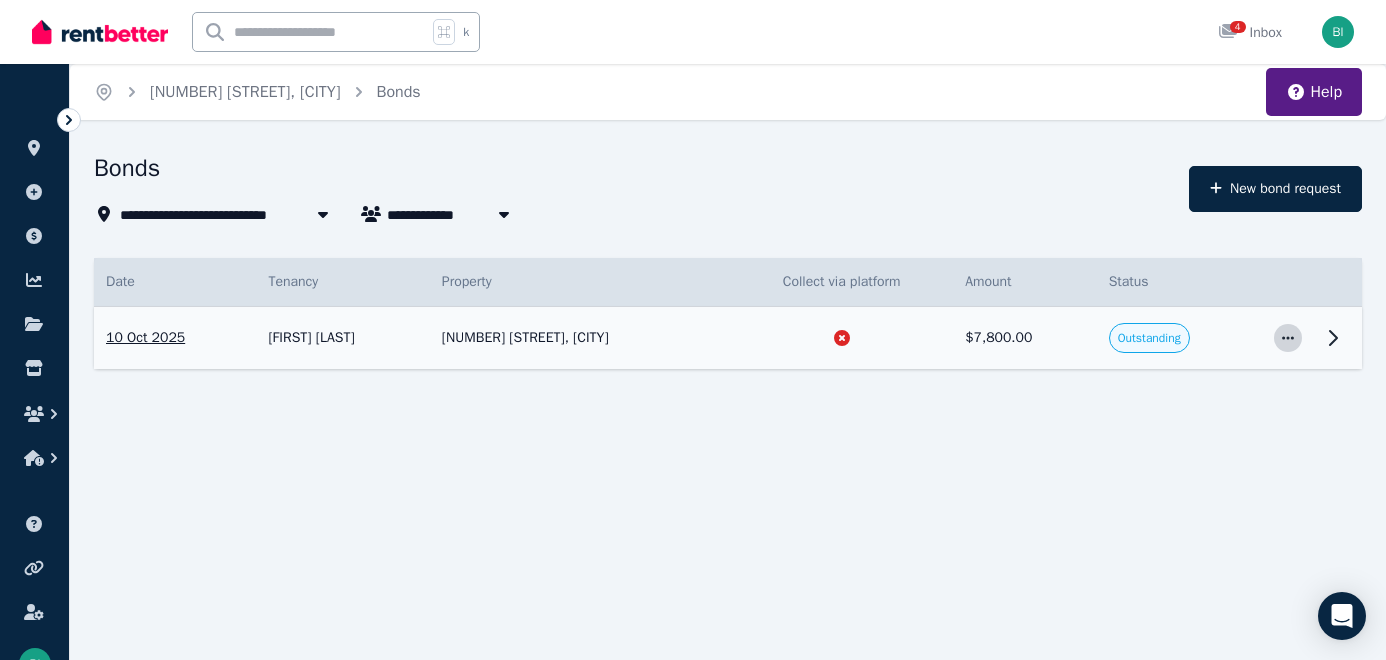 click 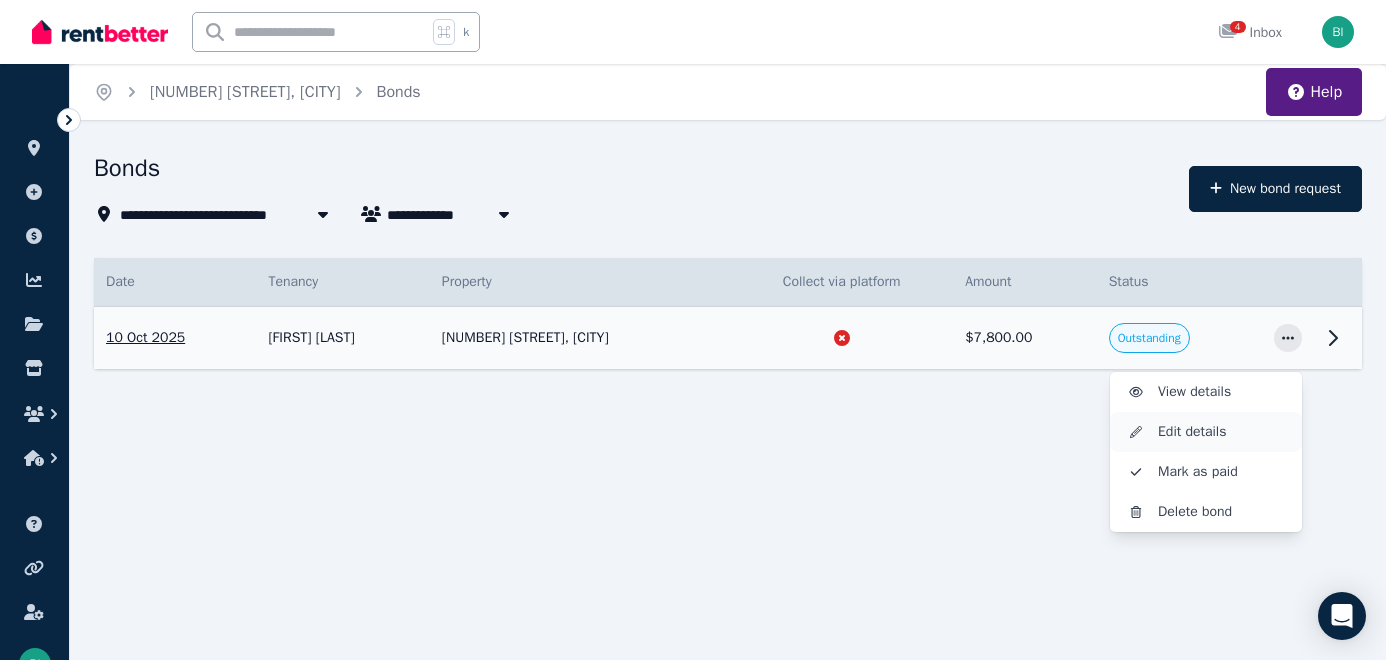 click on "Edit details" at bounding box center (1222, 432) 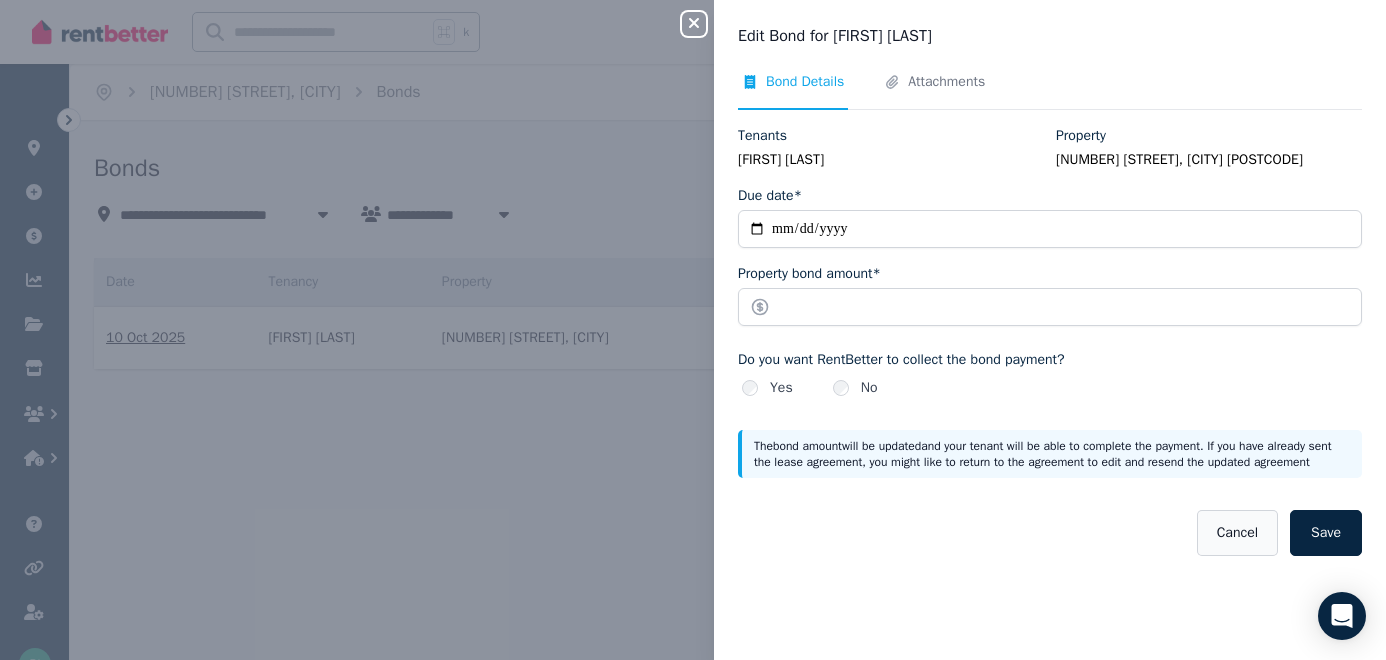 click on "Cancel" at bounding box center (1237, 533) 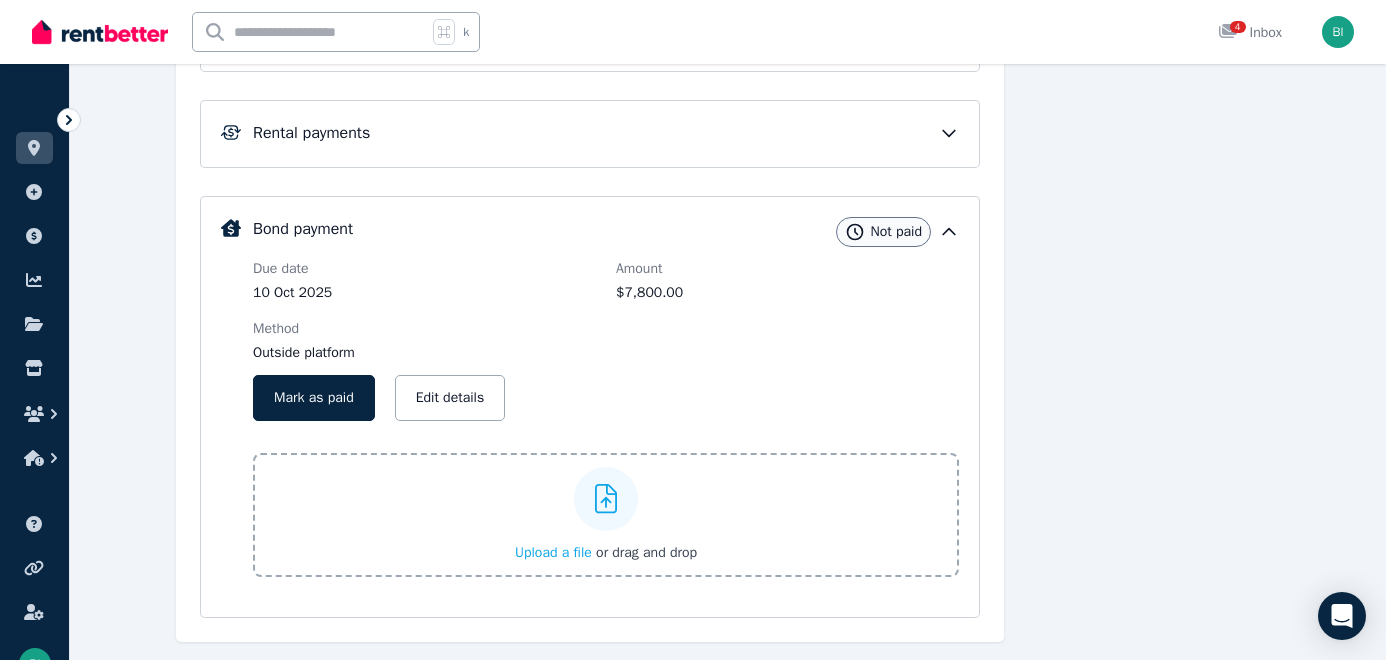 scroll, scrollTop: 469, scrollLeft: 0, axis: vertical 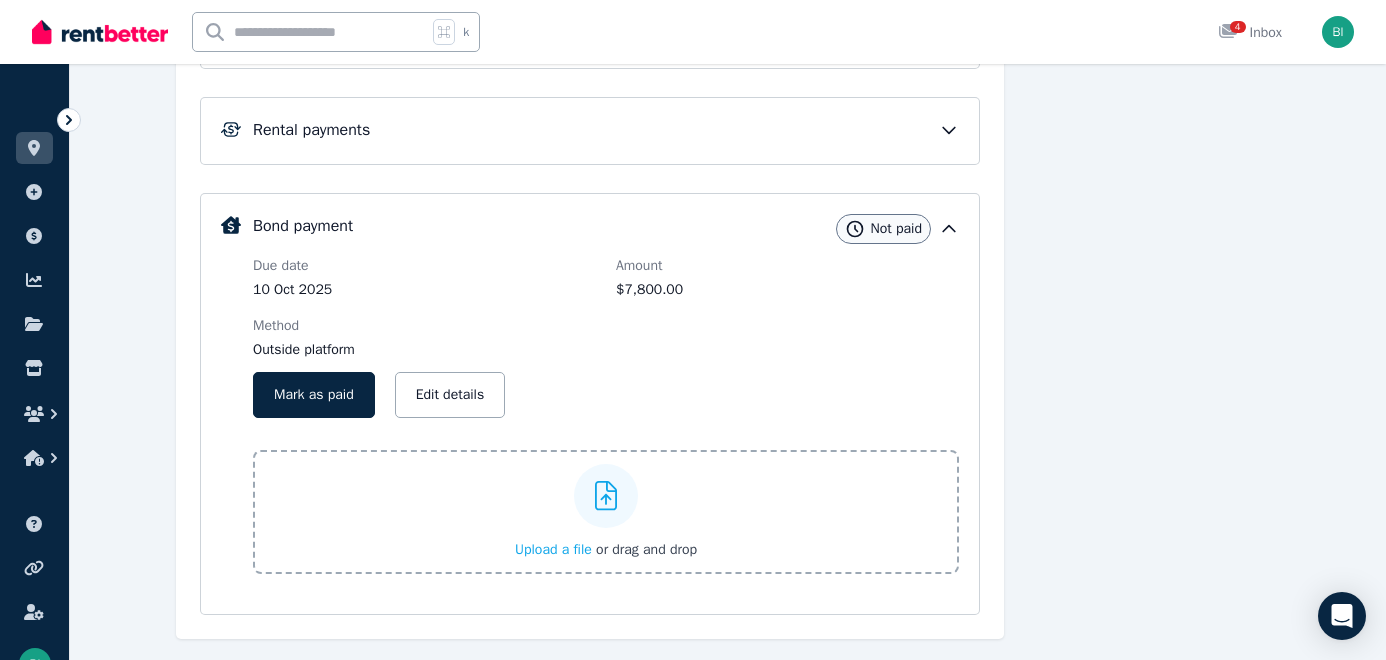 click 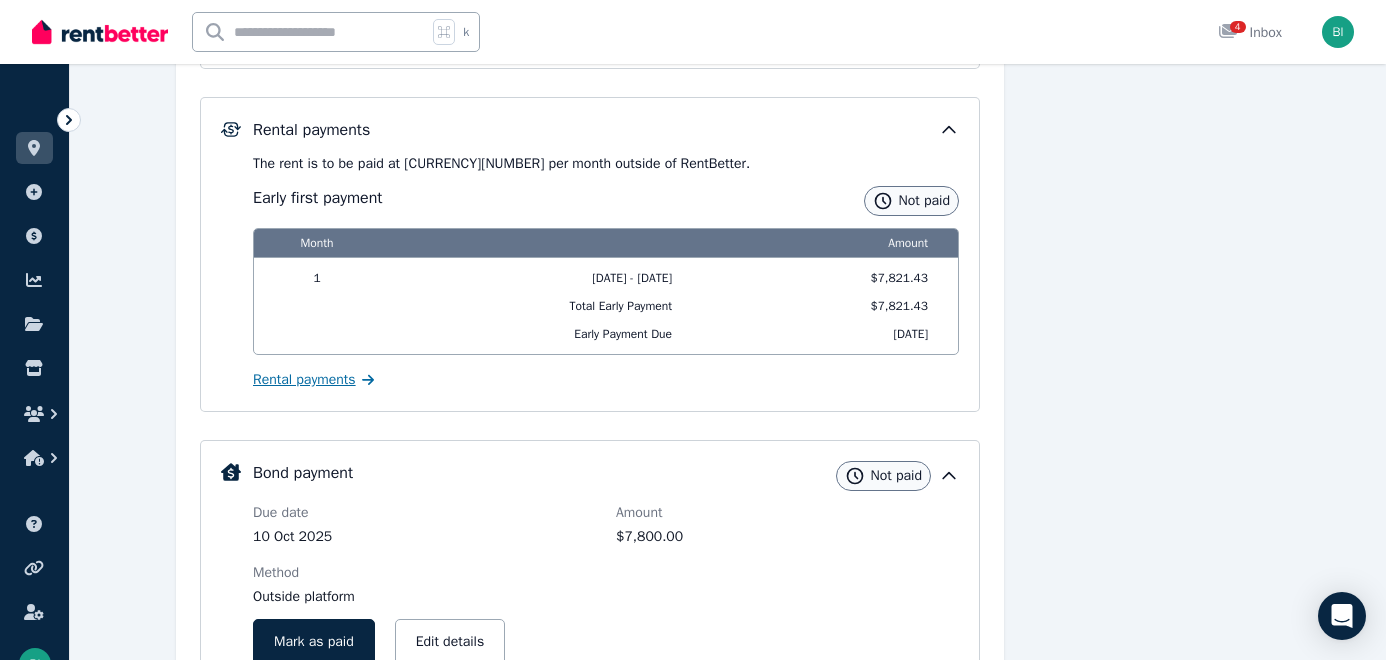 click on "Rental payments" at bounding box center (304, 380) 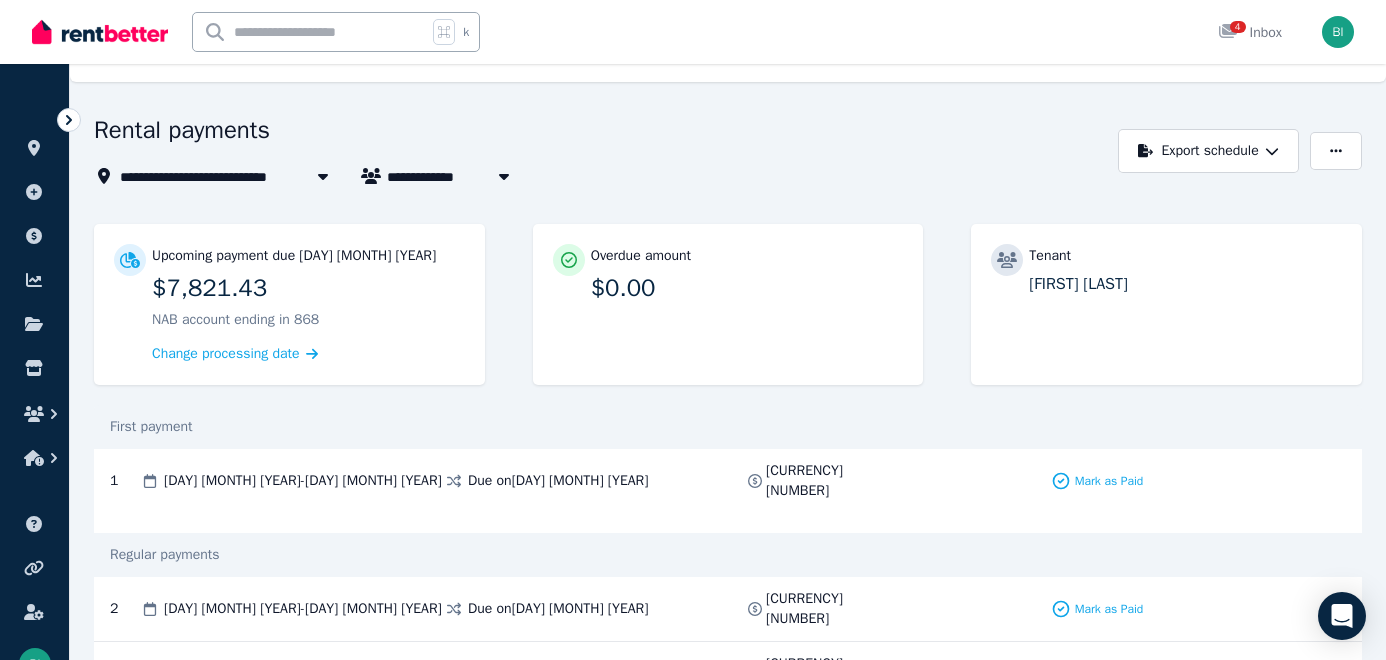 scroll, scrollTop: 42, scrollLeft: 0, axis: vertical 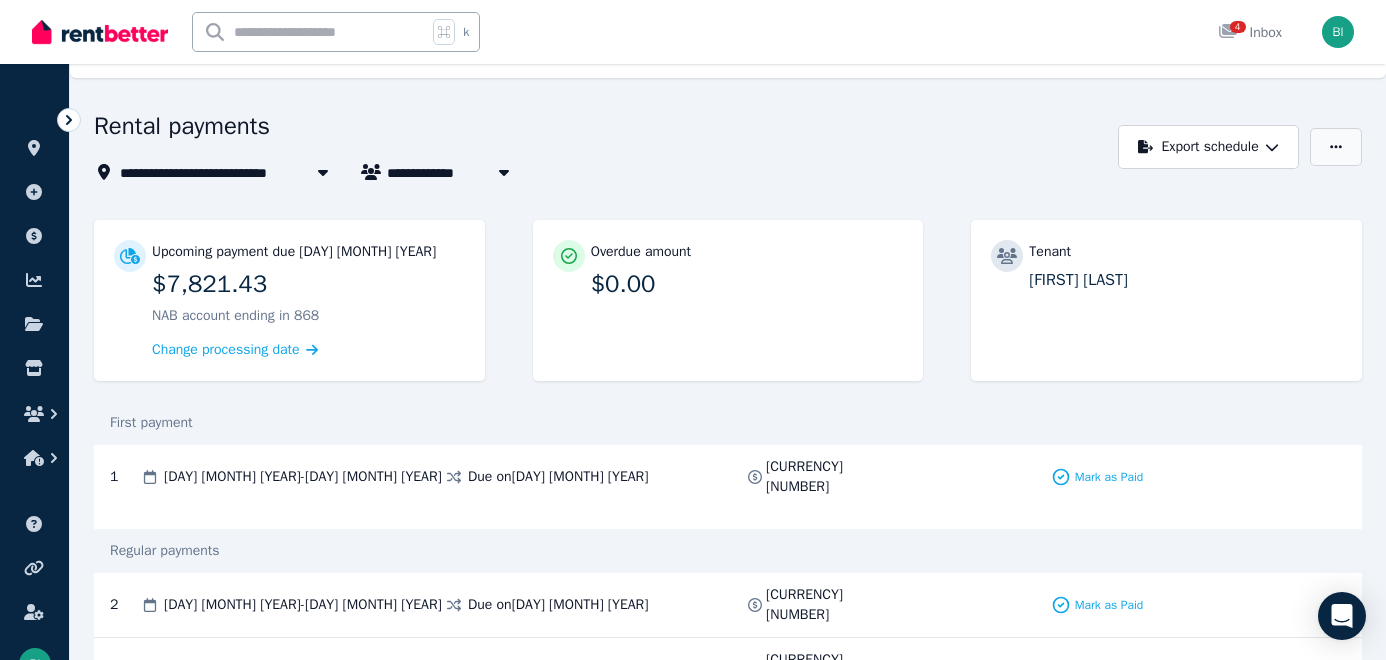 click at bounding box center [1336, 147] 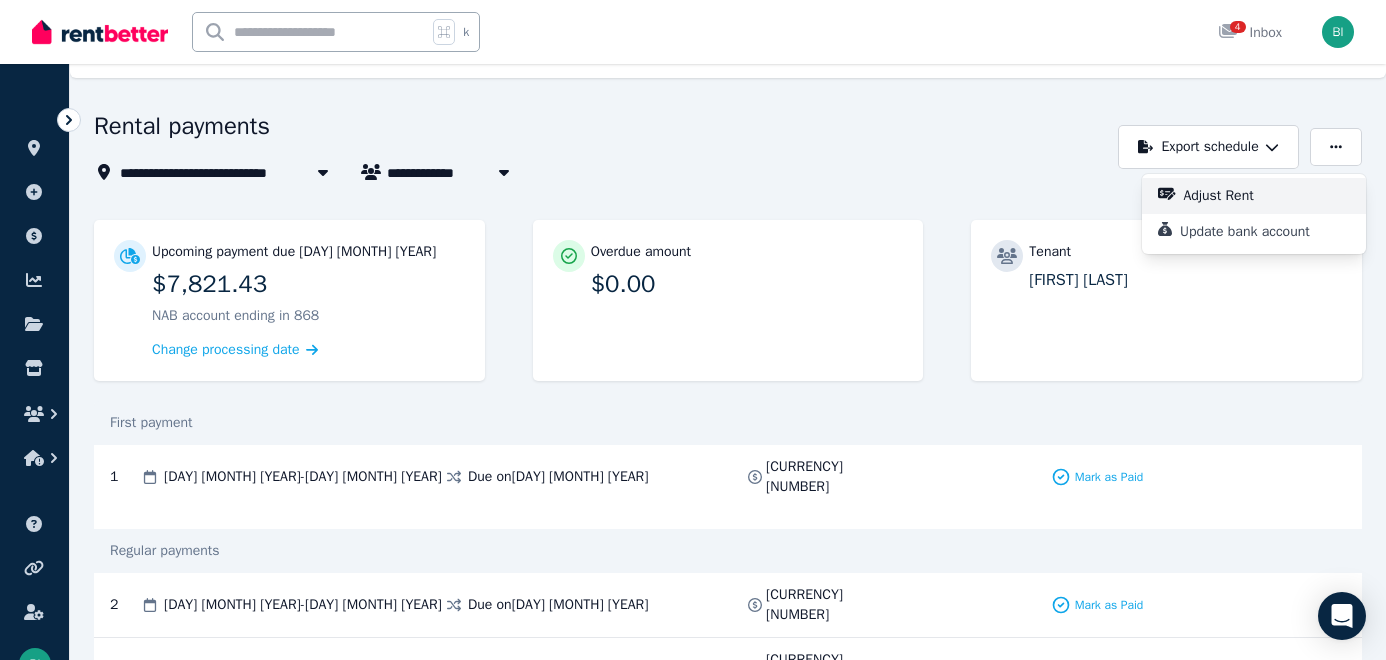 click on "Adjust Rent" at bounding box center [1227, 196] 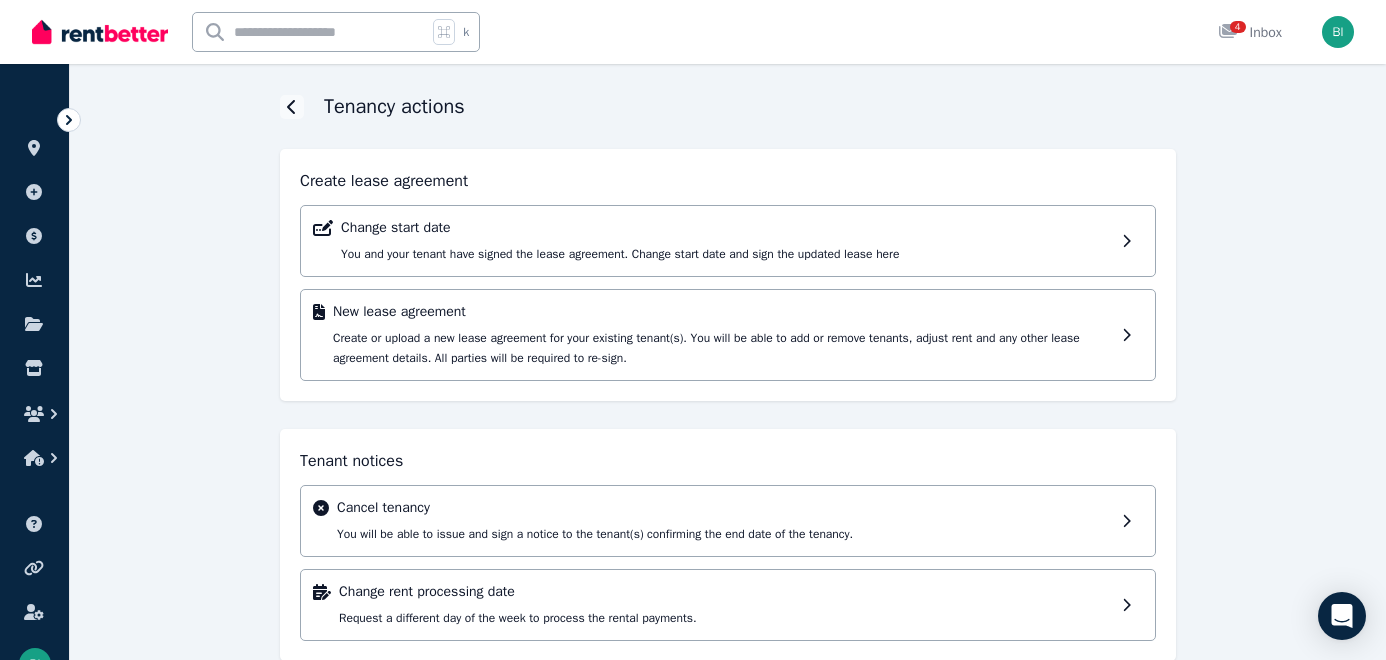 scroll, scrollTop: 96, scrollLeft: 0, axis: vertical 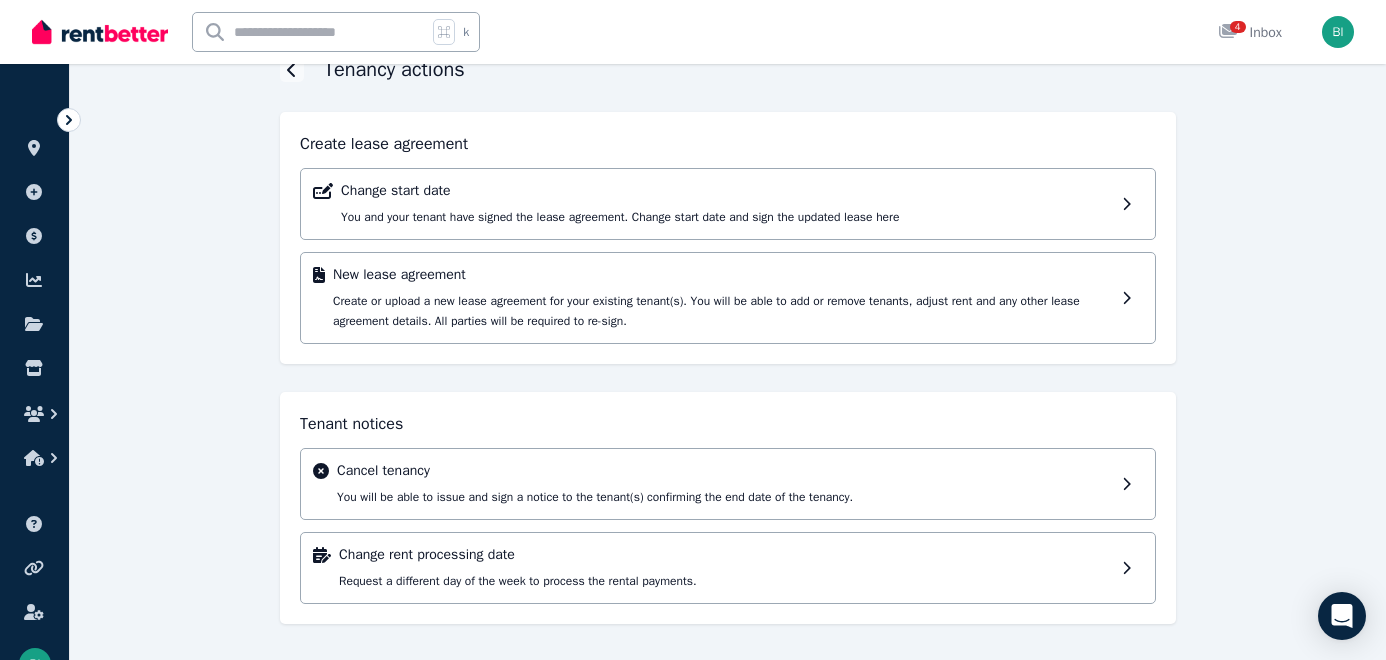 click on "Create lease agreement Change start date You and your tenant have signed the lease agreement. Change start date and sign the updated lease here New lease agreement Create or upload a new lease agreement for your existing tenant(s). You will be able to add or remove tenants, adjust rent and any other lease agreement details. All parties will be required to re-sign." at bounding box center [728, 238] 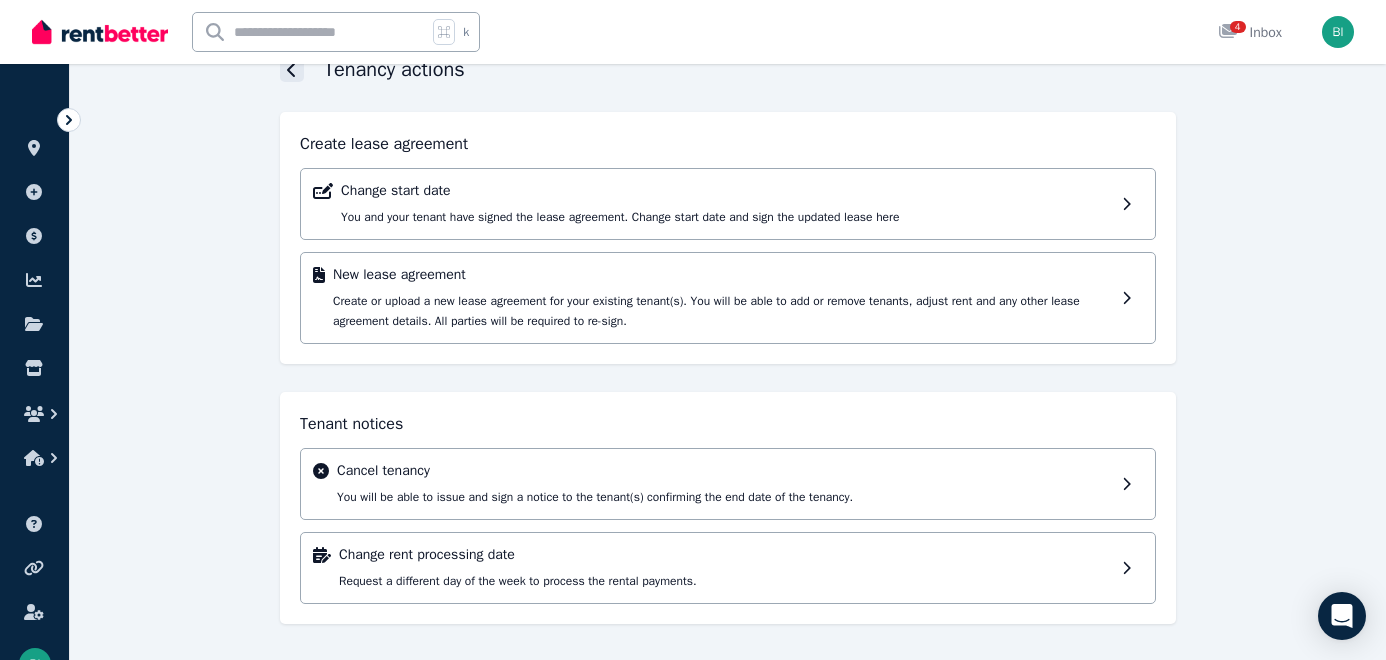 click at bounding box center [292, 70] 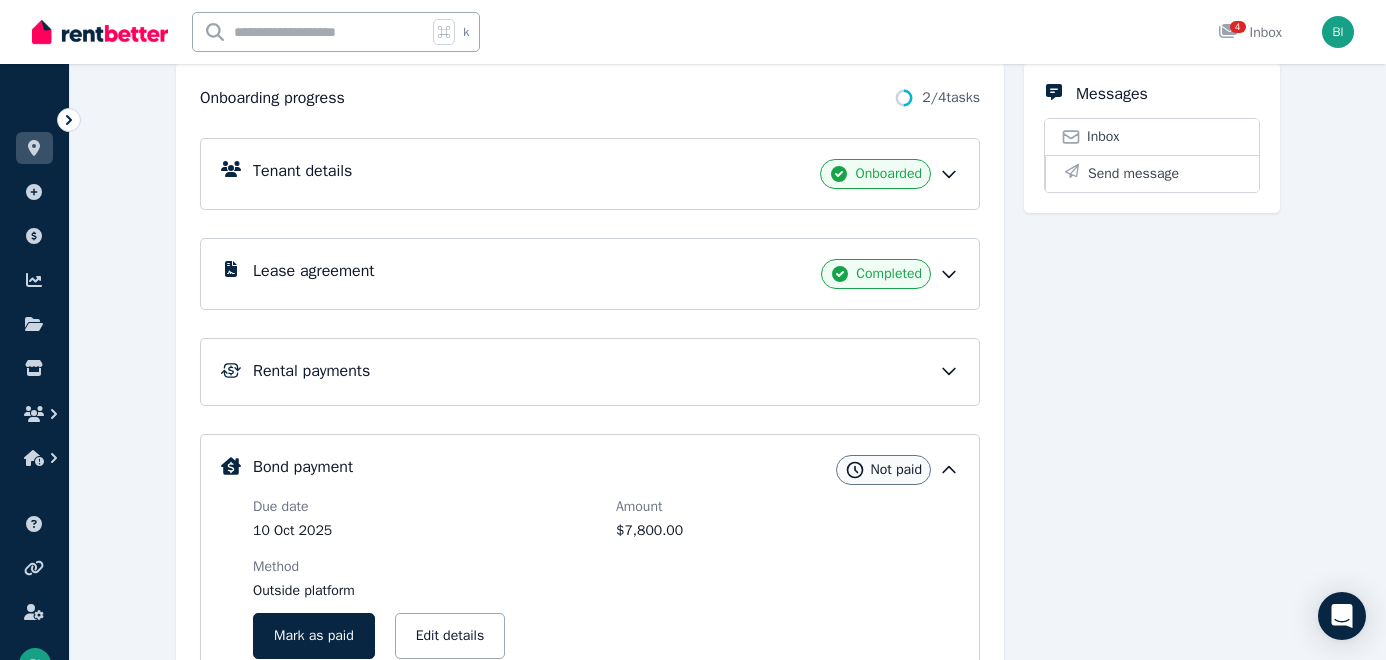 scroll, scrollTop: 231, scrollLeft: 0, axis: vertical 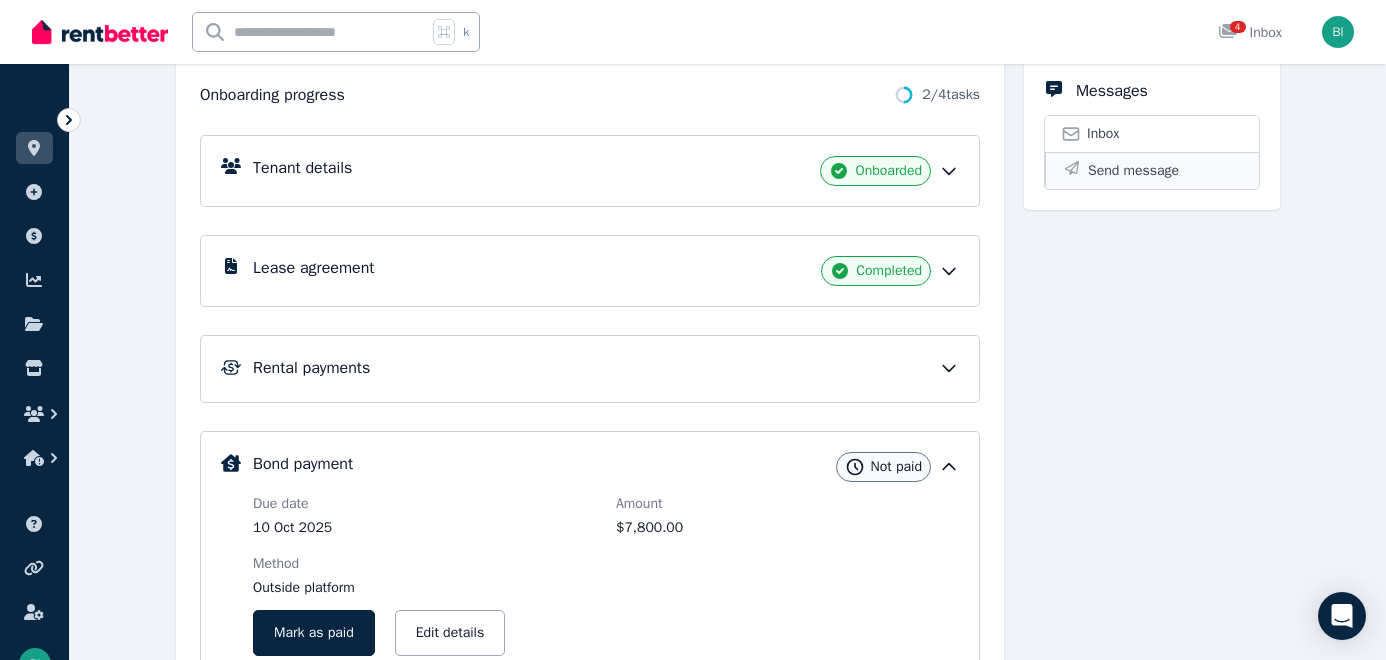 click on "Send message" at bounding box center [1133, 171] 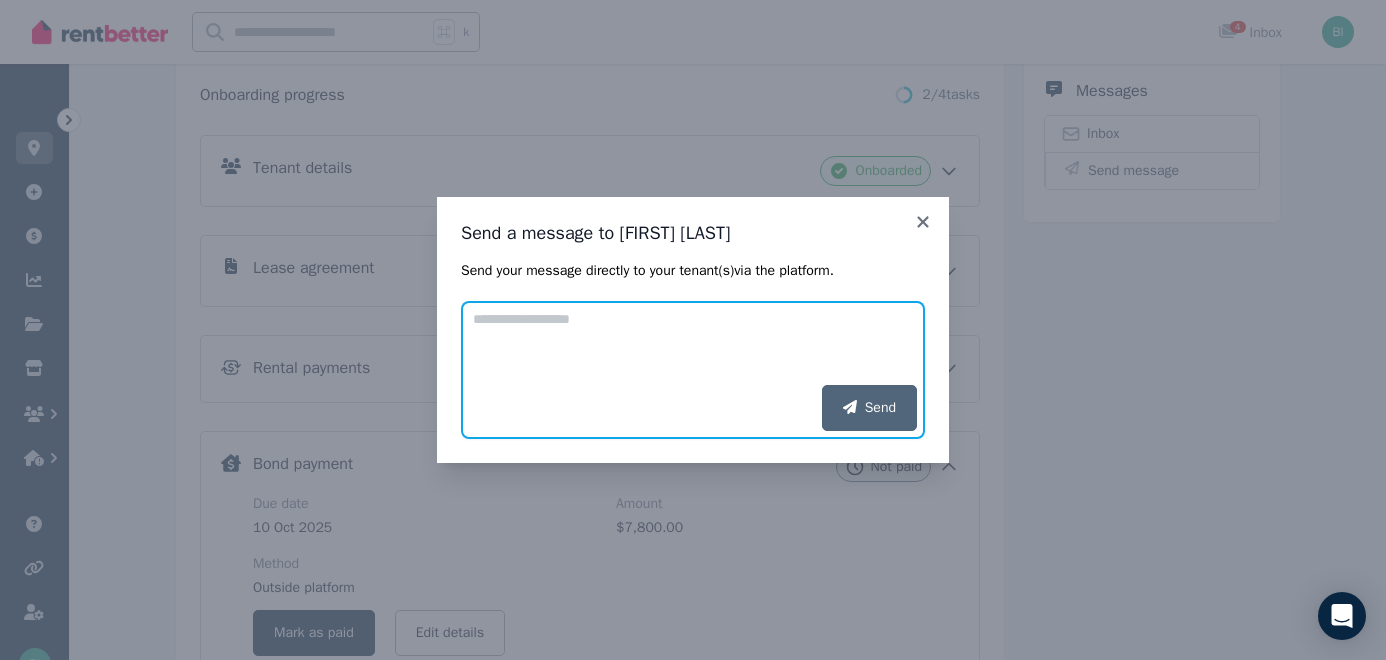 click on "Add your message" at bounding box center [693, 343] 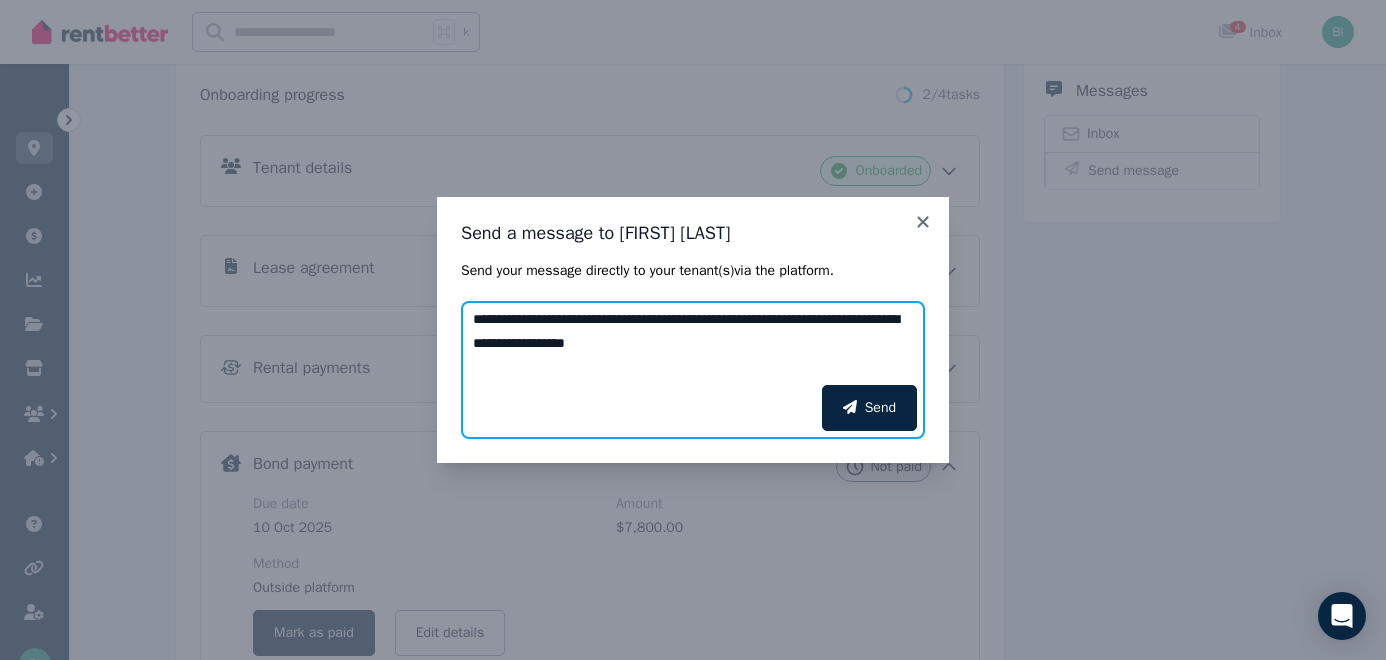 click on "**********" at bounding box center (693, 343) 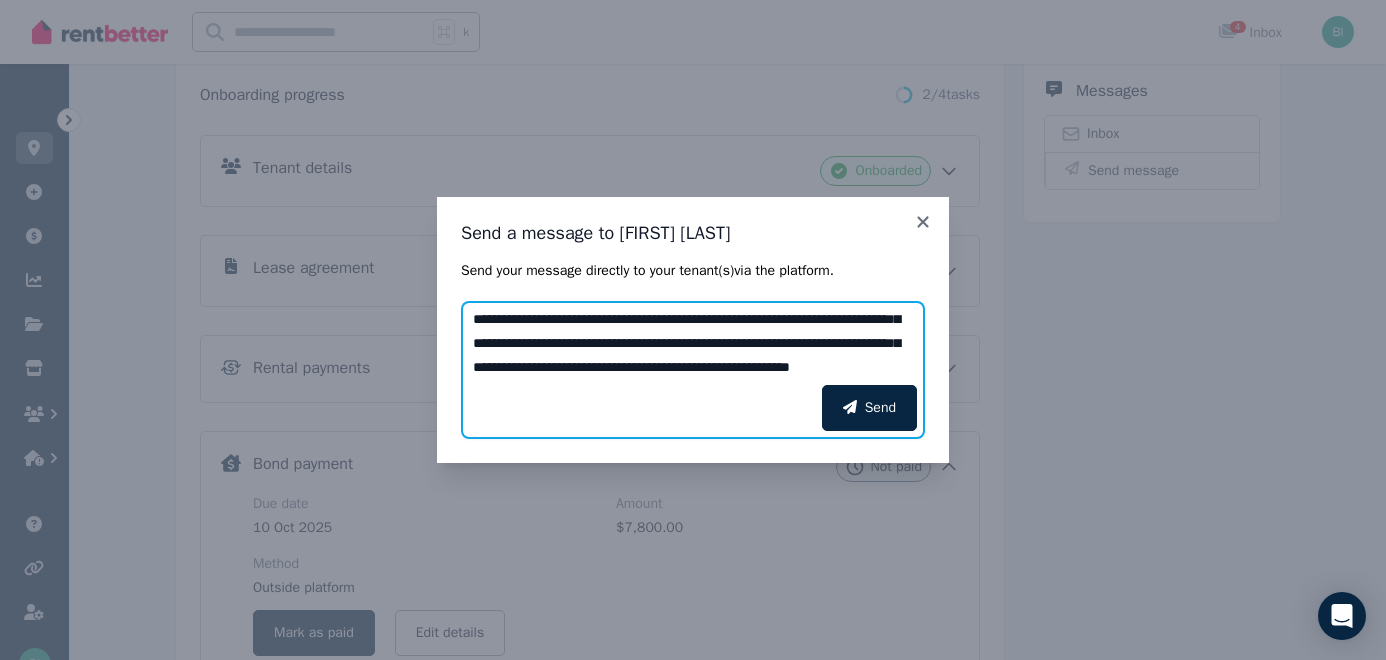 scroll, scrollTop: 86, scrollLeft: 0, axis: vertical 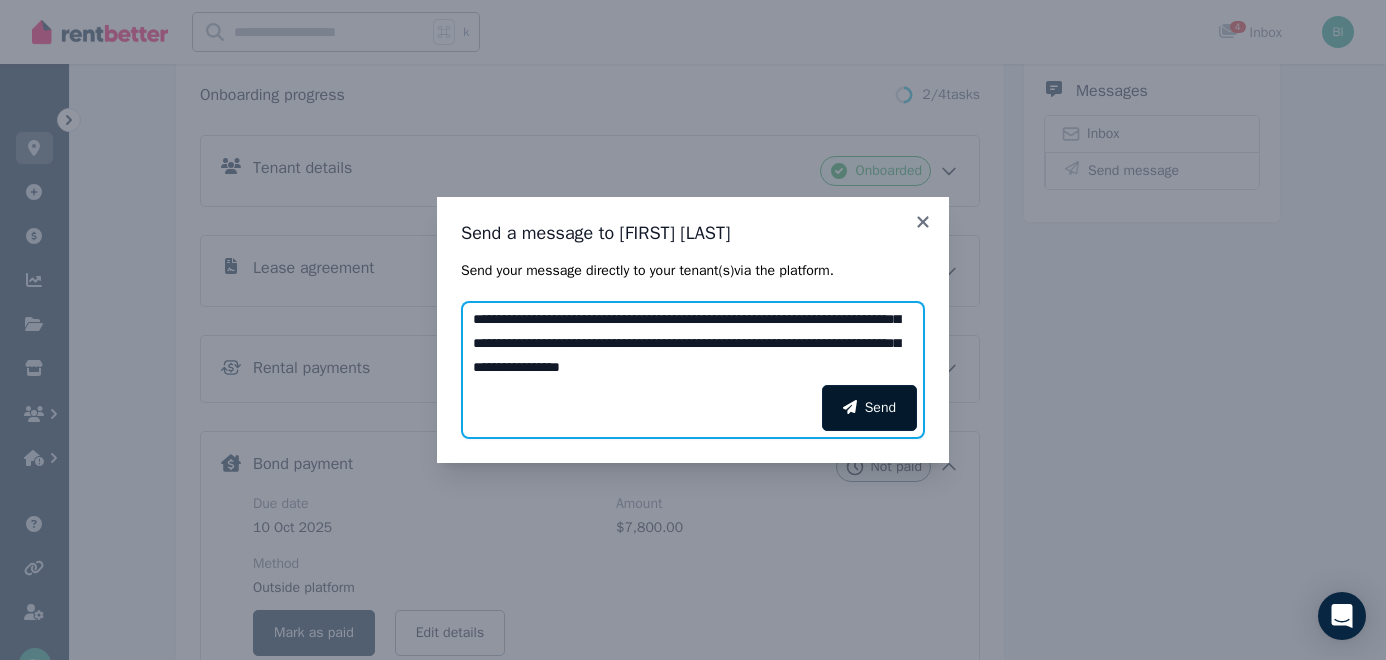 type on "**********" 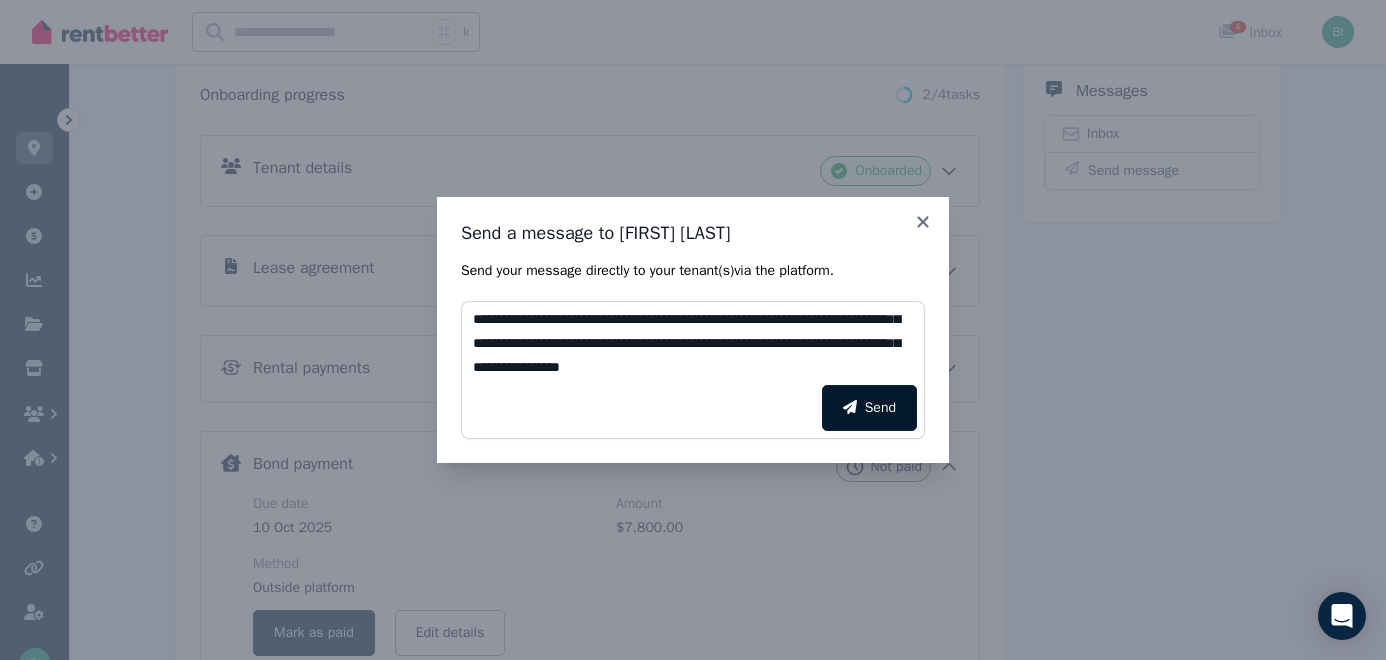 click on "Send" at bounding box center [869, 408] 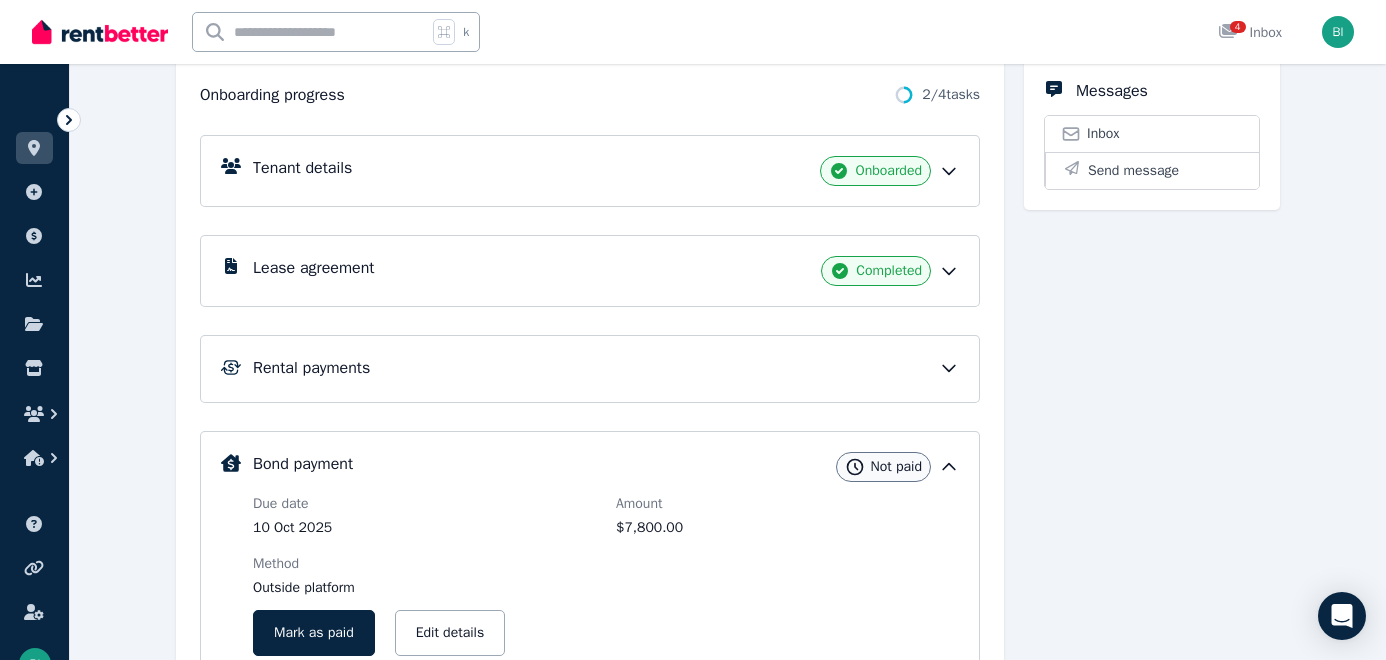 click 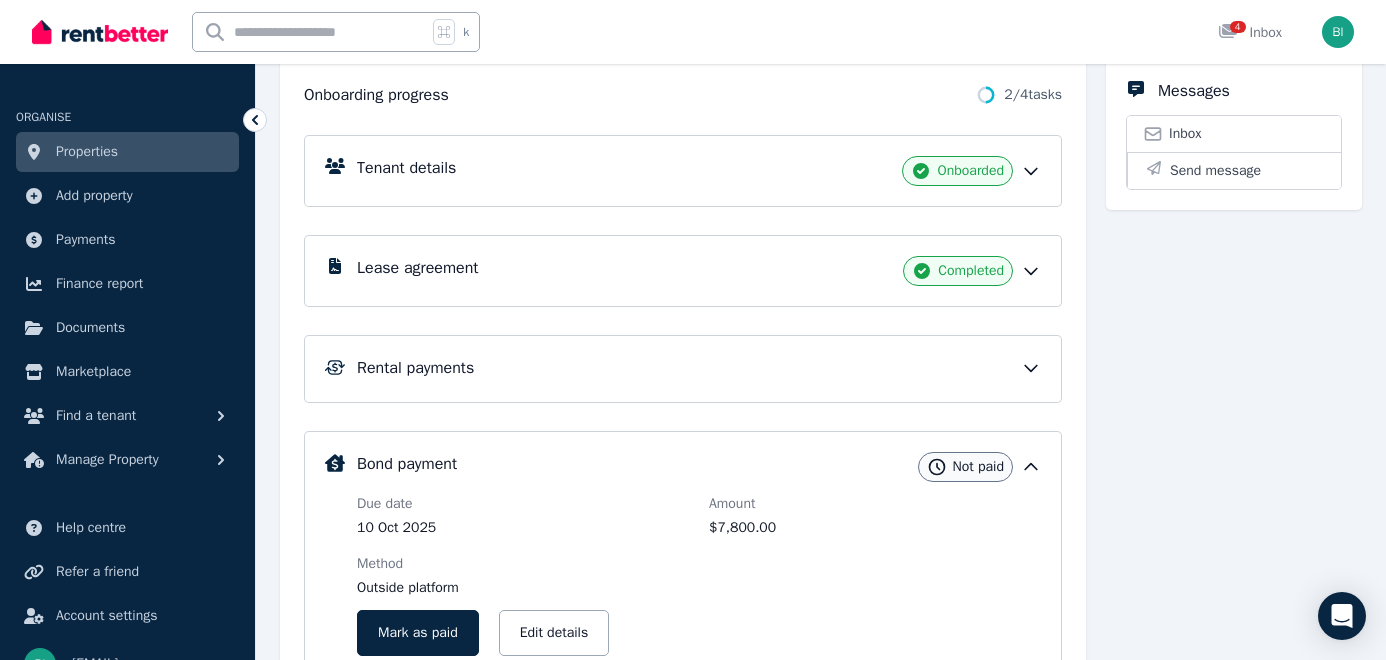 click on "Properties" at bounding box center [87, 152] 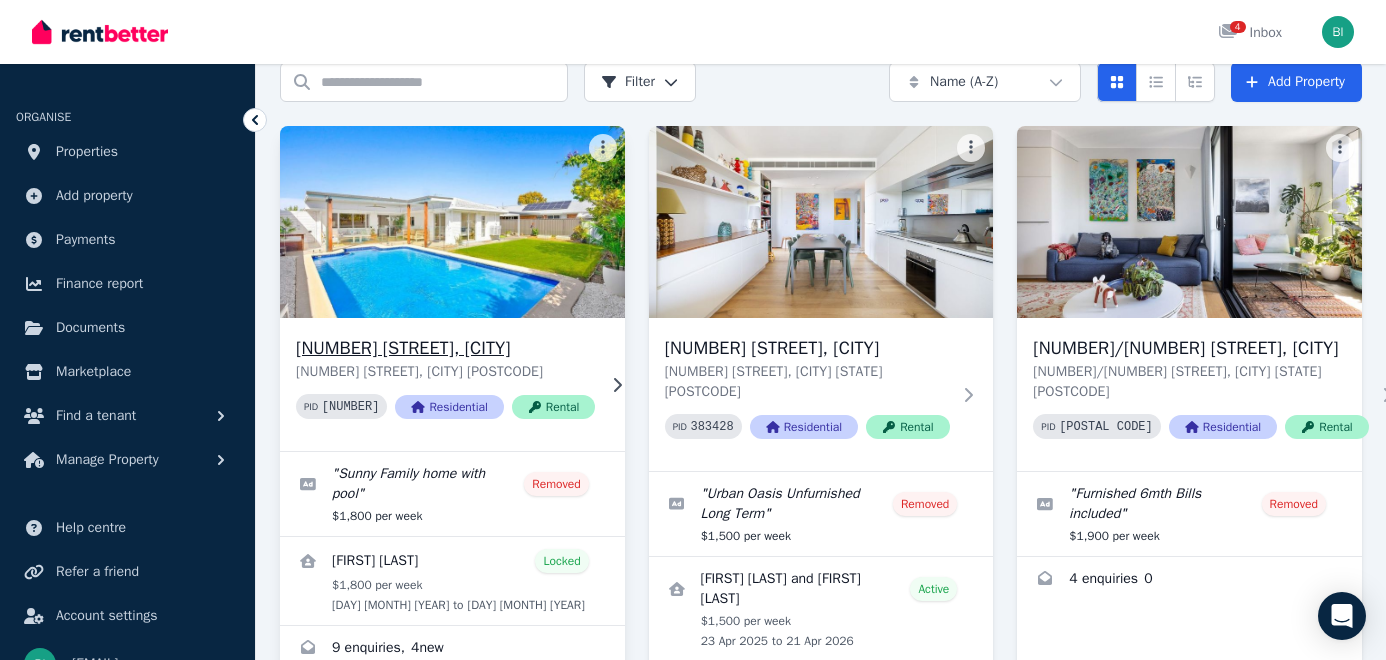 scroll, scrollTop: 212, scrollLeft: 0, axis: vertical 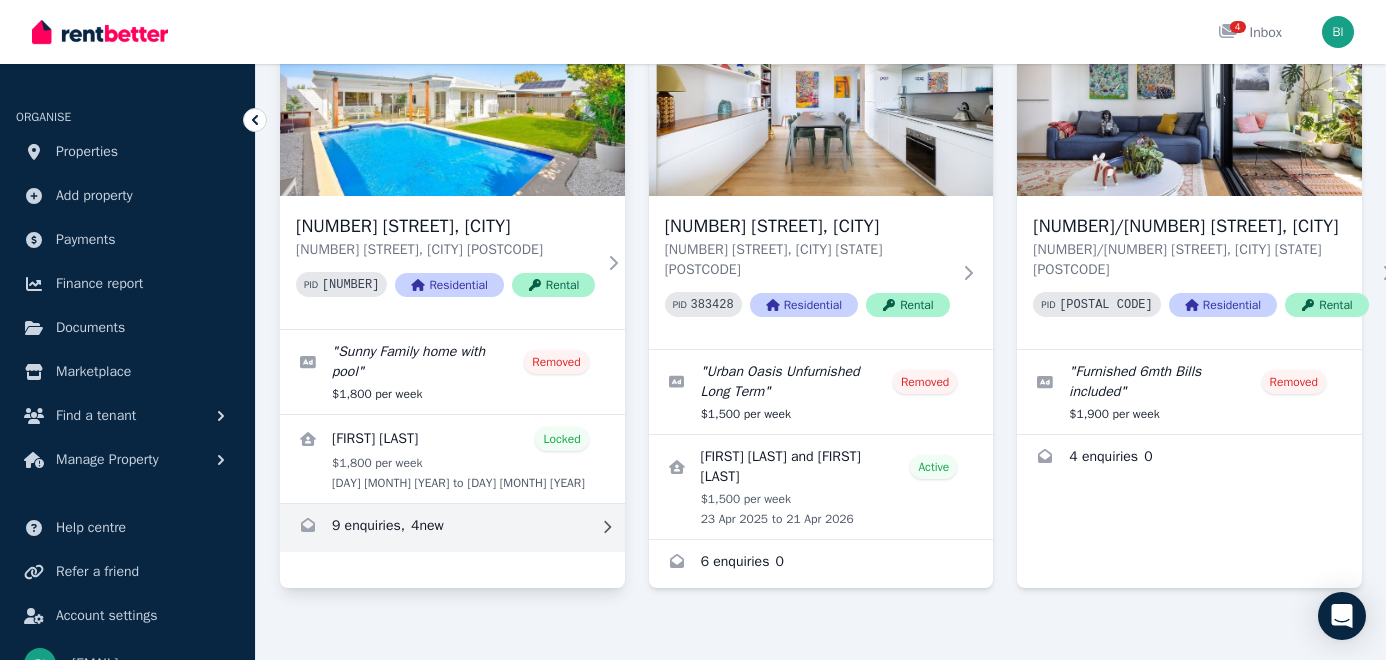 click at bounding box center (452, 528) 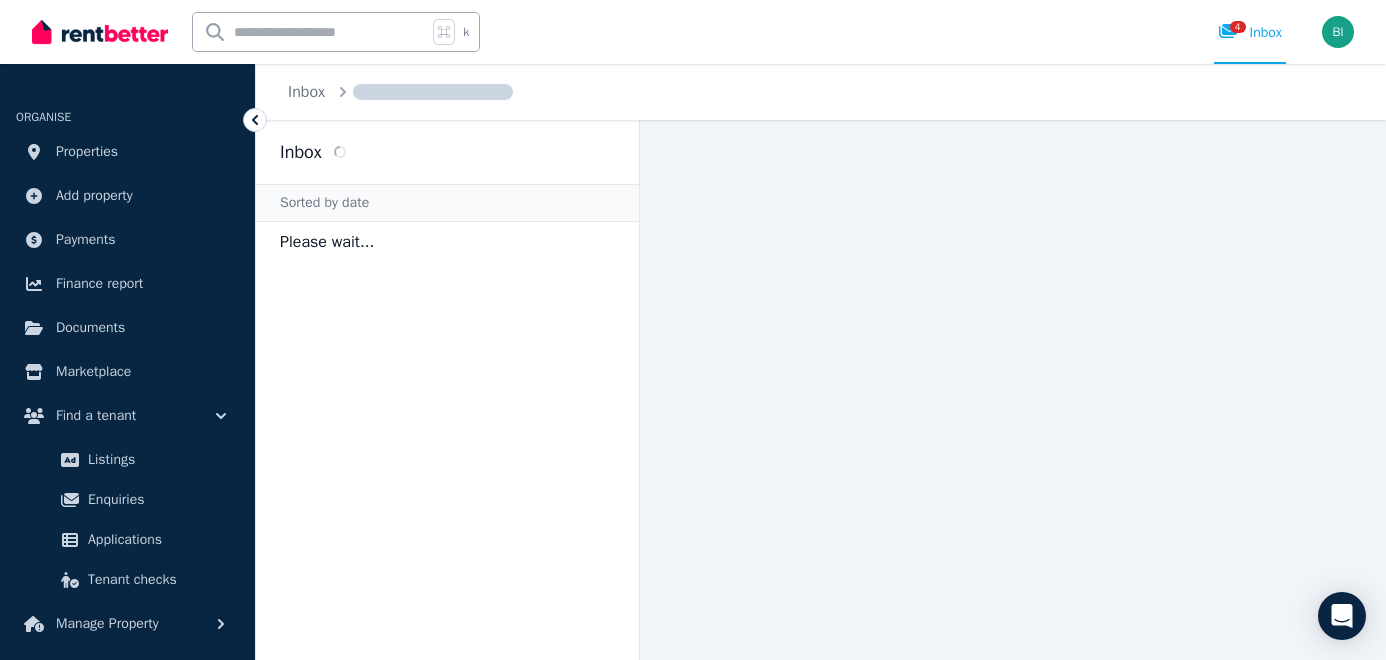 scroll, scrollTop: 0, scrollLeft: 0, axis: both 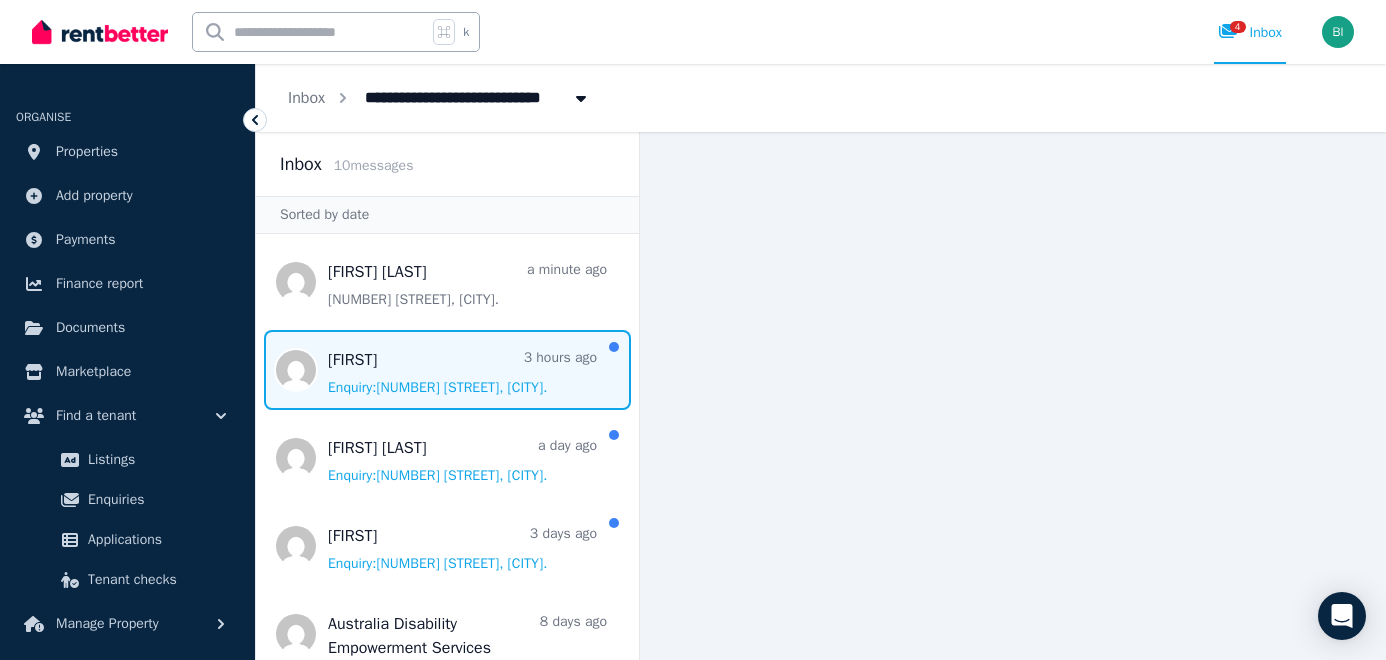 click at bounding box center [447, 370] 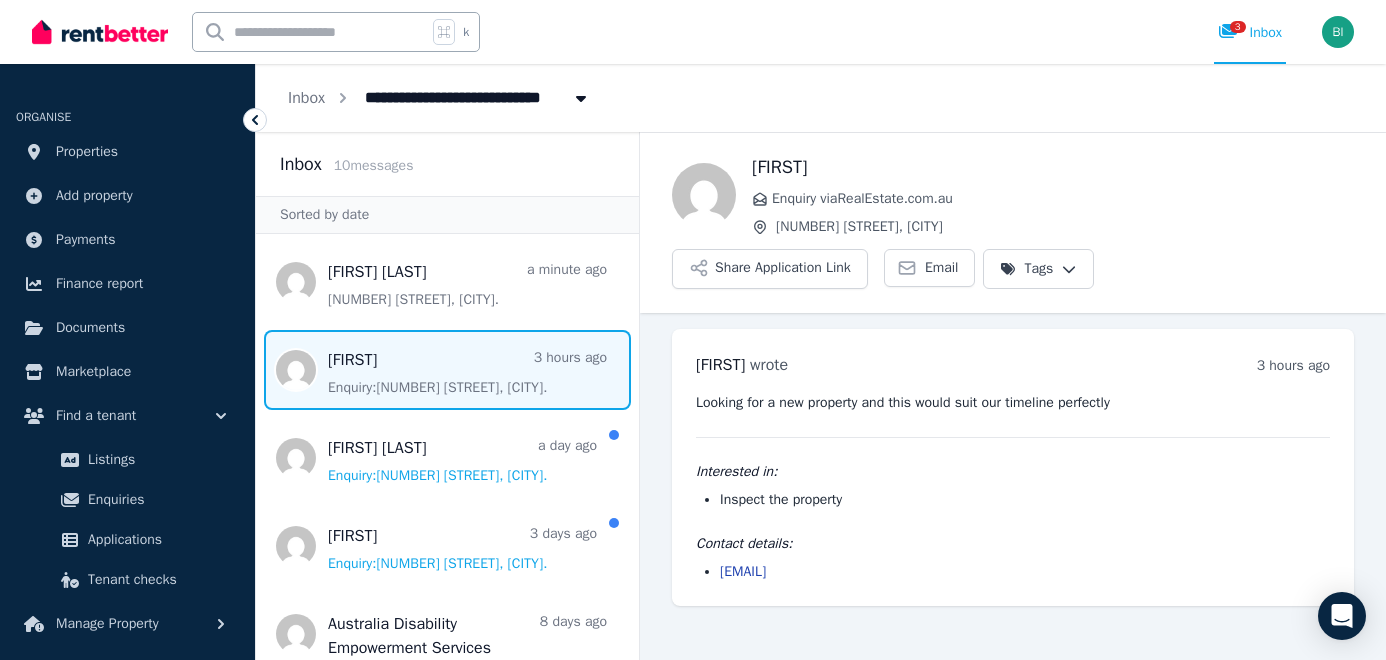 drag, startPoint x: 939, startPoint y: 572, endPoint x: 719, endPoint y: 572, distance: 220 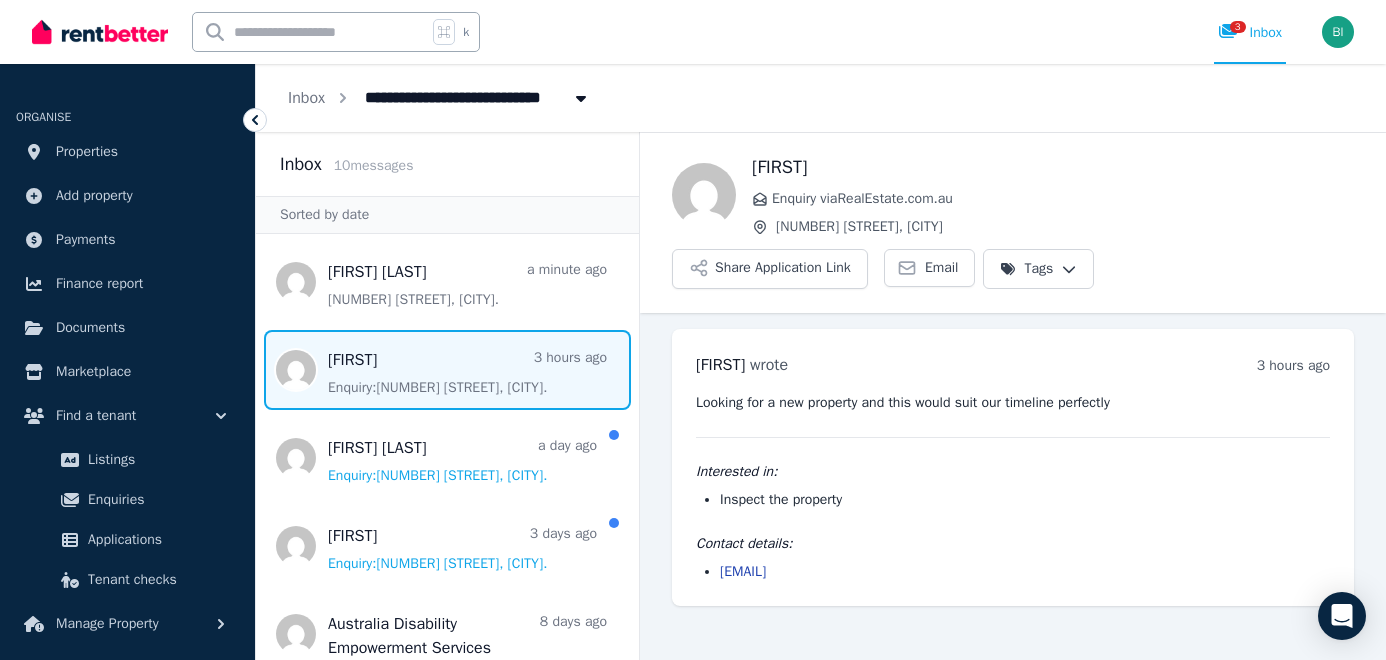 click on "[EMAIL]" at bounding box center (1025, 572) 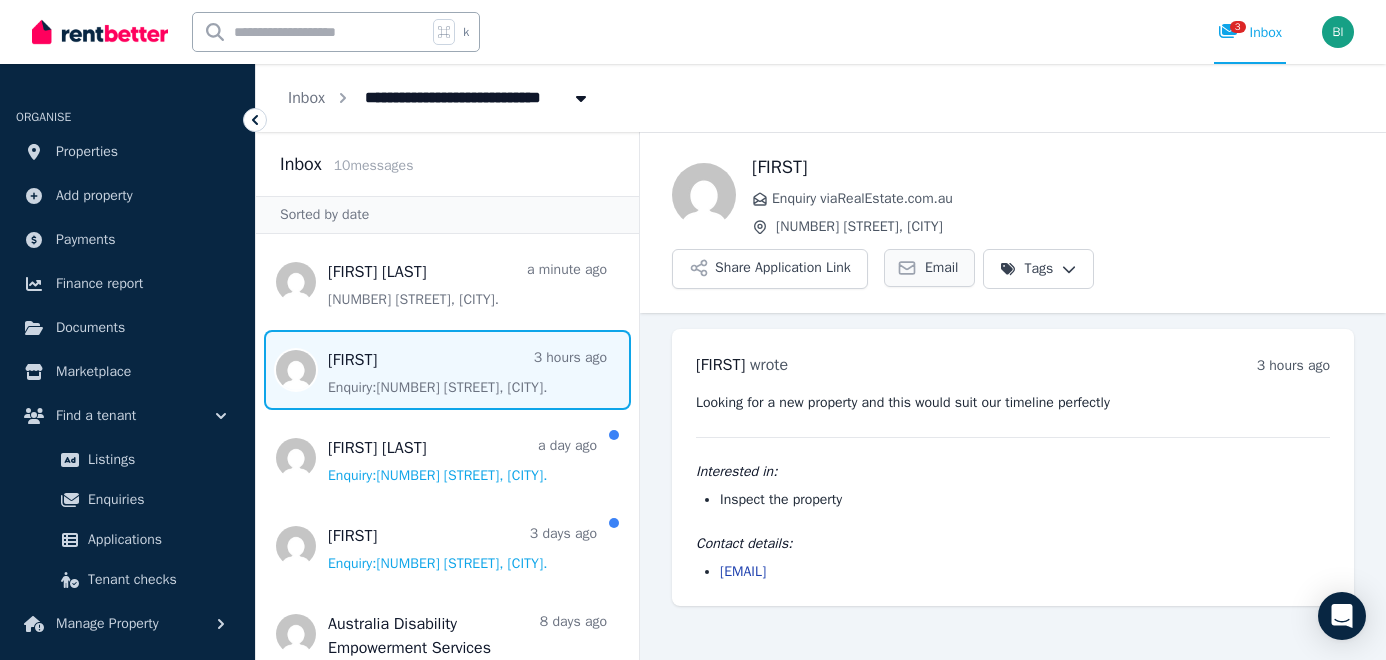click on "Email" at bounding box center (942, 268) 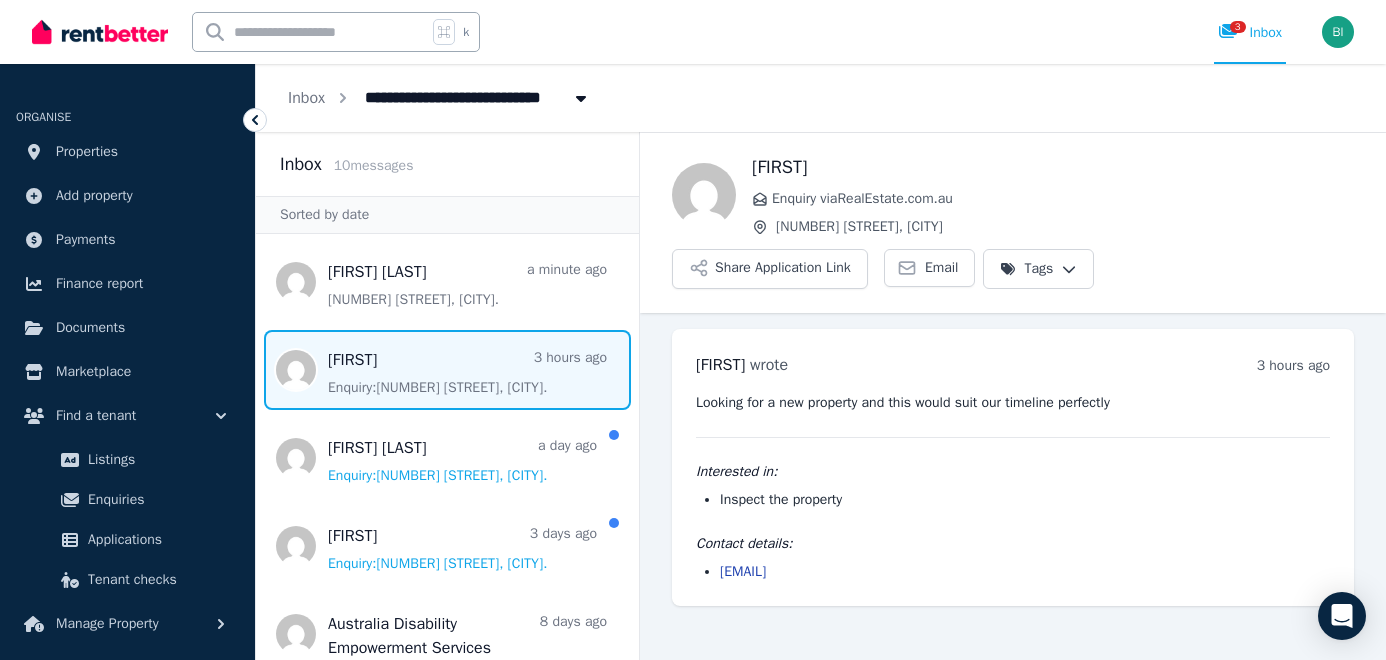 click on "**********" at bounding box center [693, 330] 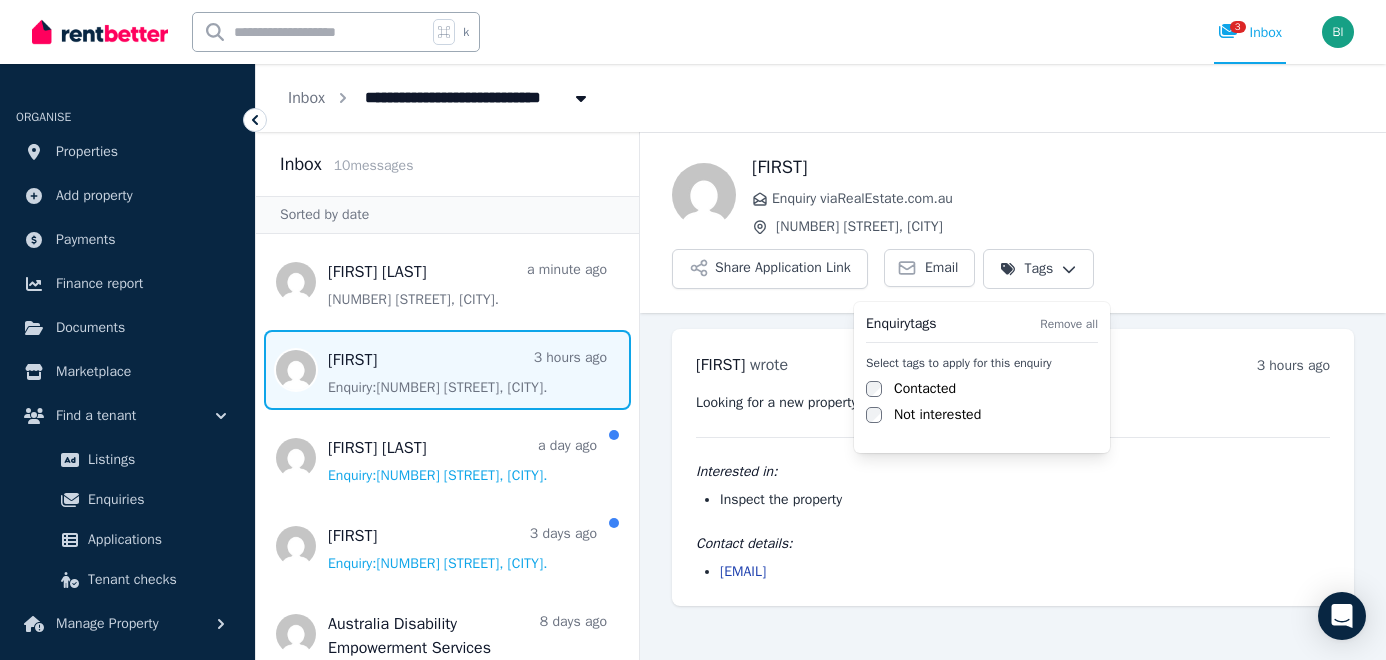 click on "Contacted" at bounding box center [925, 389] 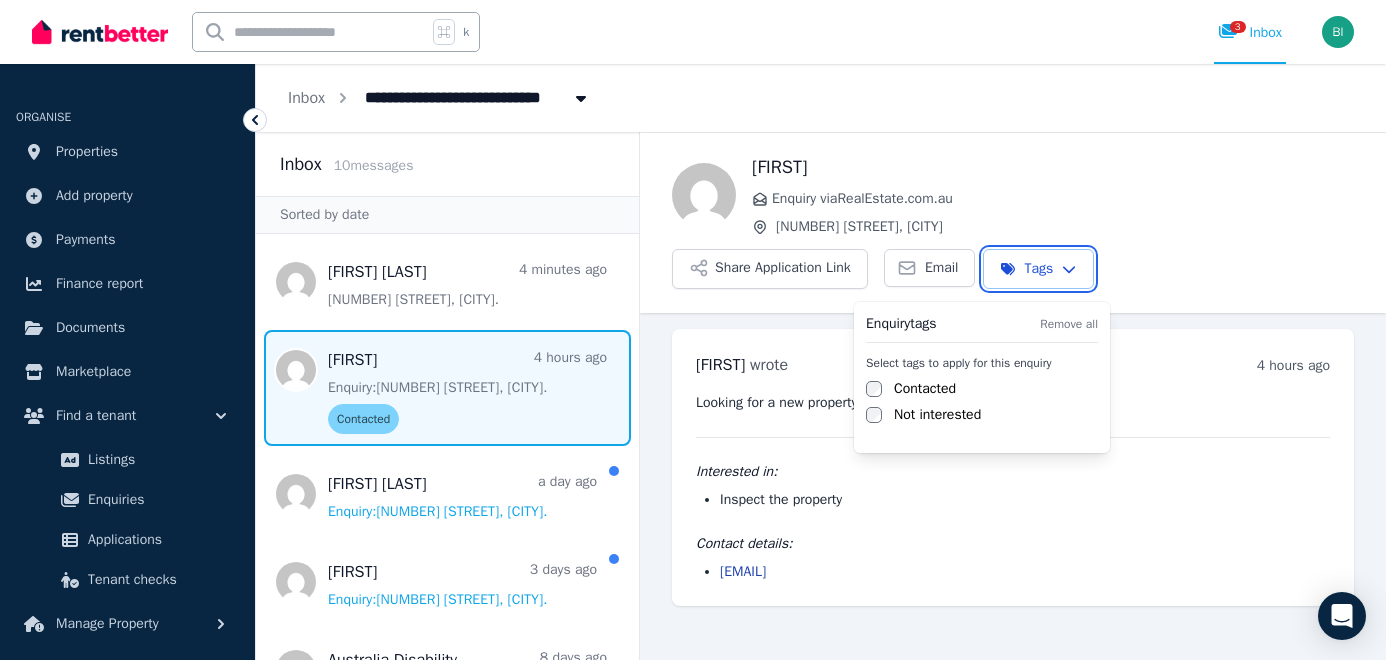 click on "**********" at bounding box center [693, 330] 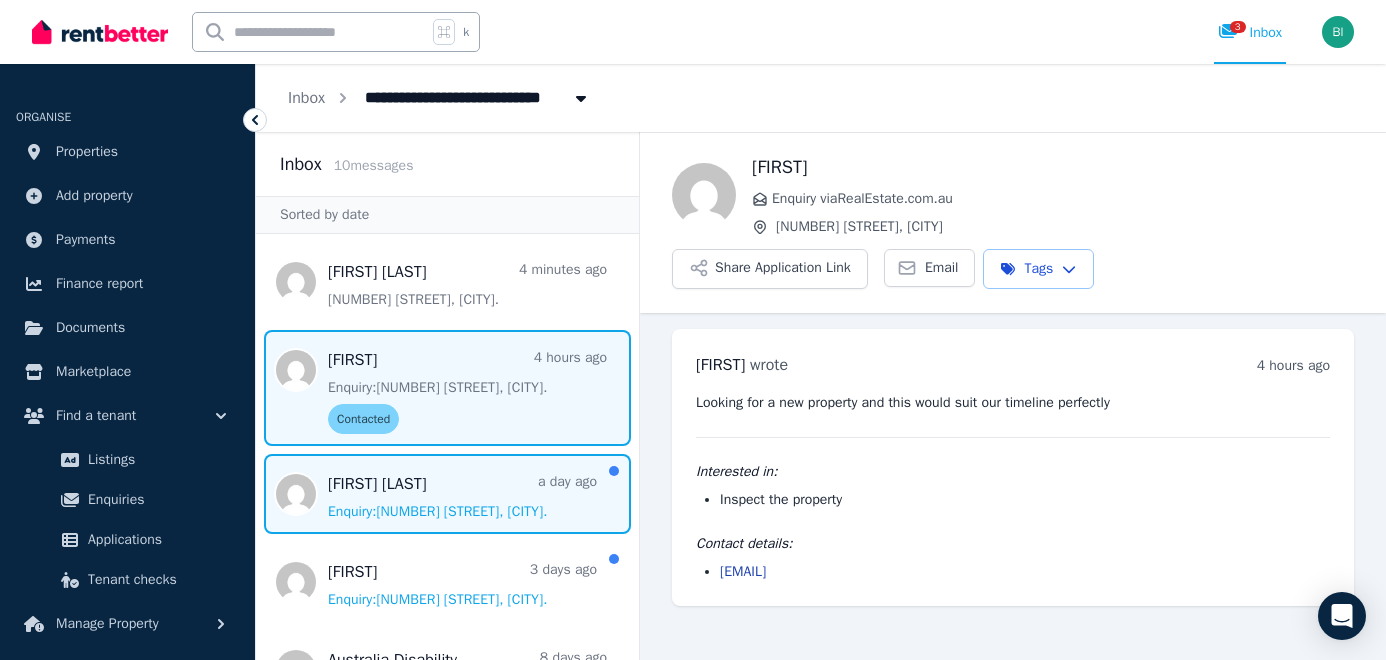 click at bounding box center (447, 494) 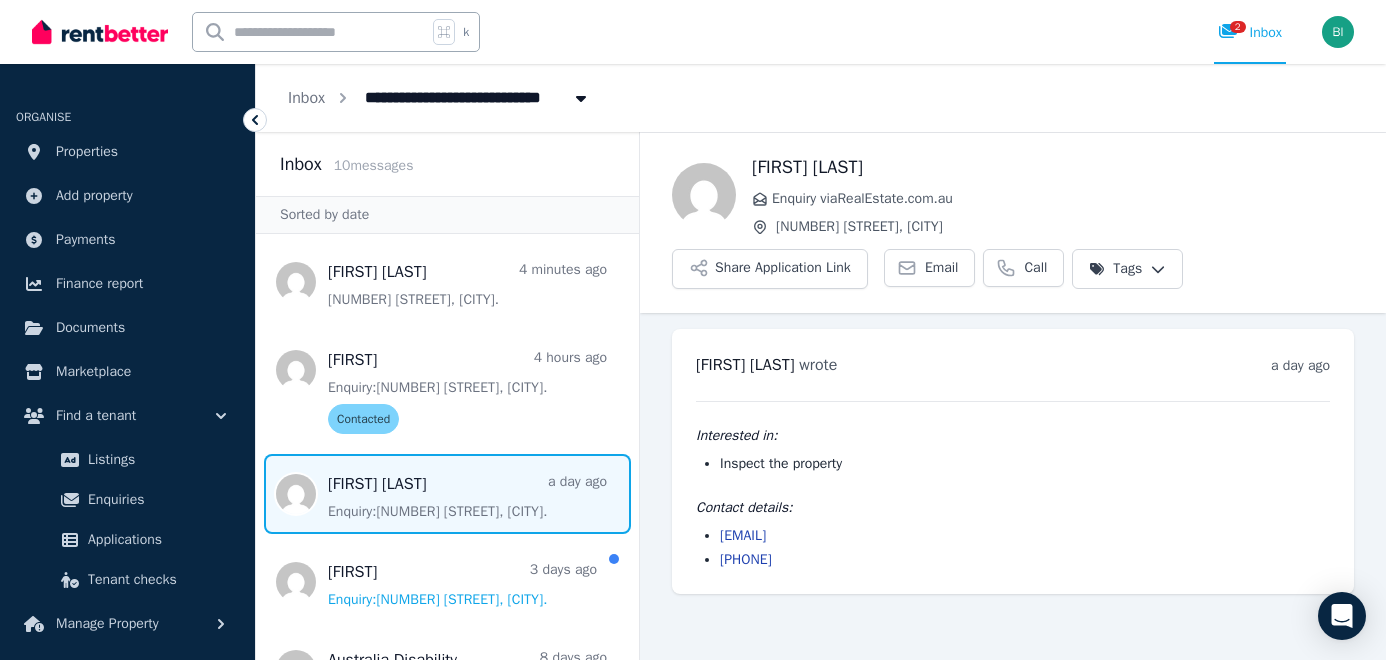 drag, startPoint x: 902, startPoint y: 542, endPoint x: 720, endPoint y: 542, distance: 182 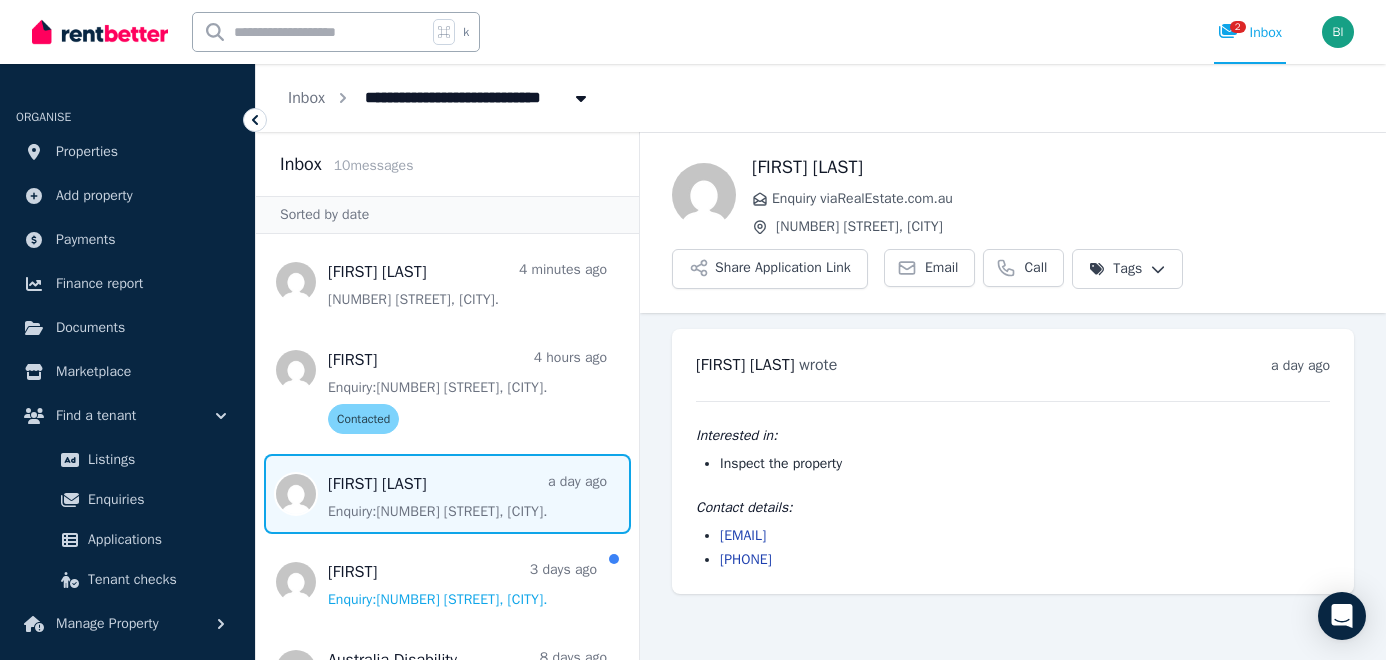 click on "[EMAIL]" at bounding box center [1025, 536] 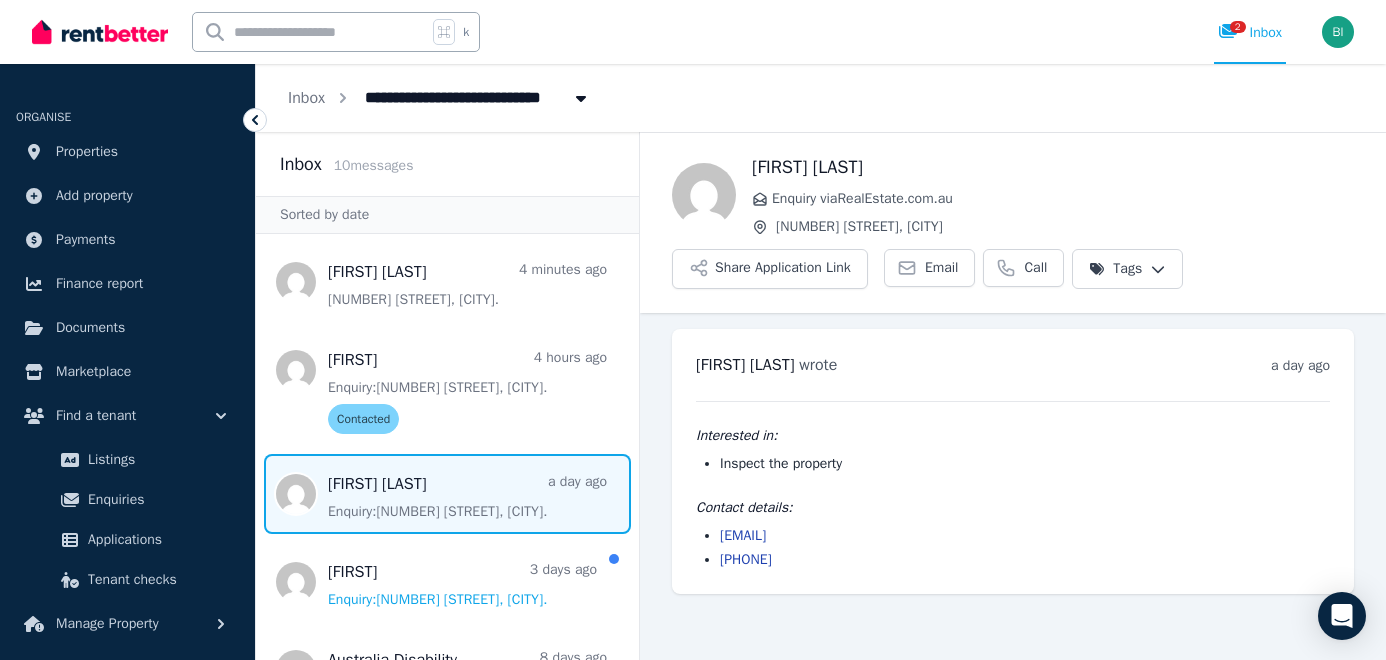 drag, startPoint x: 901, startPoint y: 534, endPoint x: 722, endPoint y: 536, distance: 179.01117 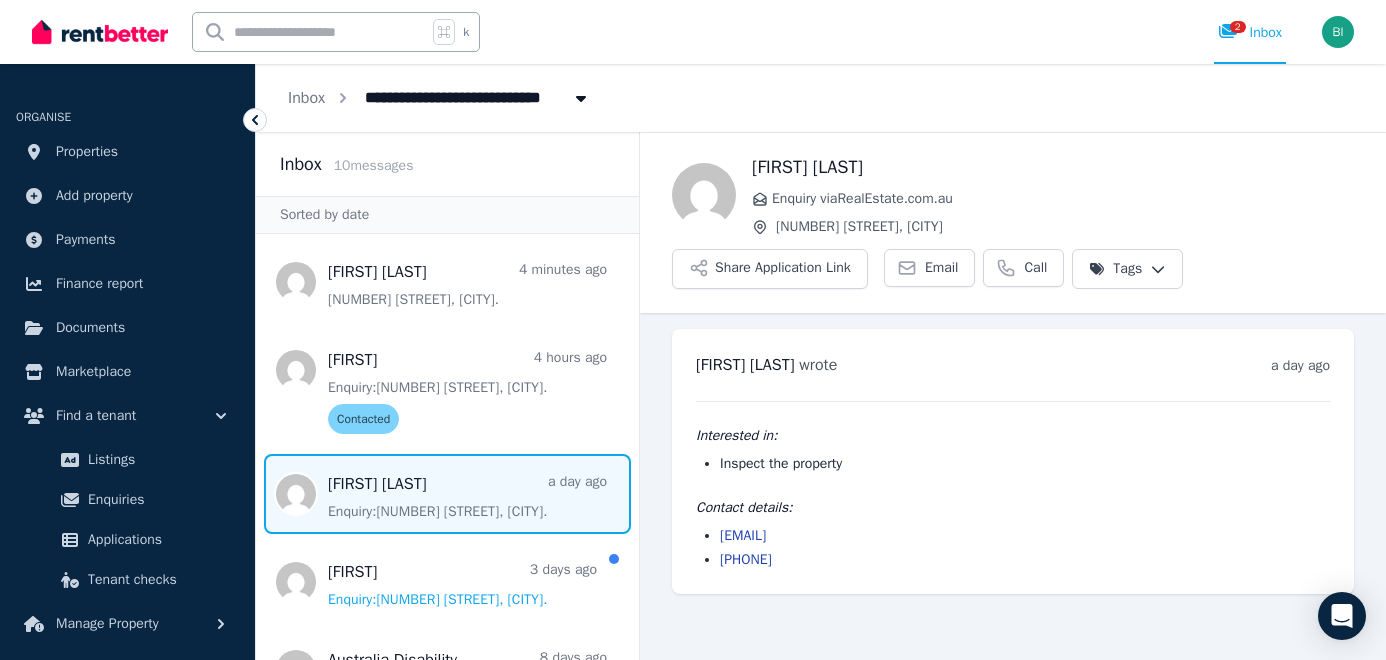 click on "[EMAIL]" at bounding box center (1025, 536) 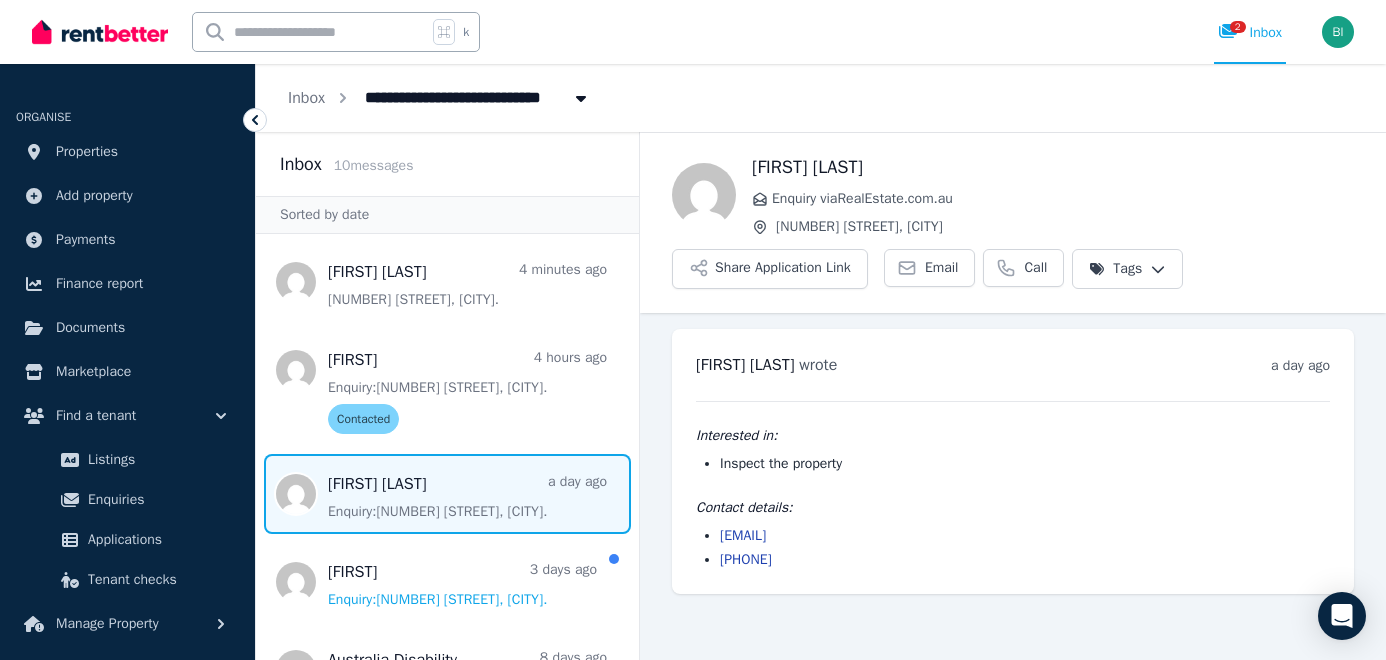 click on "**********" at bounding box center [693, 330] 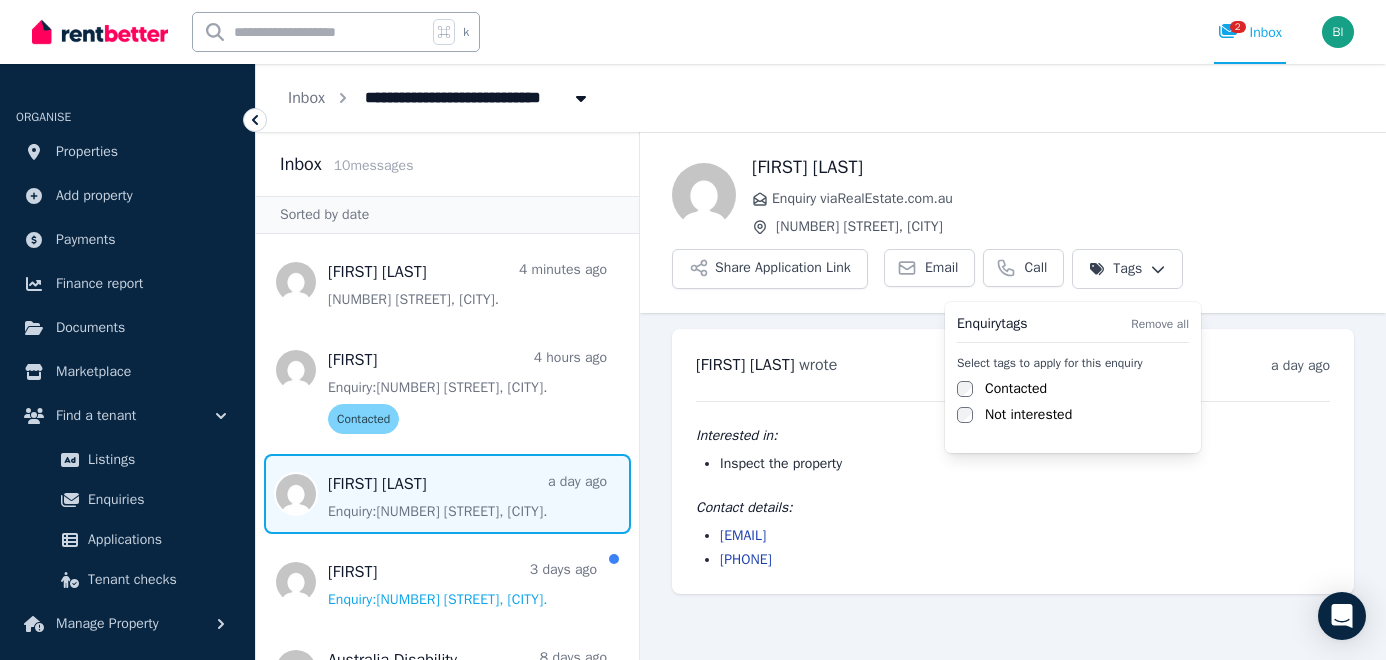 click on "Contacted" at bounding box center [1016, 389] 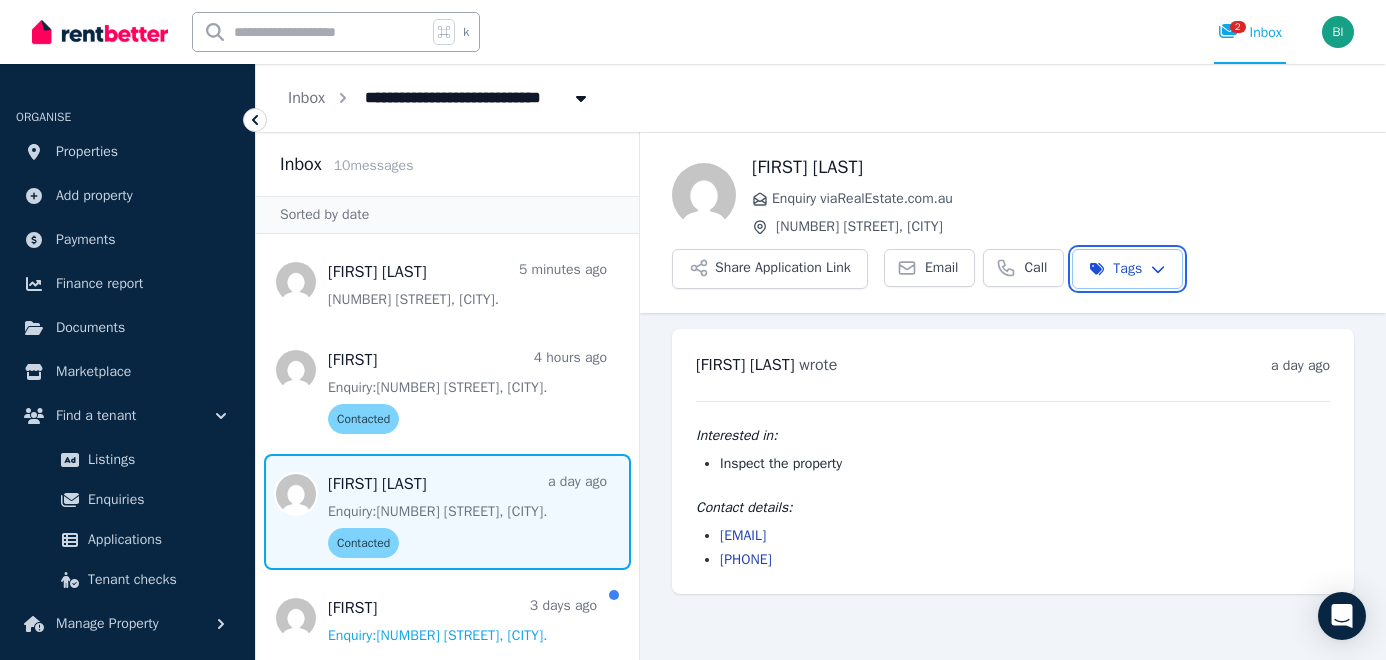 click on "**********" at bounding box center (693, 330) 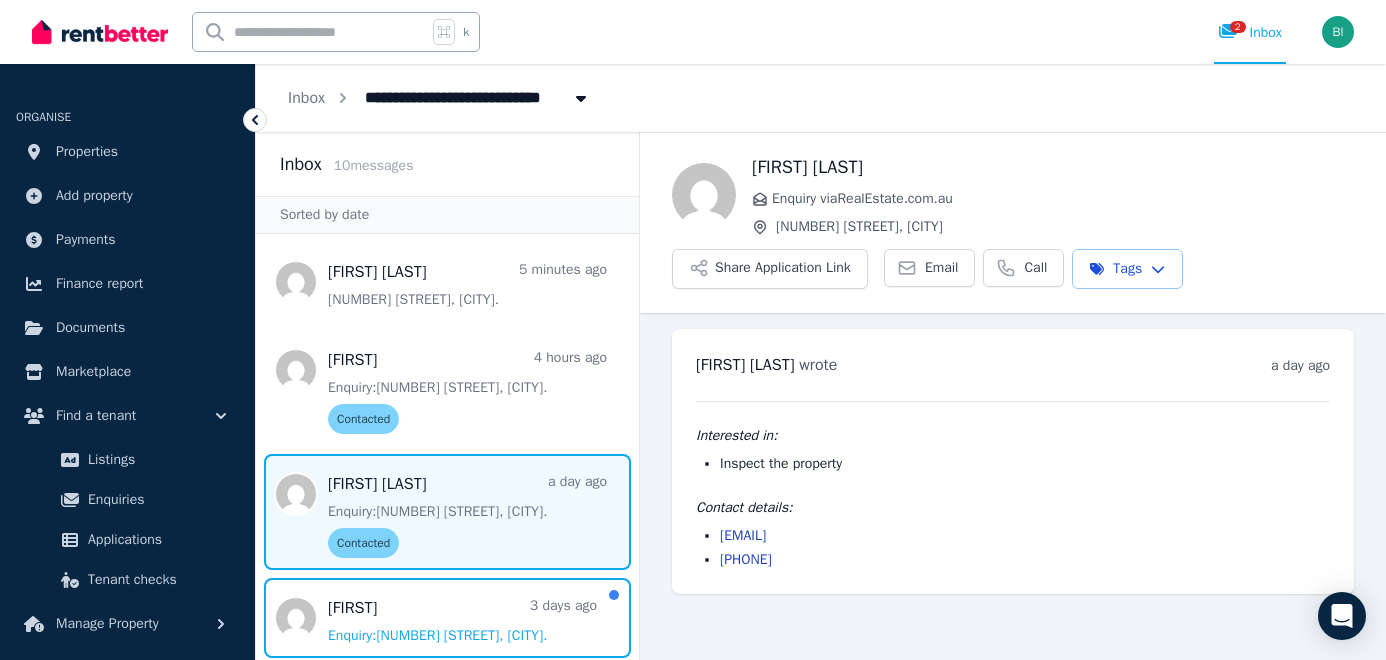 click at bounding box center (447, 618) 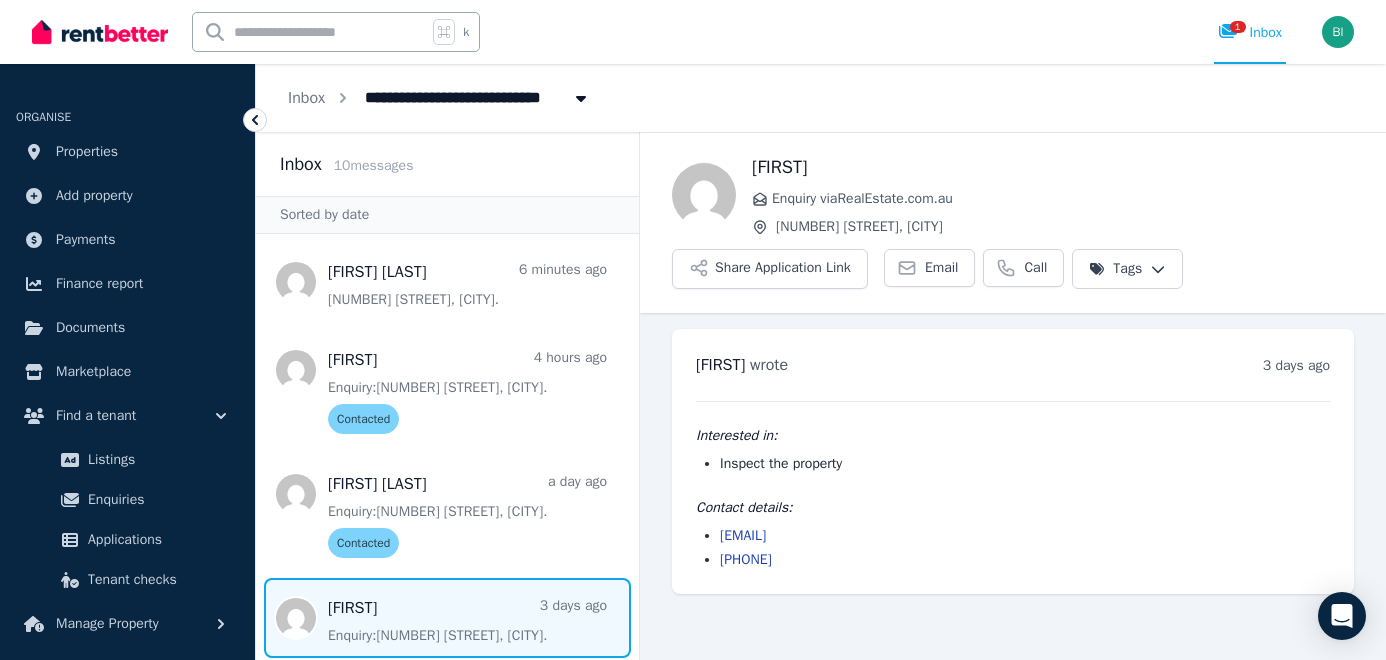 drag, startPoint x: 900, startPoint y: 532, endPoint x: 720, endPoint y: 538, distance: 180.09998 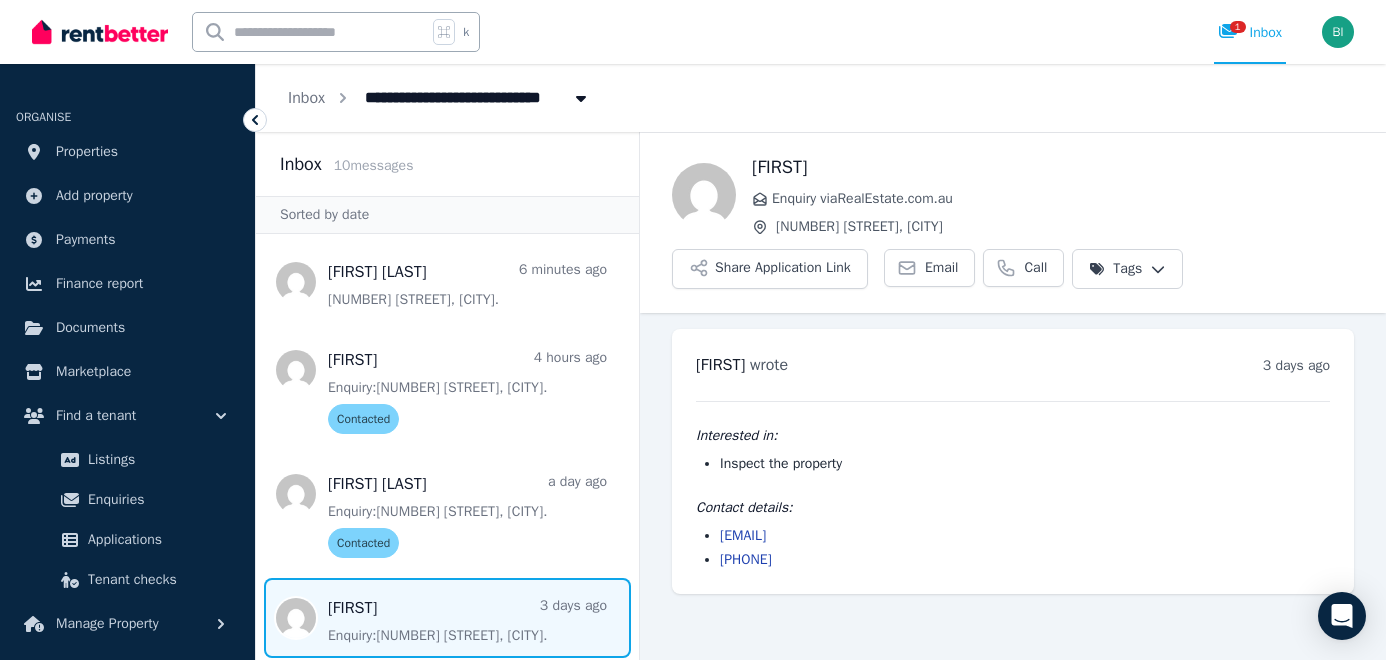 click on "[EMAIL]" at bounding box center [1025, 536] 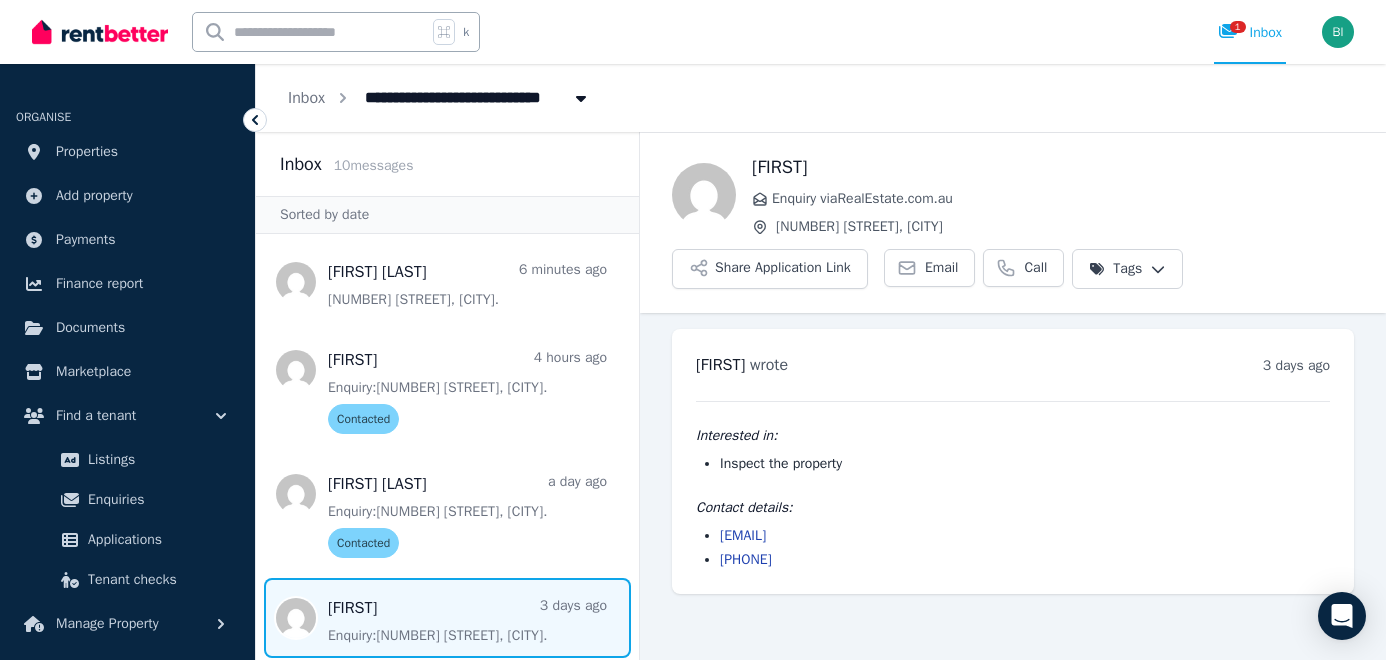 click on "[FIRST] wrote [NUMBER] days ago [TIME] am on [DAY], [MONTH] [YEAR] Interested in: Inspect the property Contact details: [EMAIL] [PHONE]" at bounding box center [1013, 461] 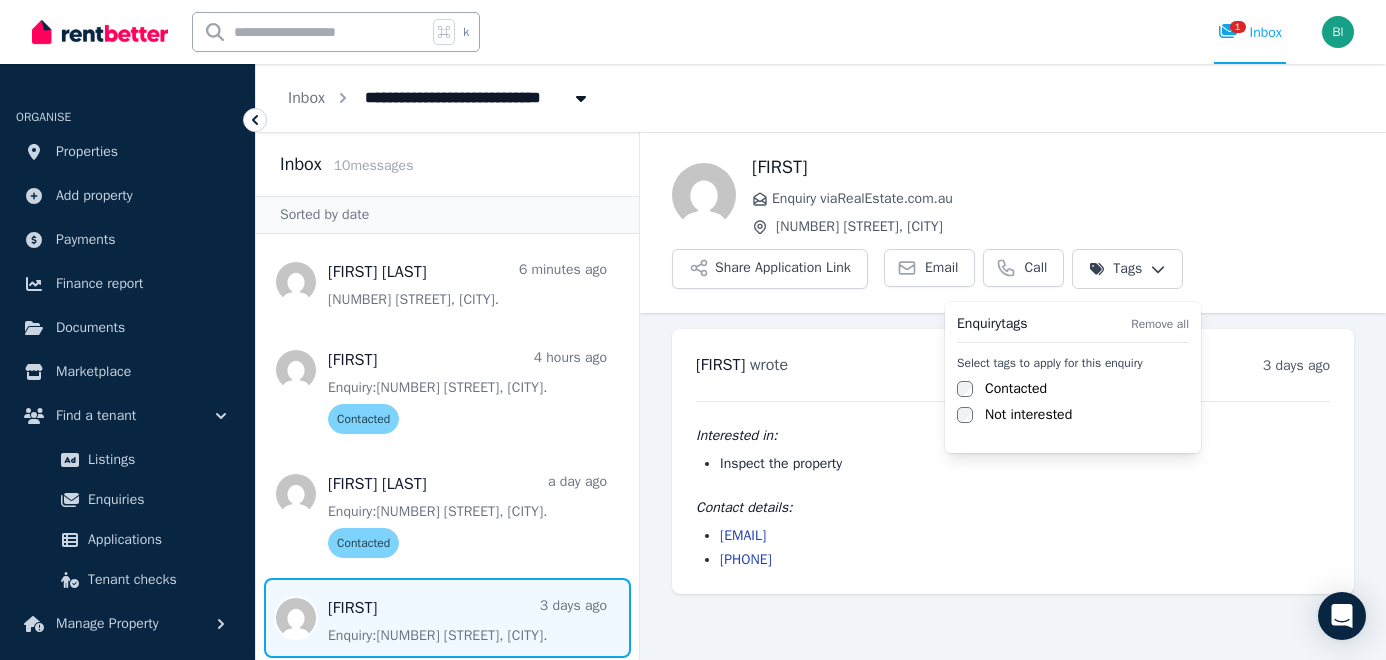 click on "Not interested" at bounding box center [1028, 415] 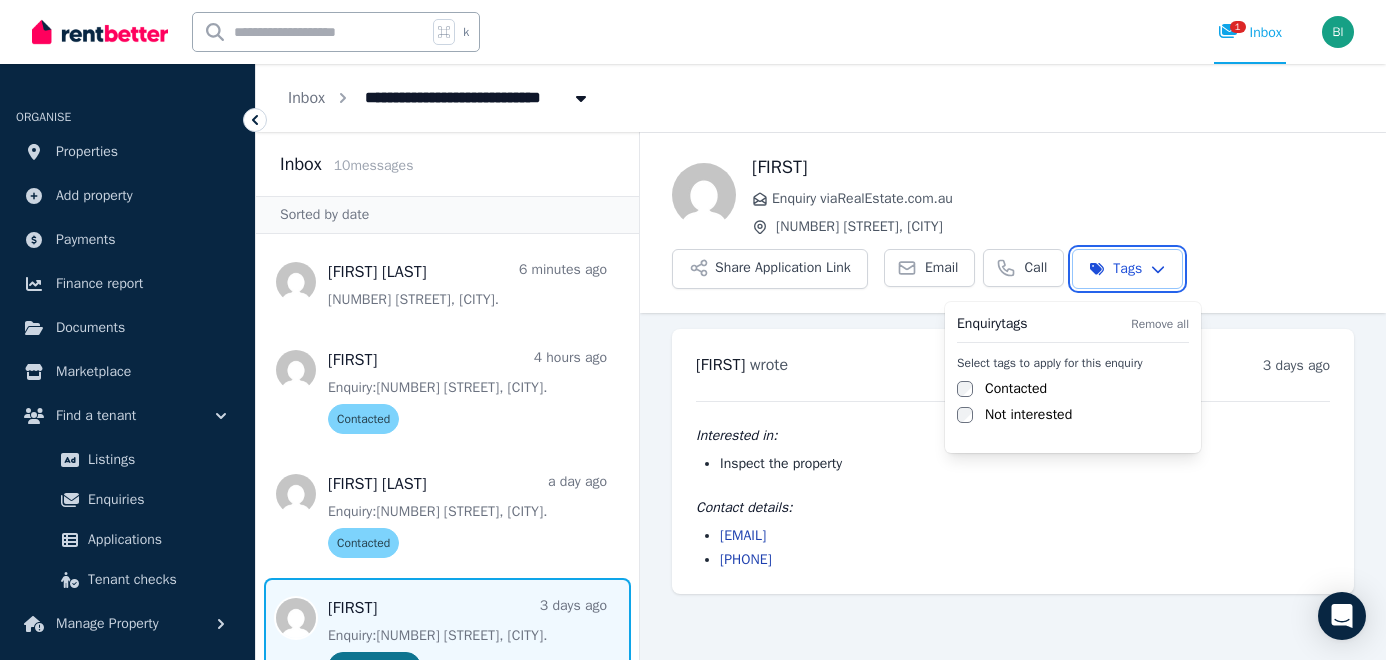 click on "**********" at bounding box center (693, 330) 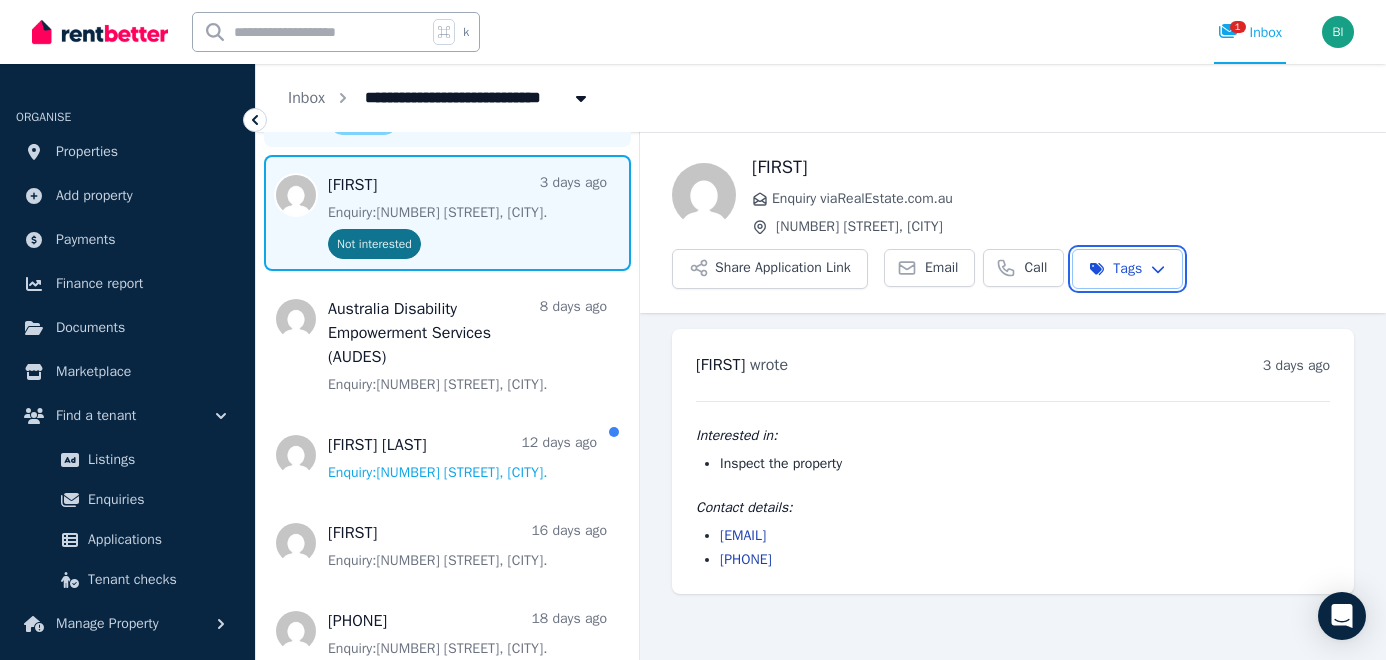 scroll, scrollTop: 424, scrollLeft: 0, axis: vertical 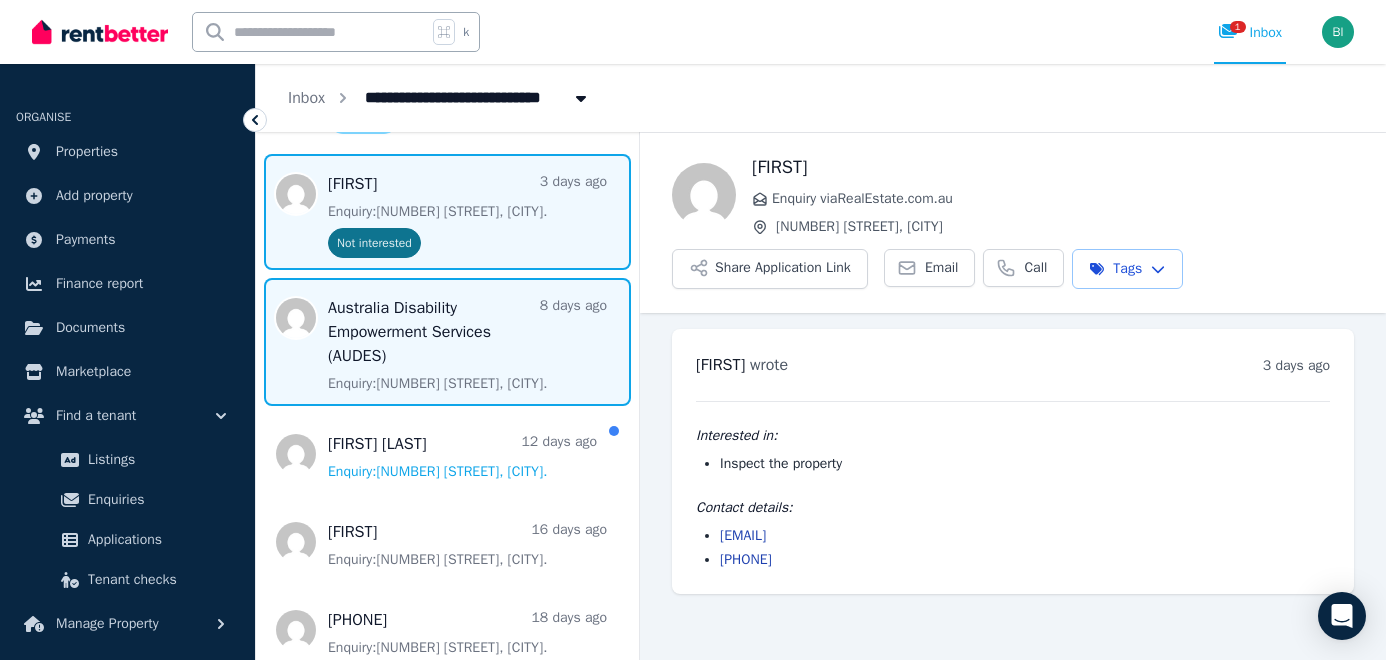 click at bounding box center [447, 342] 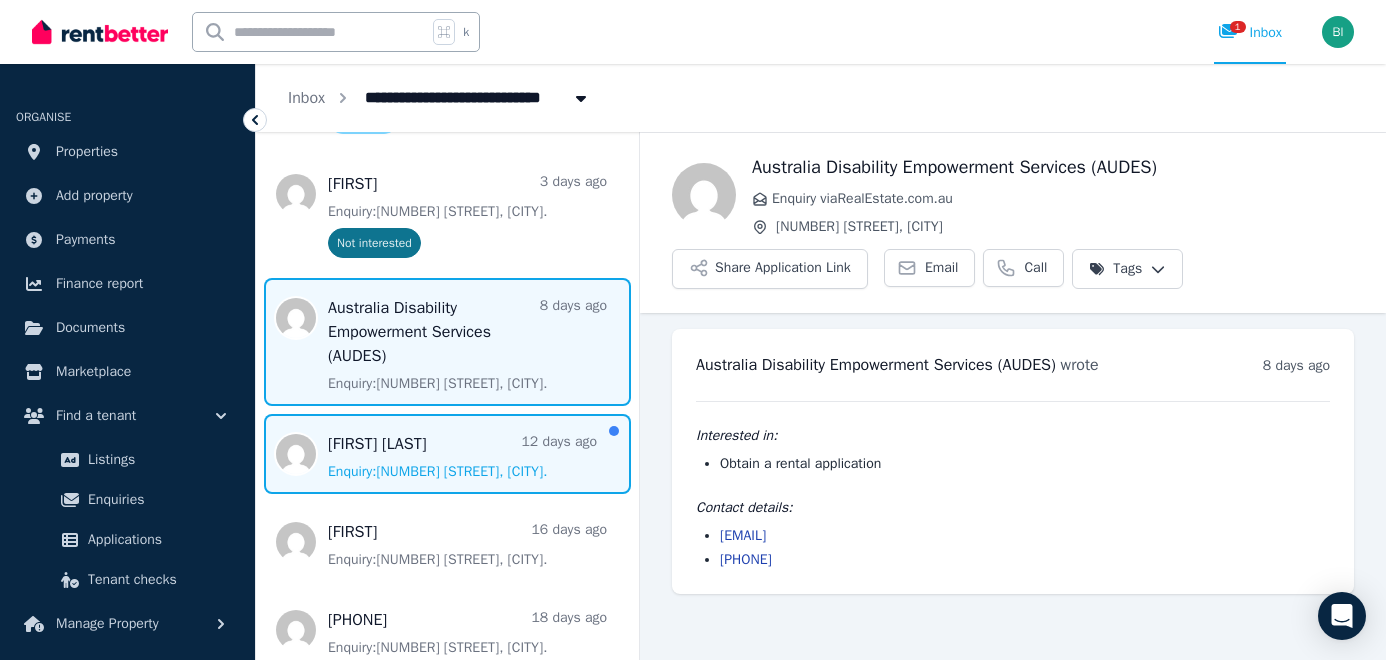 click at bounding box center (447, 454) 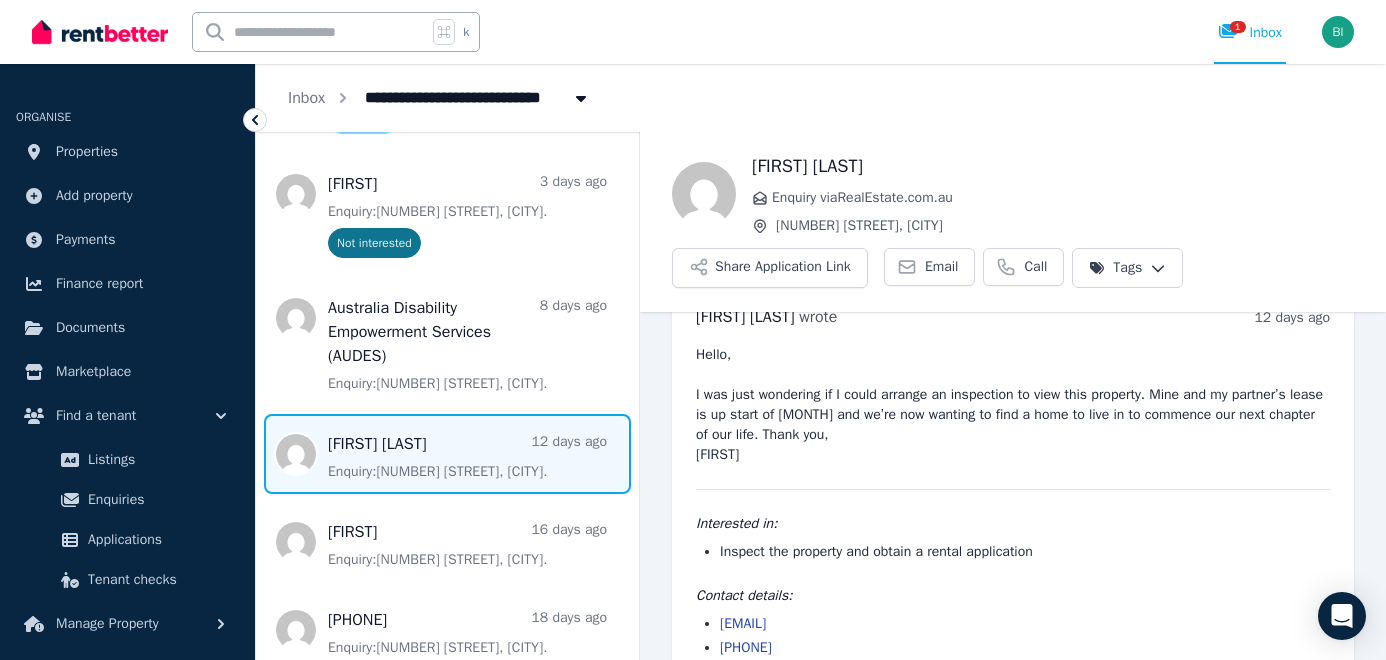 scroll, scrollTop: 86, scrollLeft: 0, axis: vertical 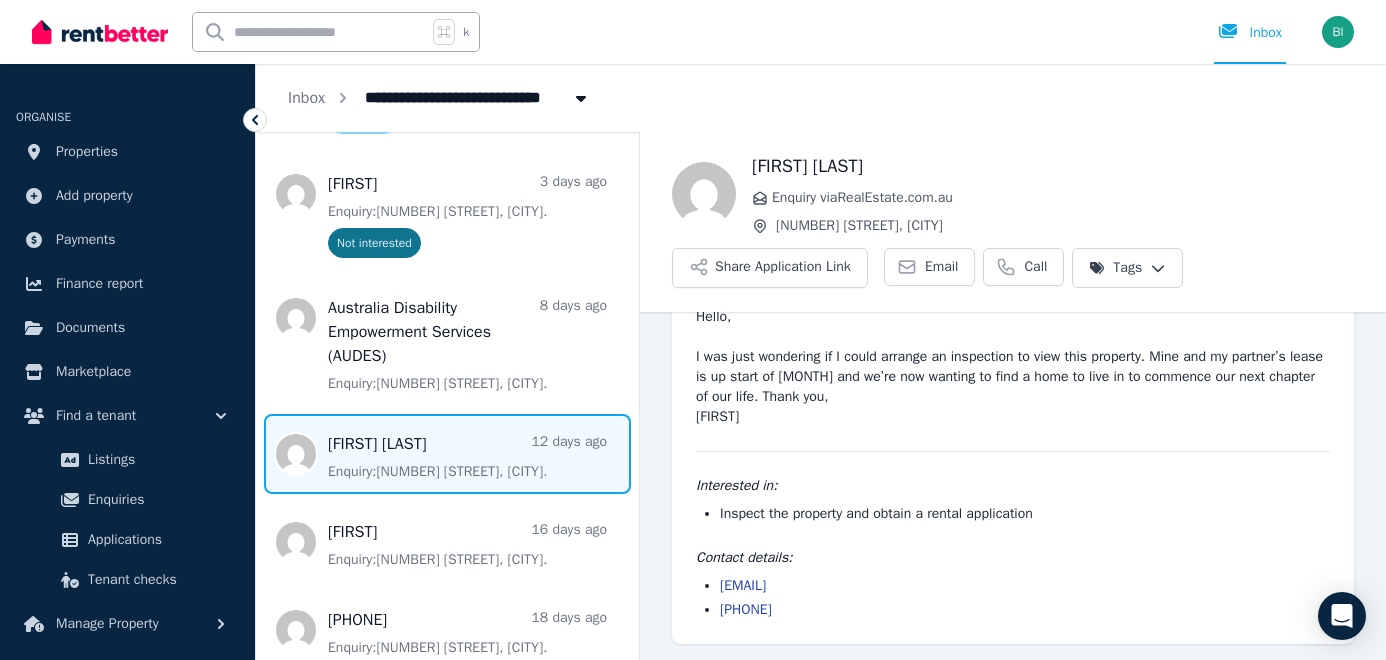 drag, startPoint x: 899, startPoint y: 586, endPoint x: 719, endPoint y: 585, distance: 180.00278 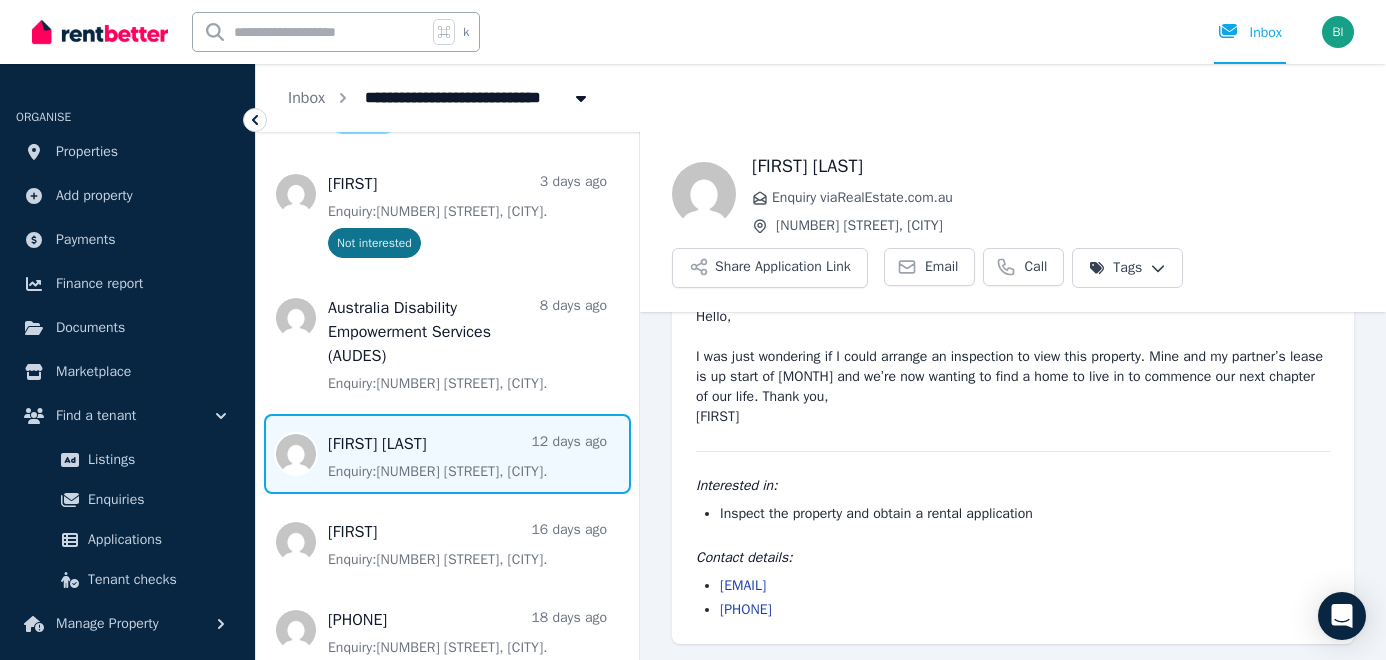 click on "[EMAIL] [PHONE]" at bounding box center [1013, 598] 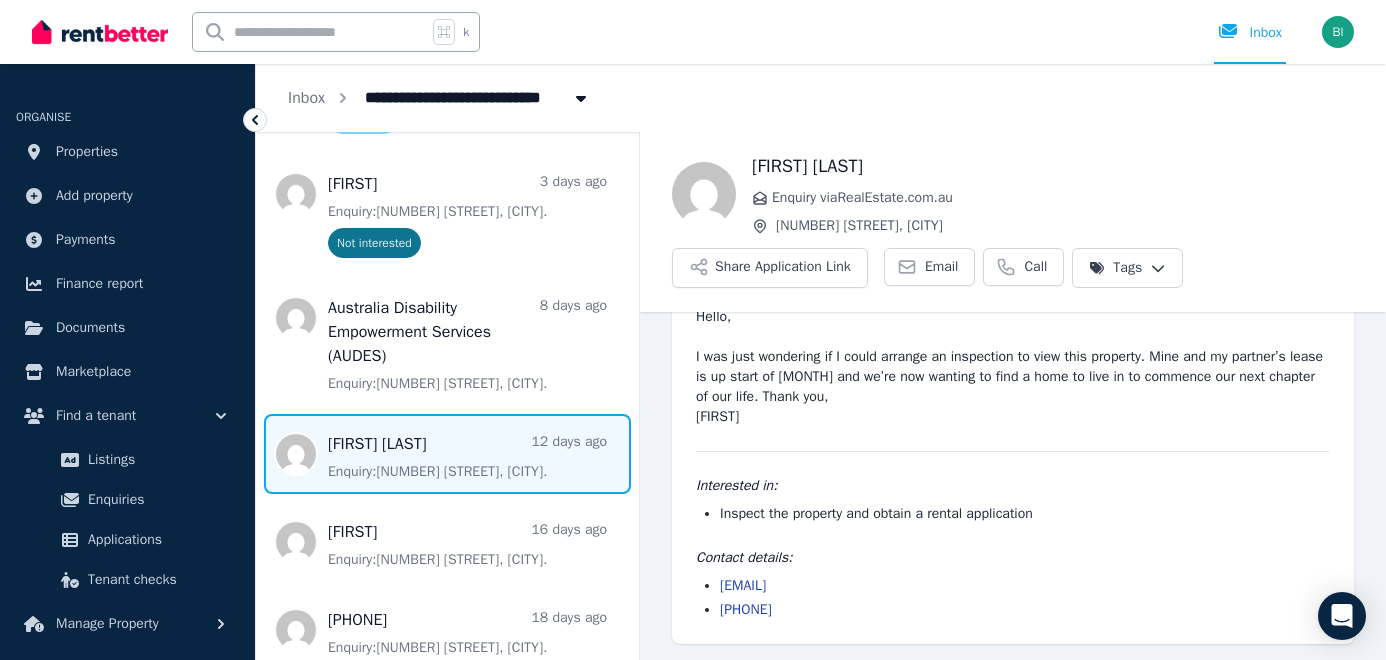 copy on "[EMAIL]" 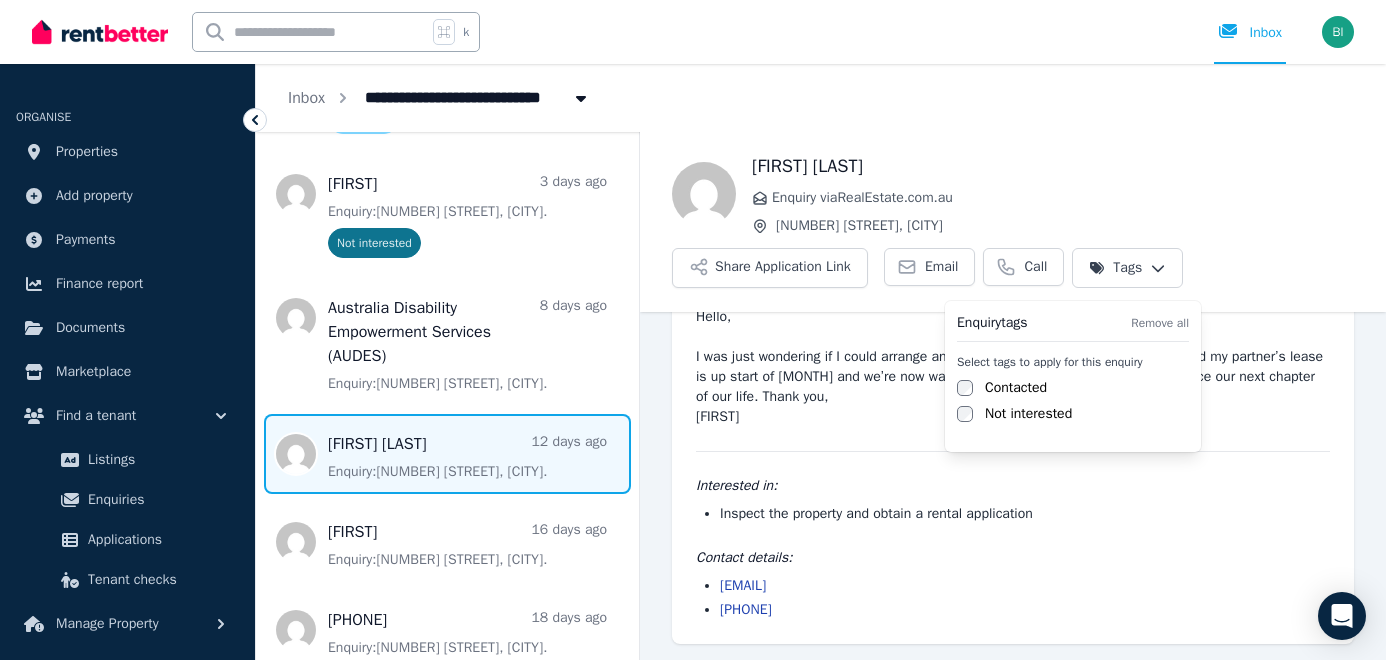 click on "**********" at bounding box center [693, 330] 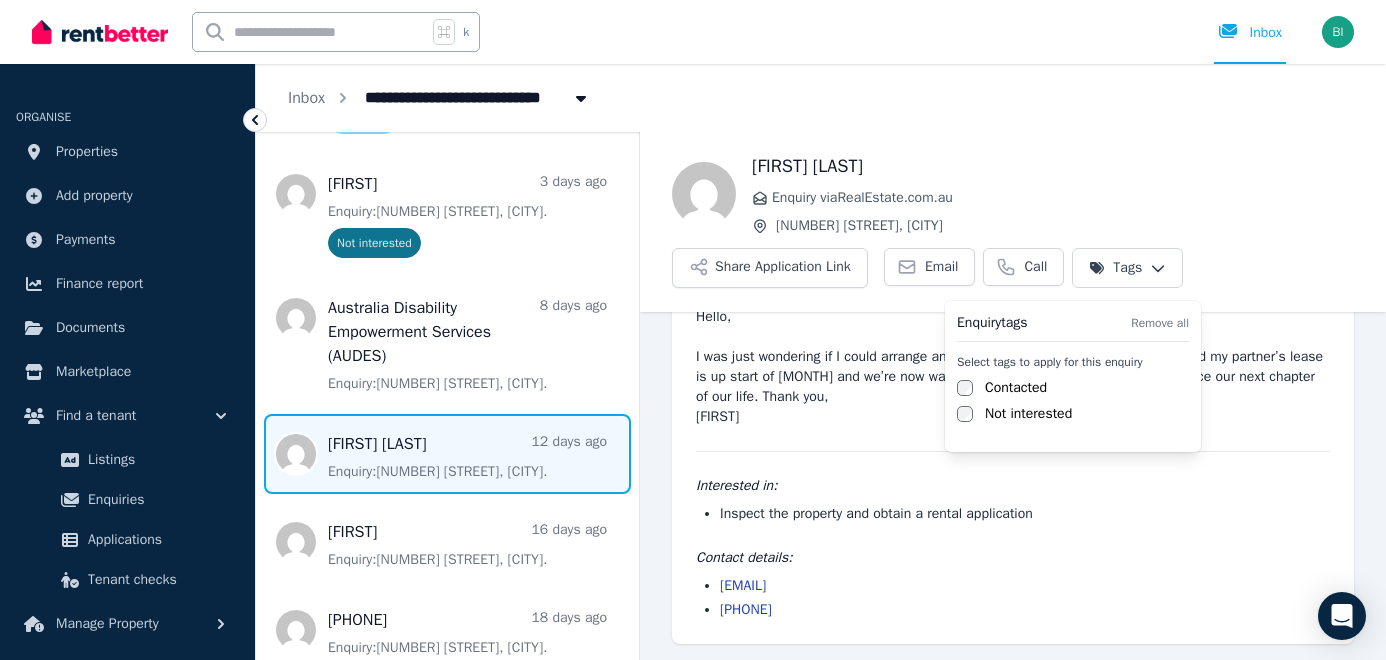 click on "Contacted" at bounding box center [1016, 388] 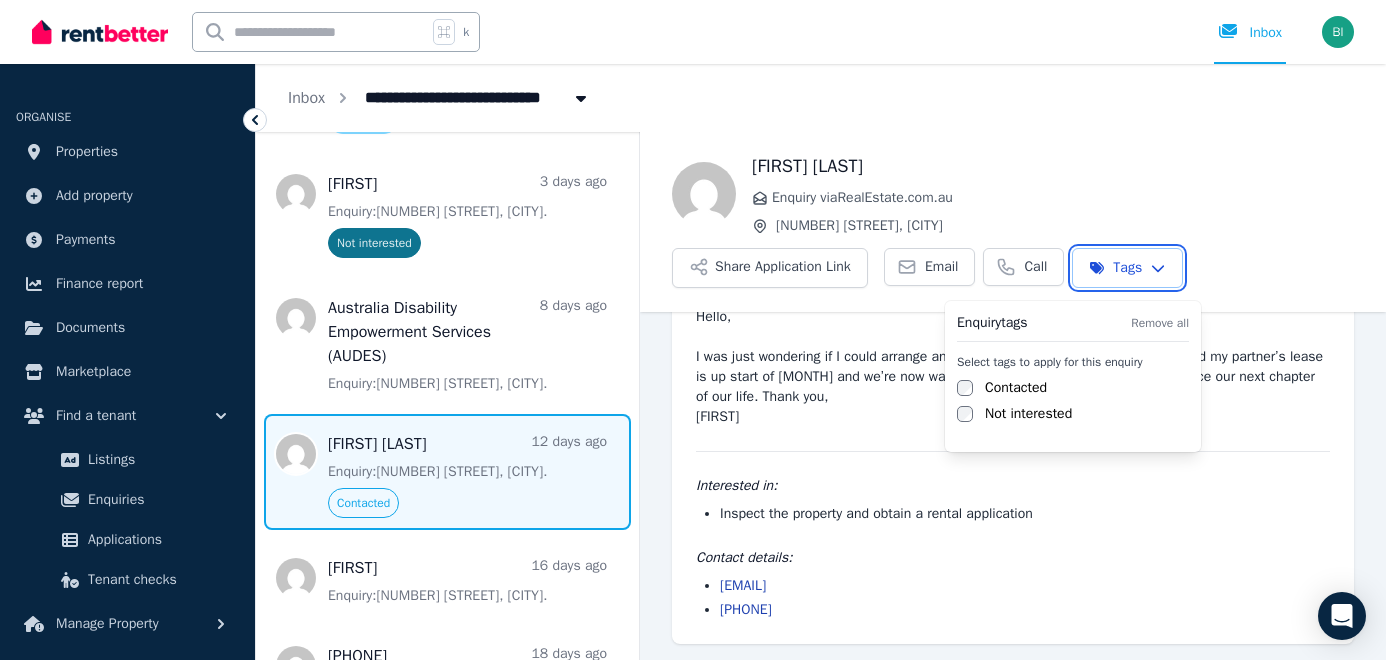 click on "**********" at bounding box center (693, 330) 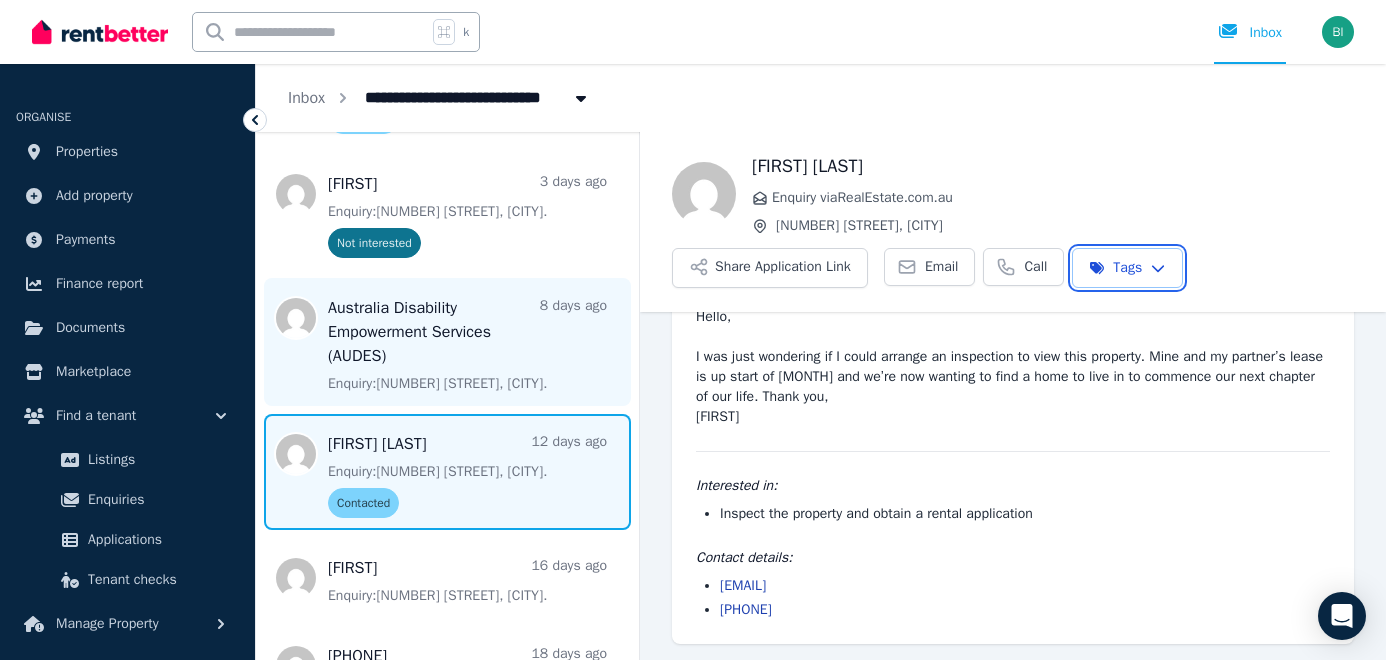 scroll, scrollTop: 0, scrollLeft: 0, axis: both 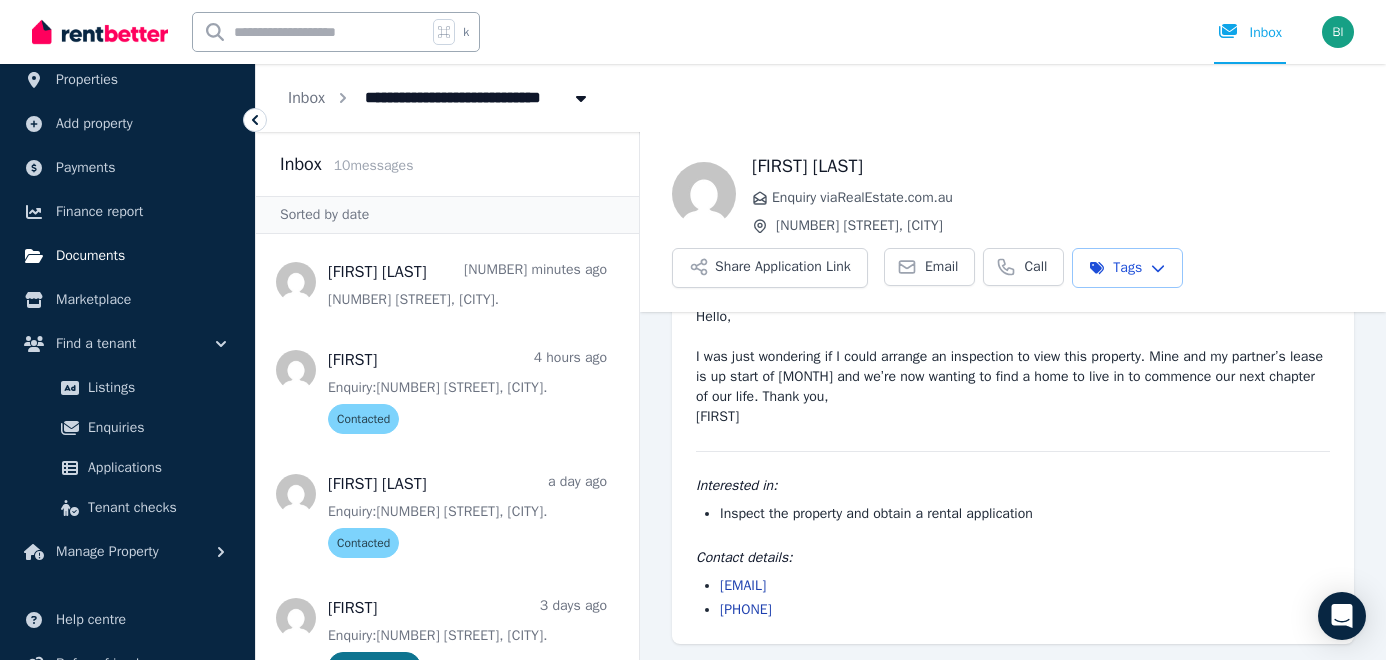 click on "Documents" at bounding box center [127, 256] 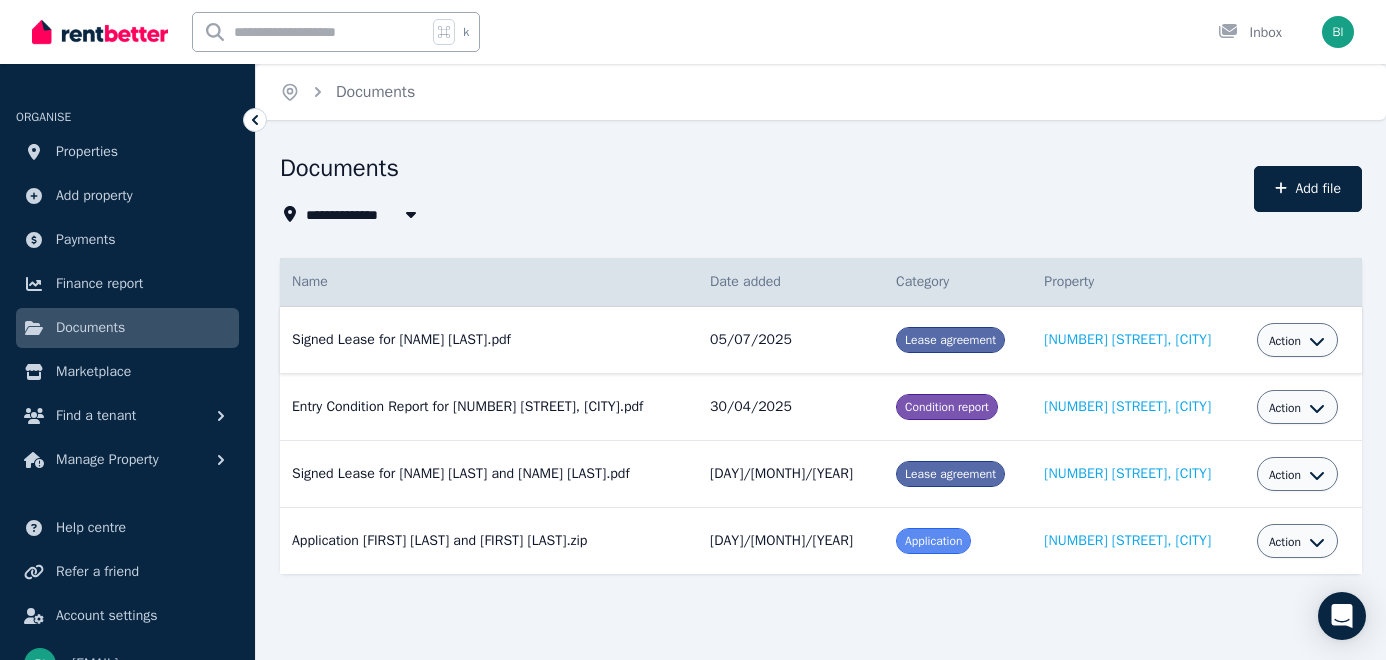 click on "Action" at bounding box center (1297, 340) 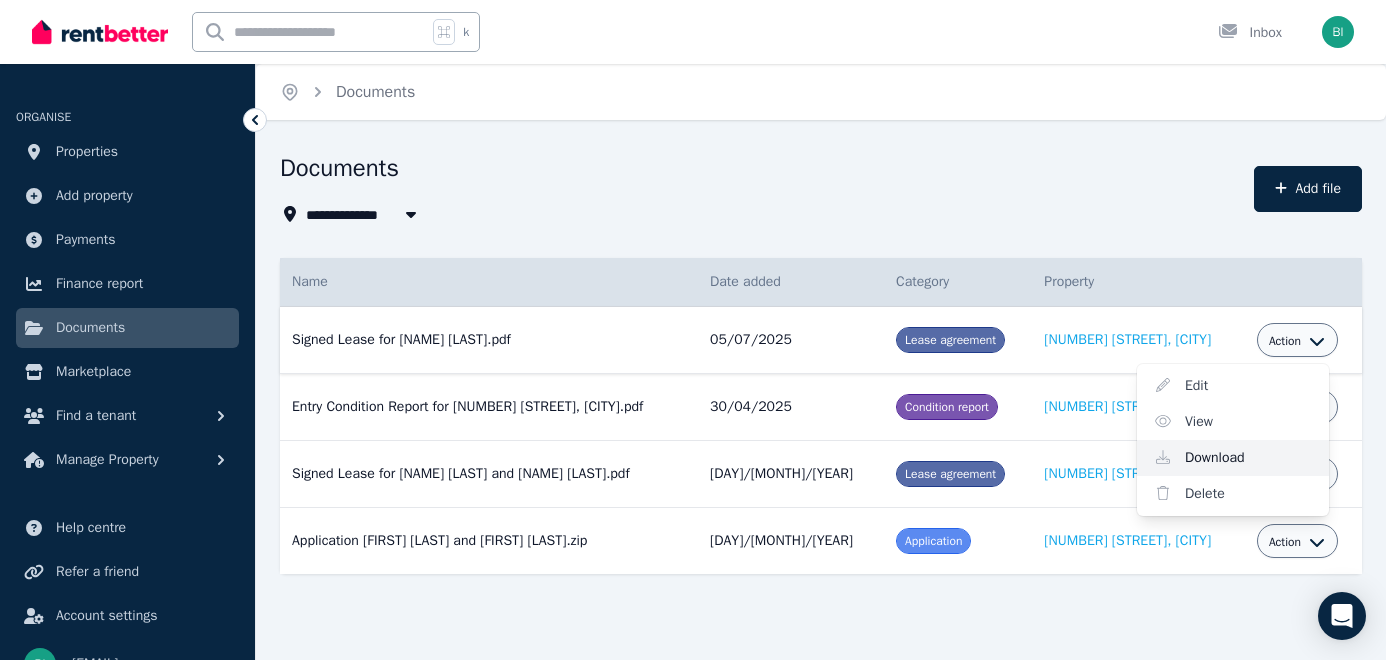 click on "Download" at bounding box center [1233, 458] 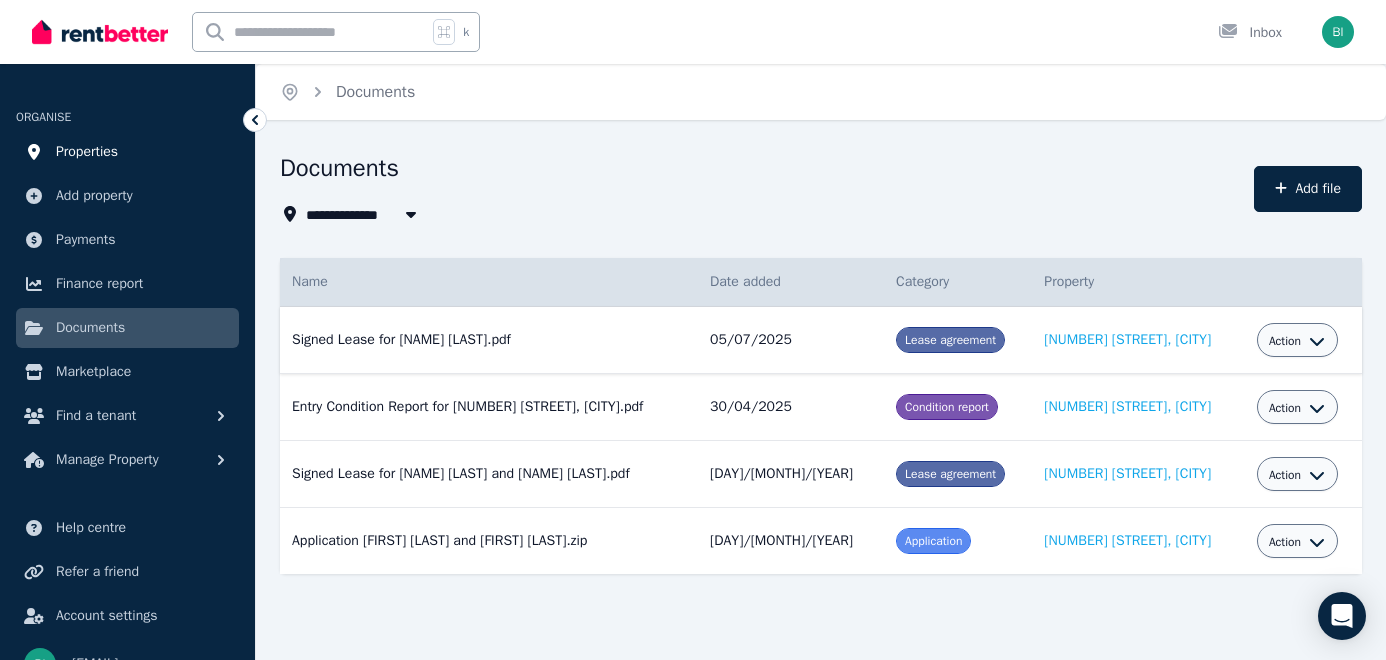click on "Properties" at bounding box center (87, 152) 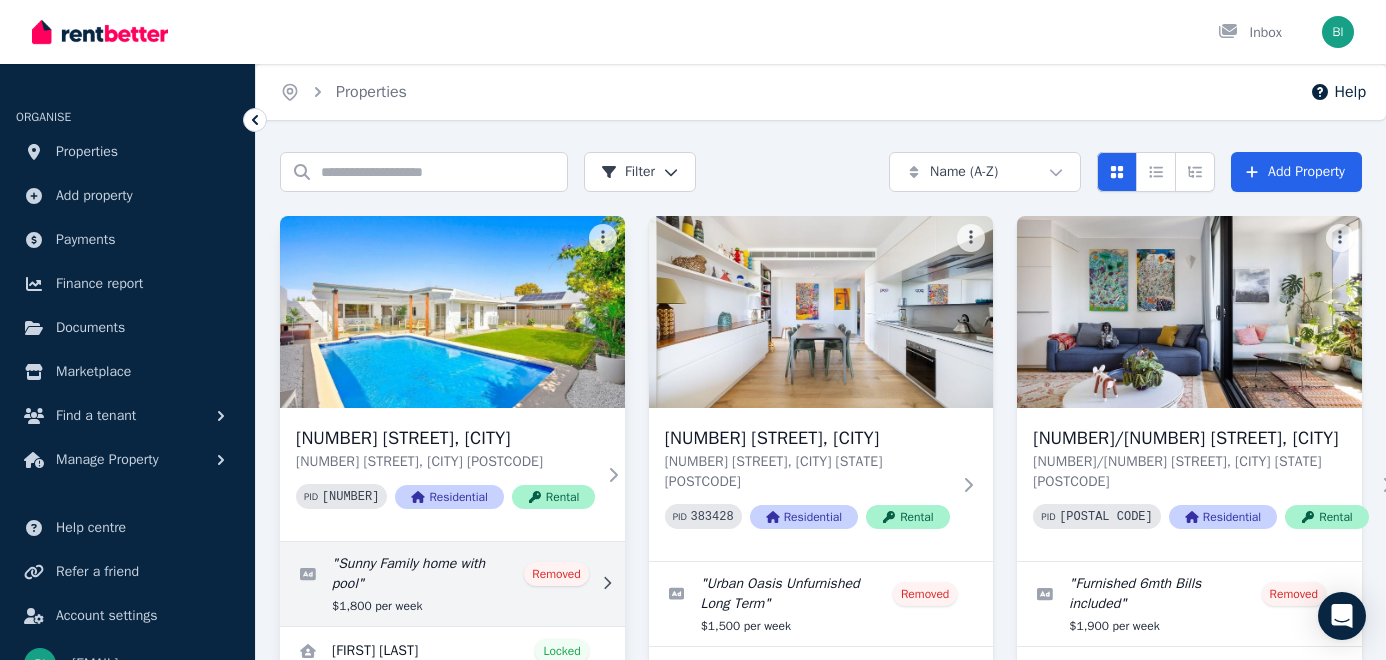 click at bounding box center [452, 584] 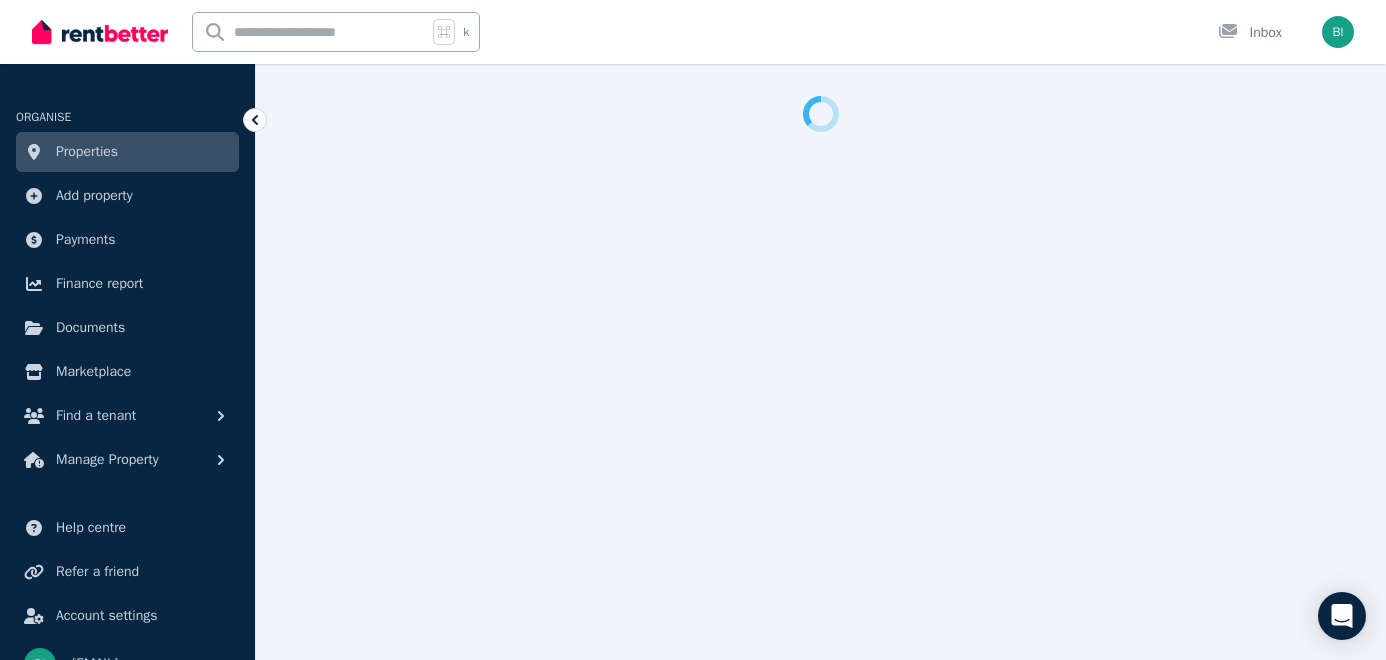select on "**********" 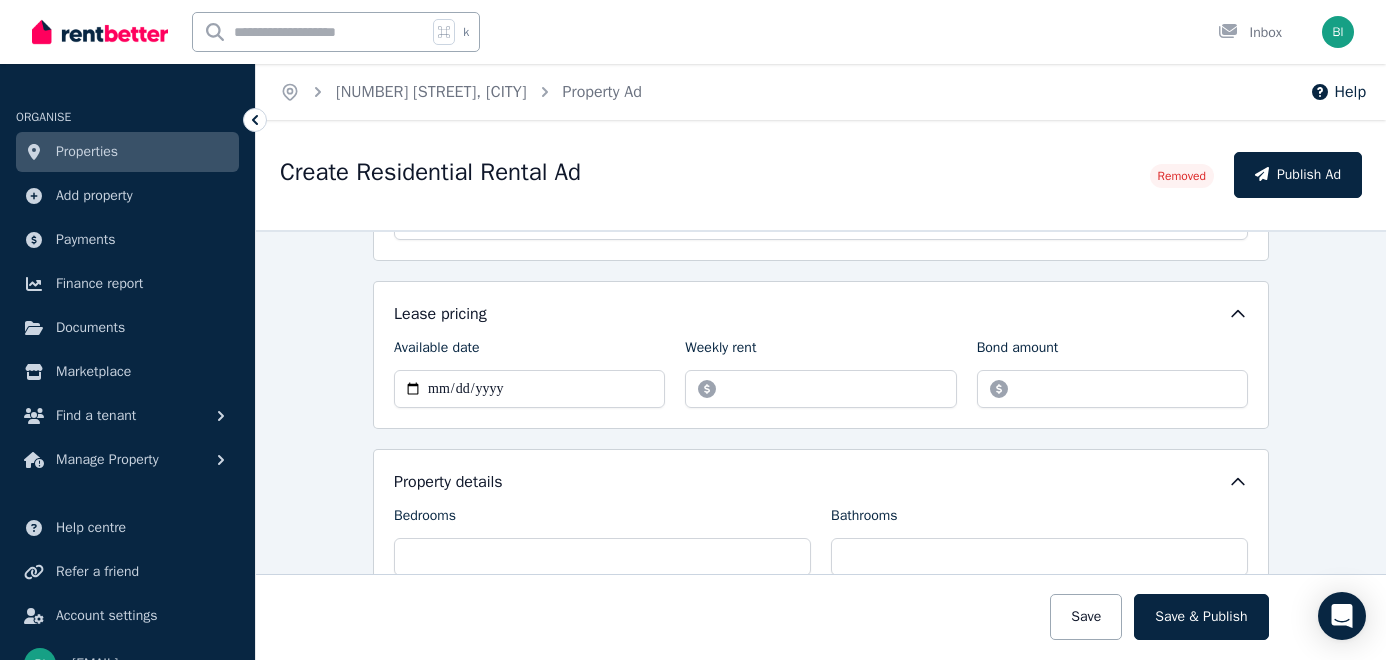 scroll, scrollTop: 310, scrollLeft: 0, axis: vertical 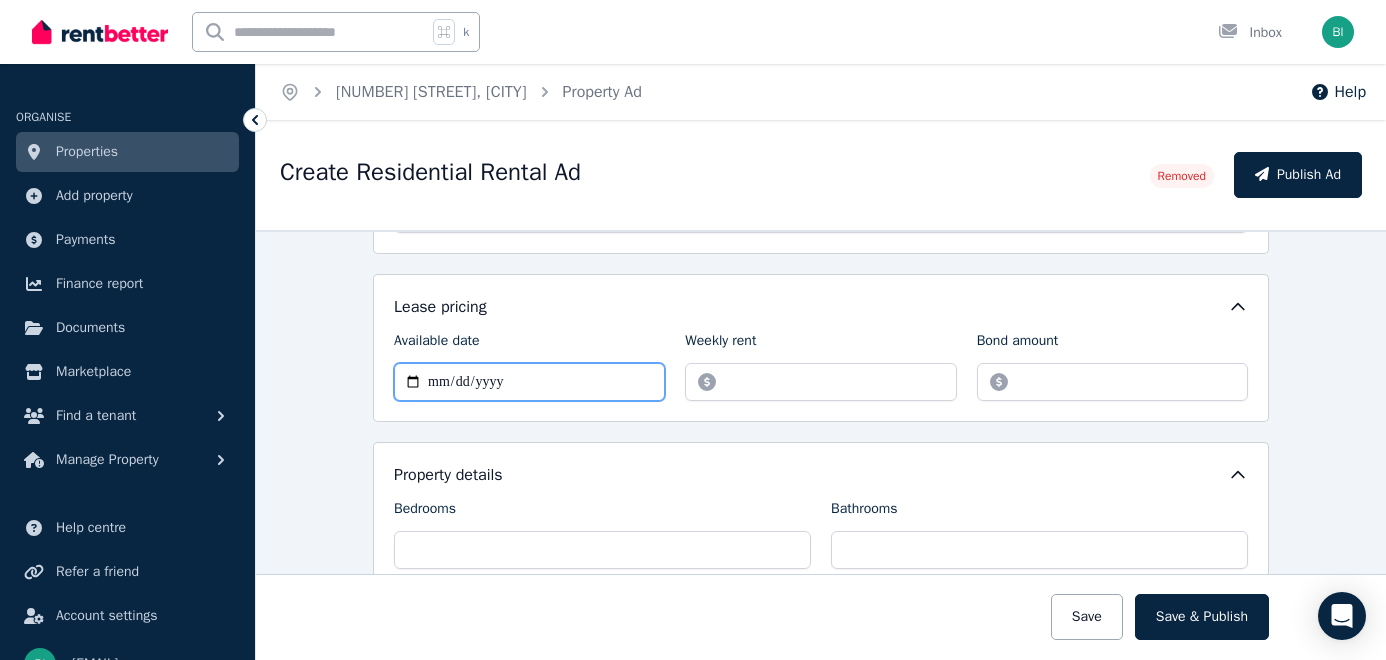 click on "**********" at bounding box center [529, 382] 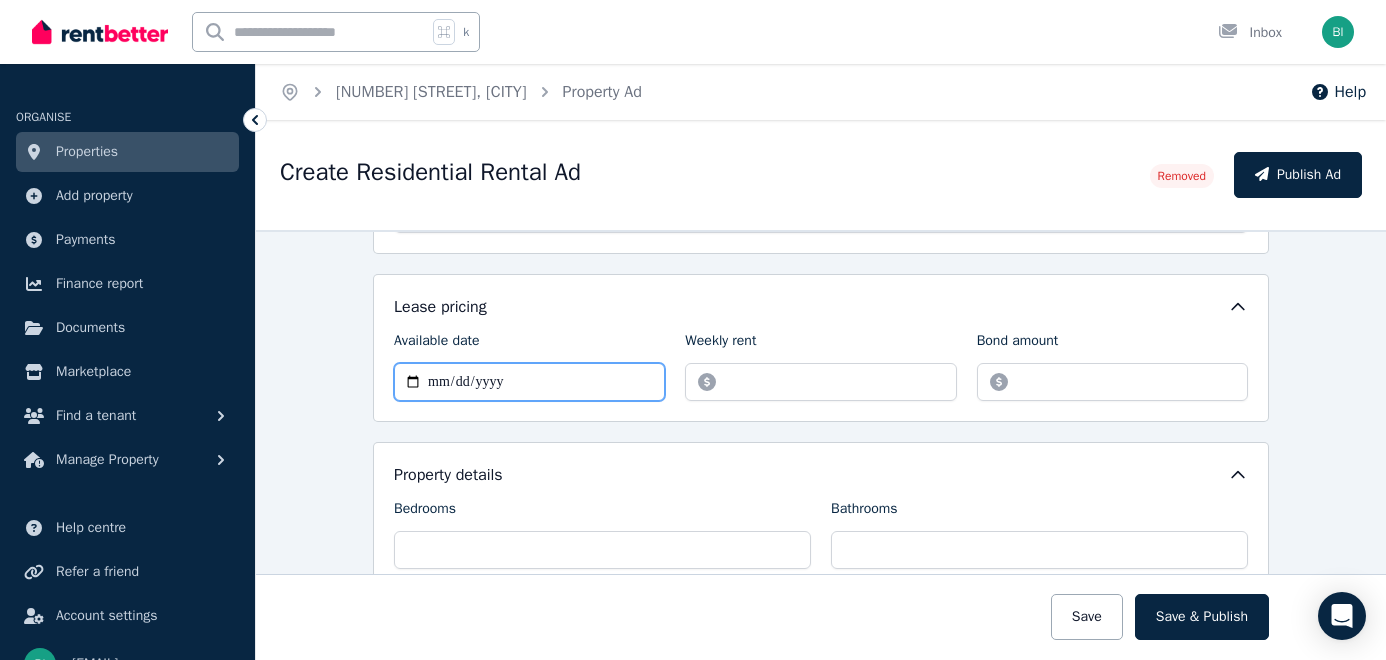type on "**********" 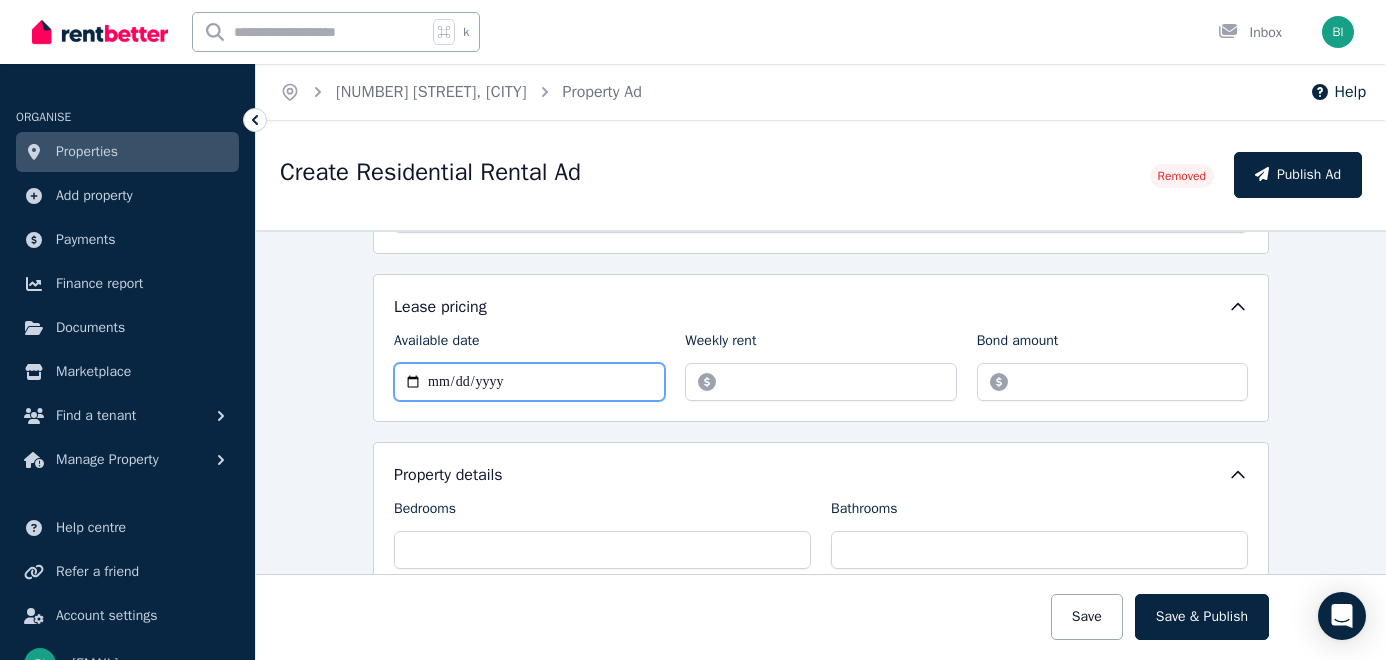 click on "**********" at bounding box center [529, 382] 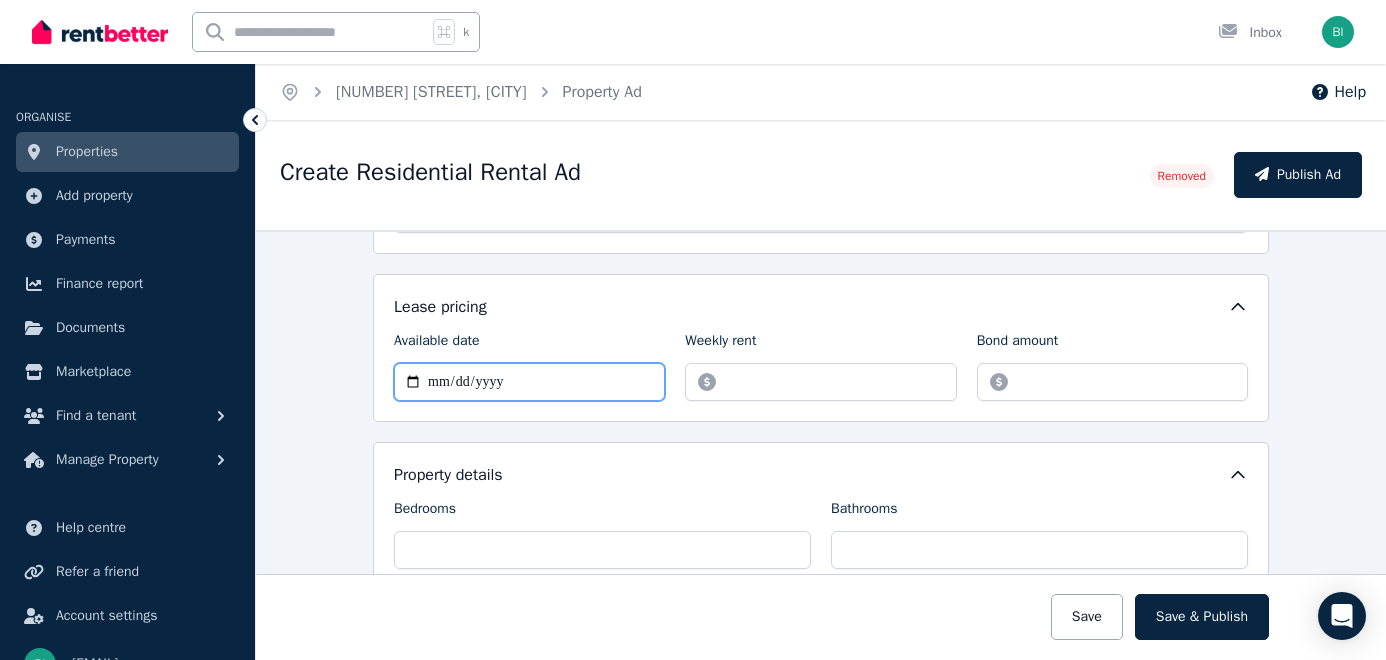 type on "**********" 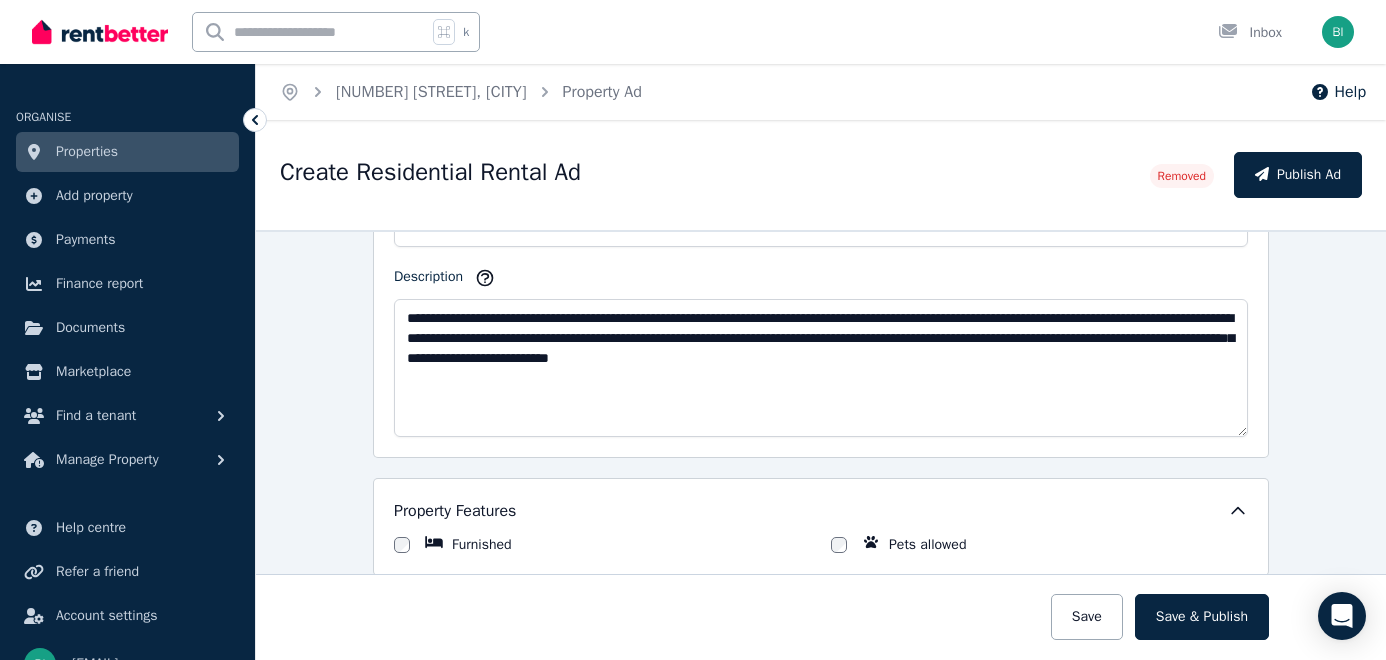 scroll, scrollTop: 986, scrollLeft: 0, axis: vertical 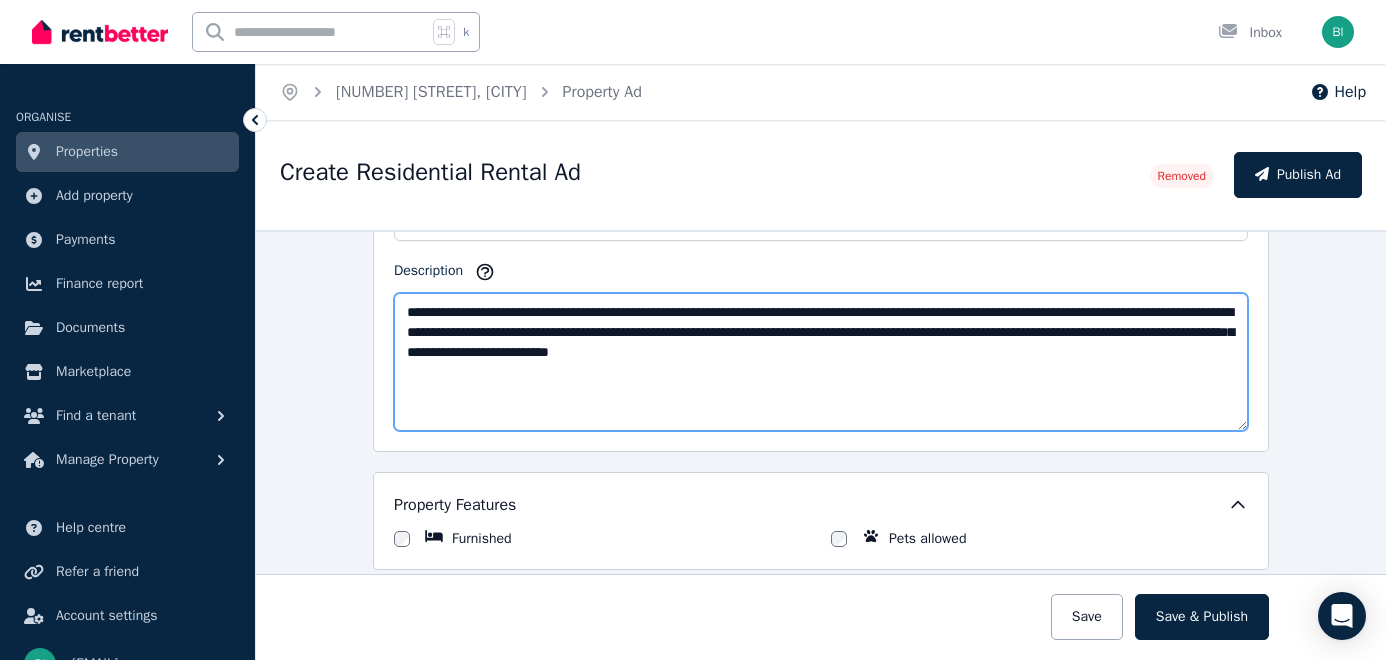 click on "**********" at bounding box center [821, 362] 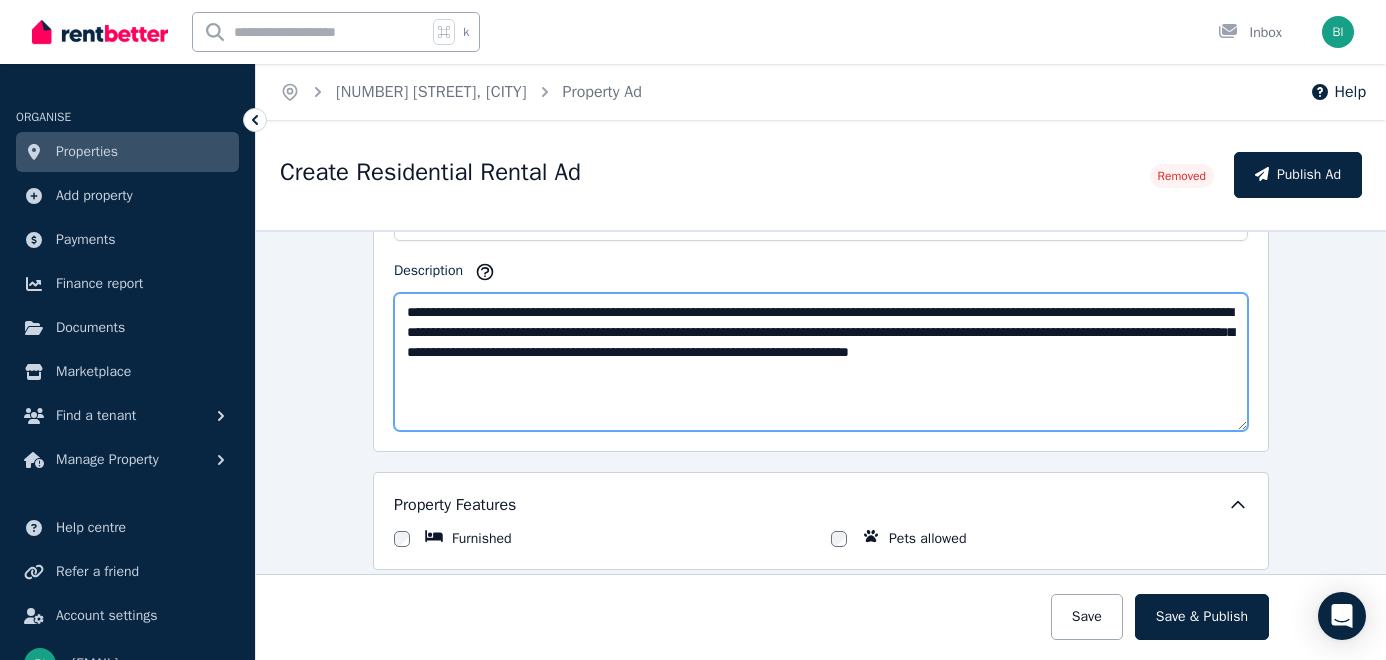 click on "**********" at bounding box center [821, 362] 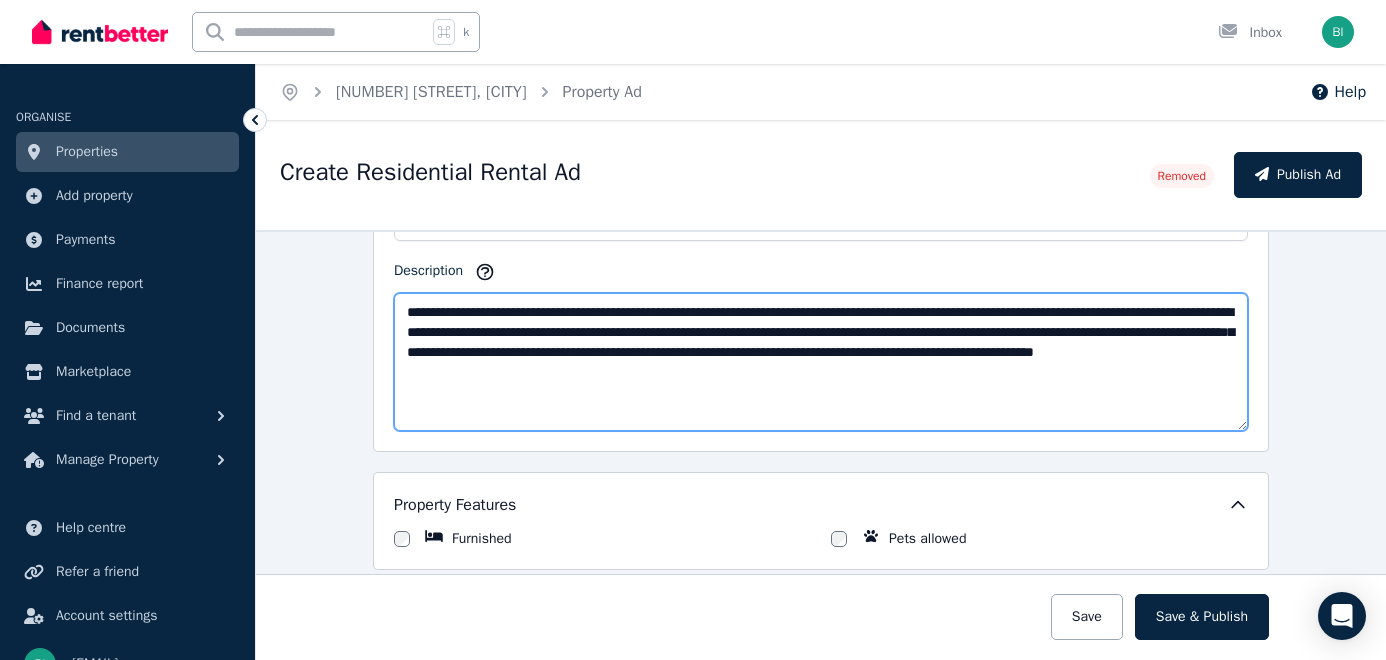 click on "**********" at bounding box center (821, 362) 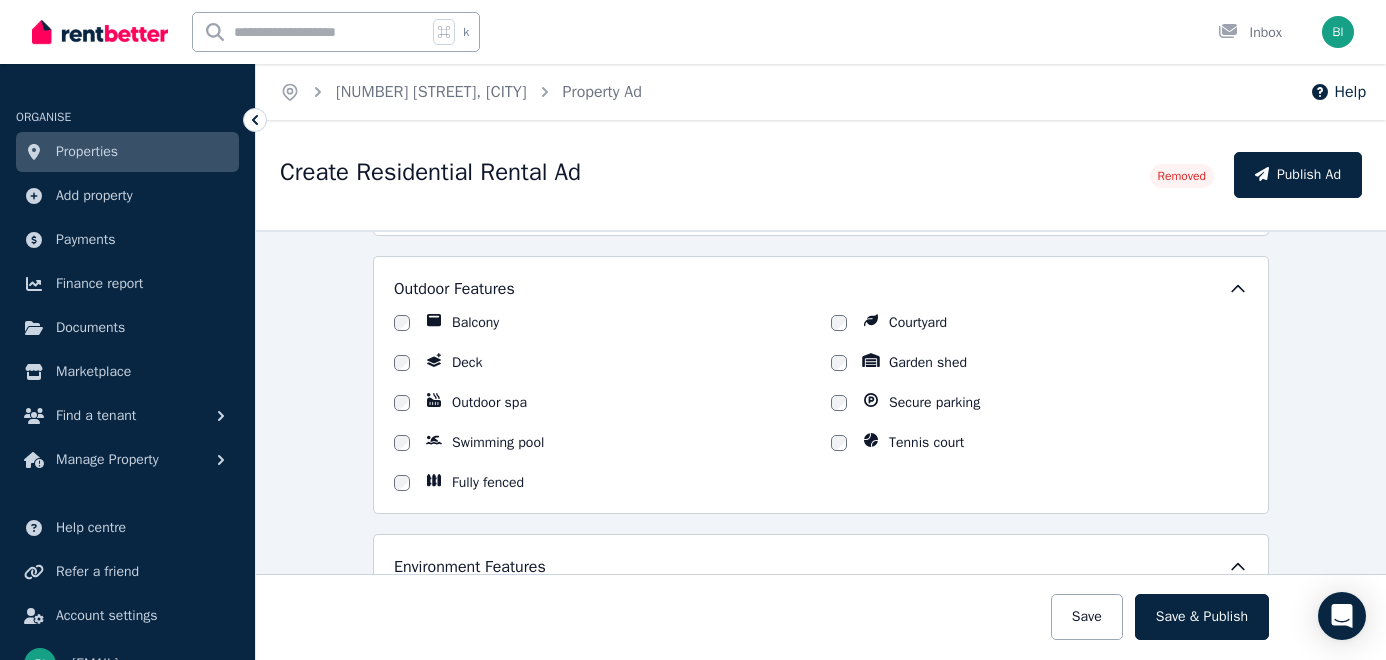 scroll, scrollTop: 1643, scrollLeft: 0, axis: vertical 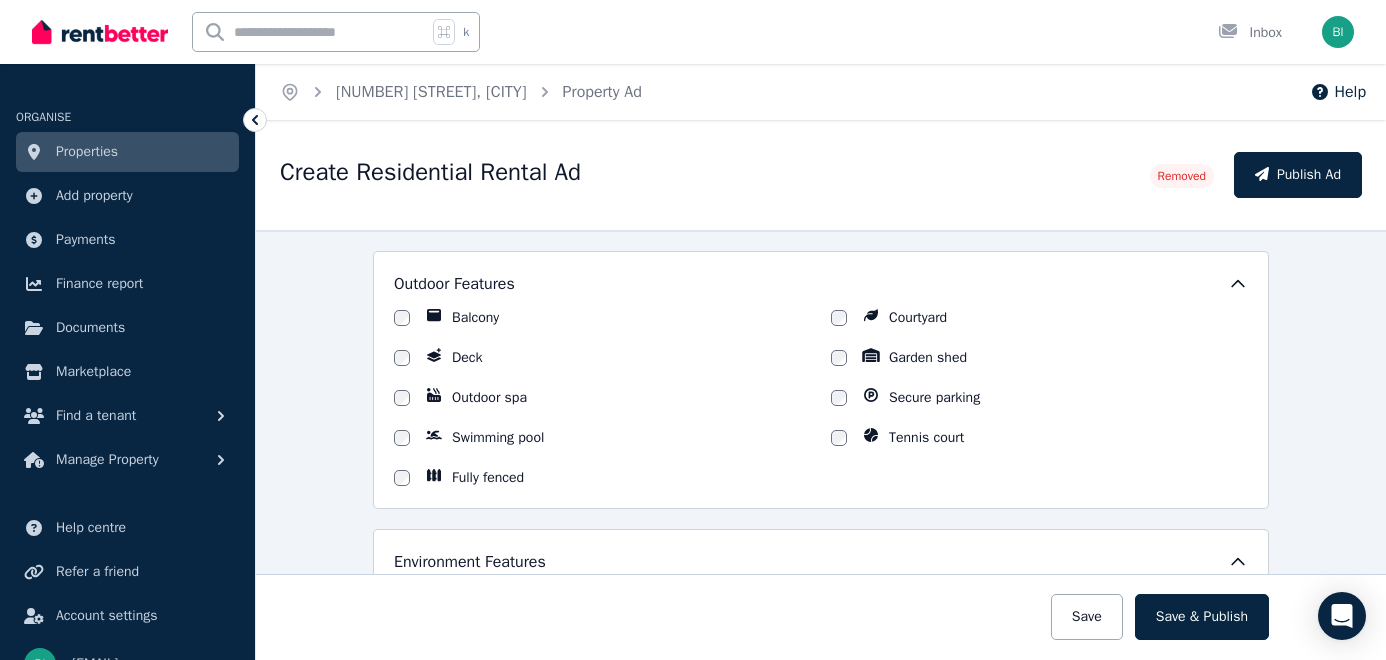 type on "**********" 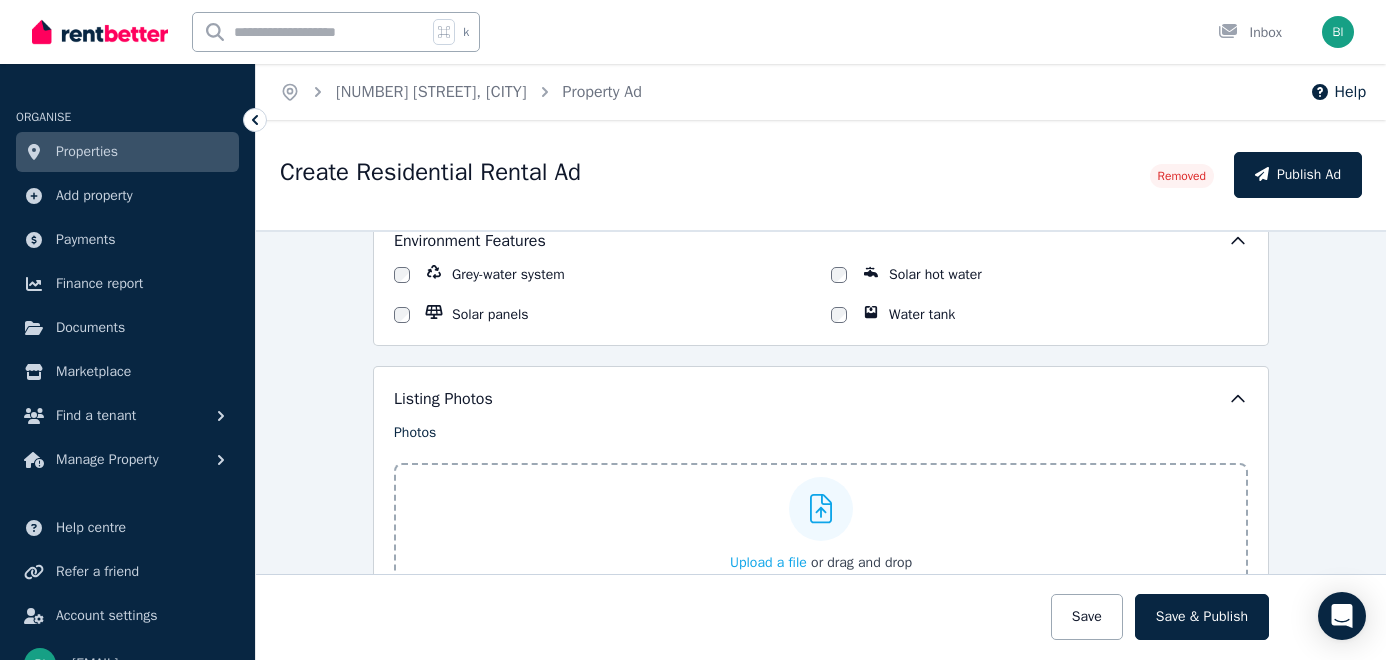 scroll, scrollTop: 1962, scrollLeft: 0, axis: vertical 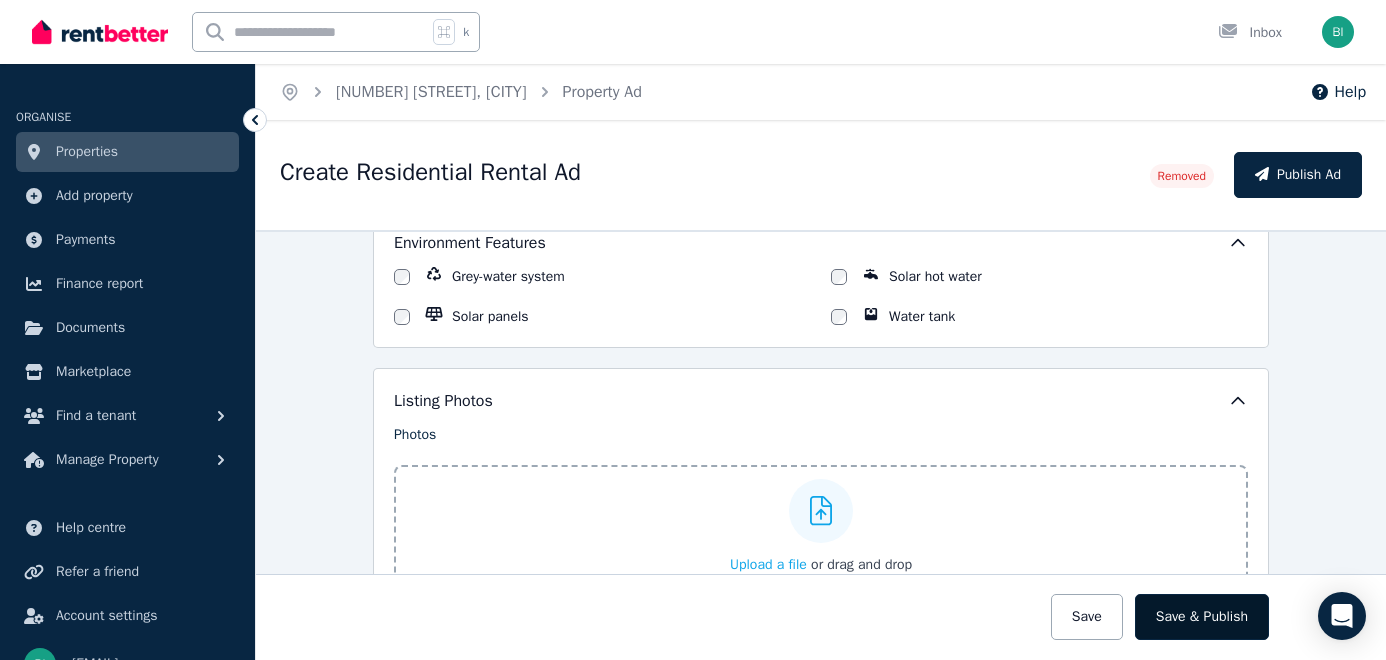 click on "Save & Publish" at bounding box center [1202, 617] 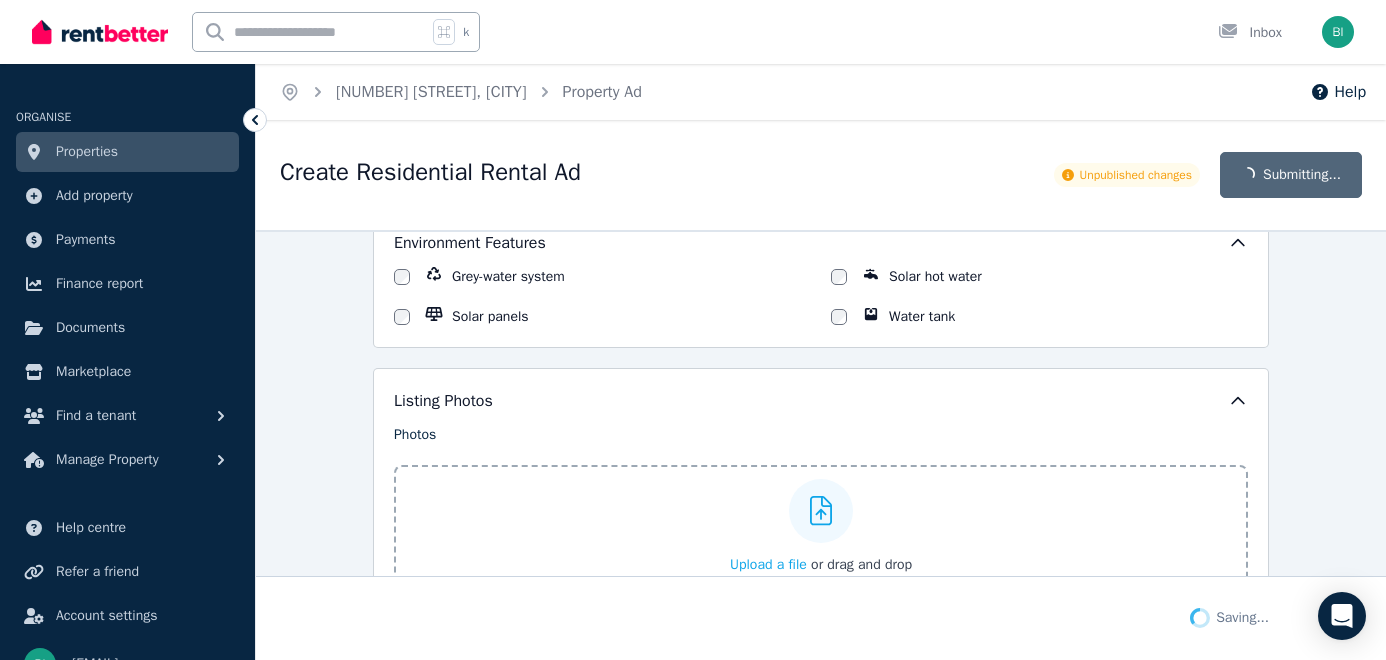 scroll, scrollTop: 2209, scrollLeft: 0, axis: vertical 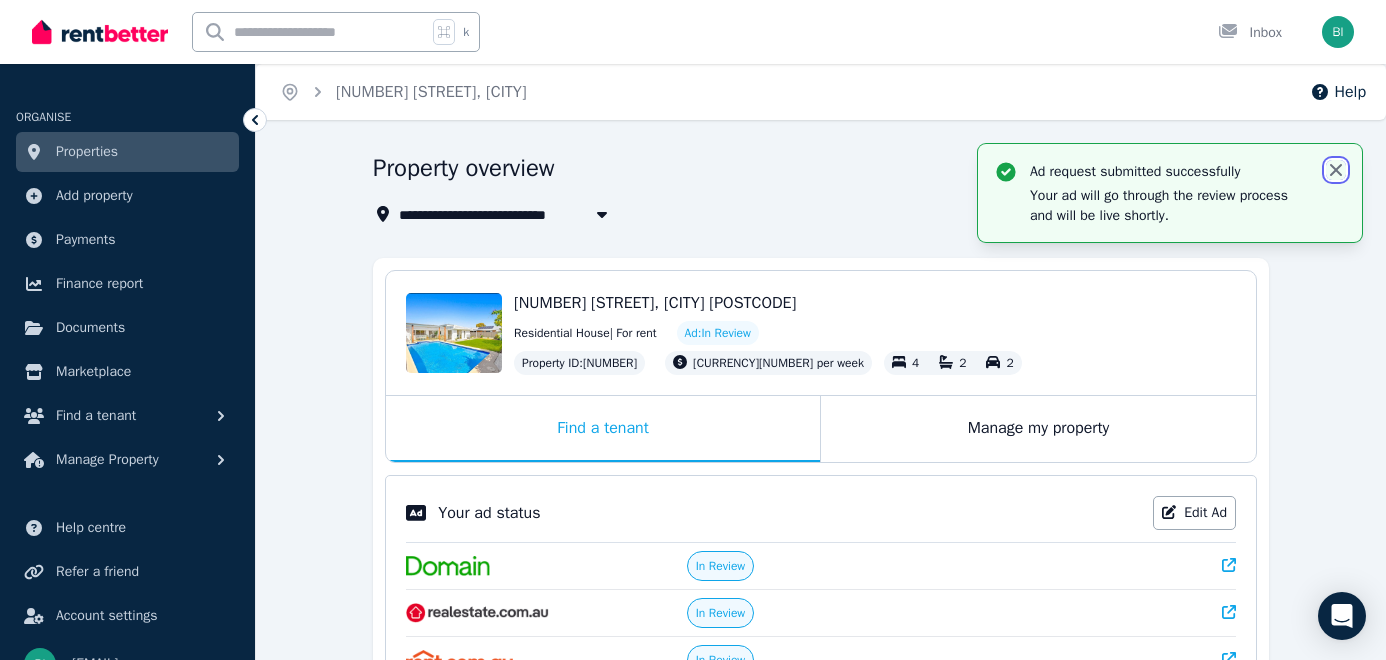 click 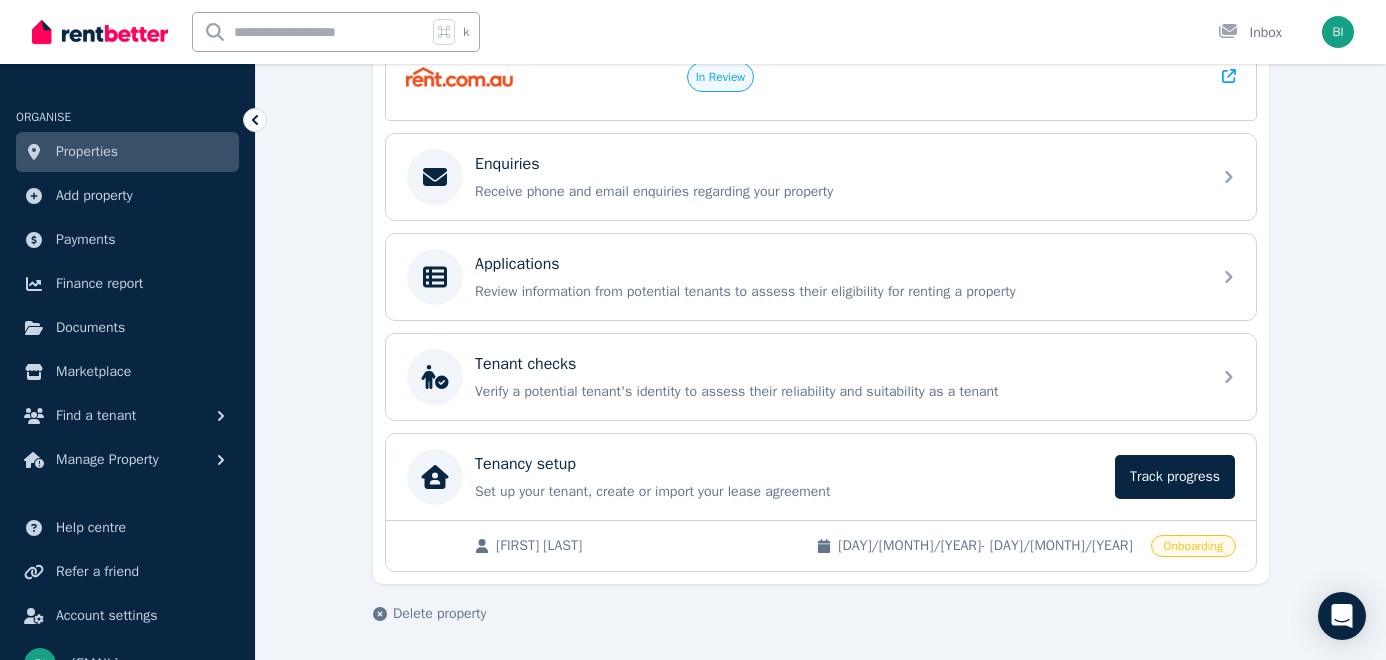 scroll, scrollTop: 0, scrollLeft: 0, axis: both 